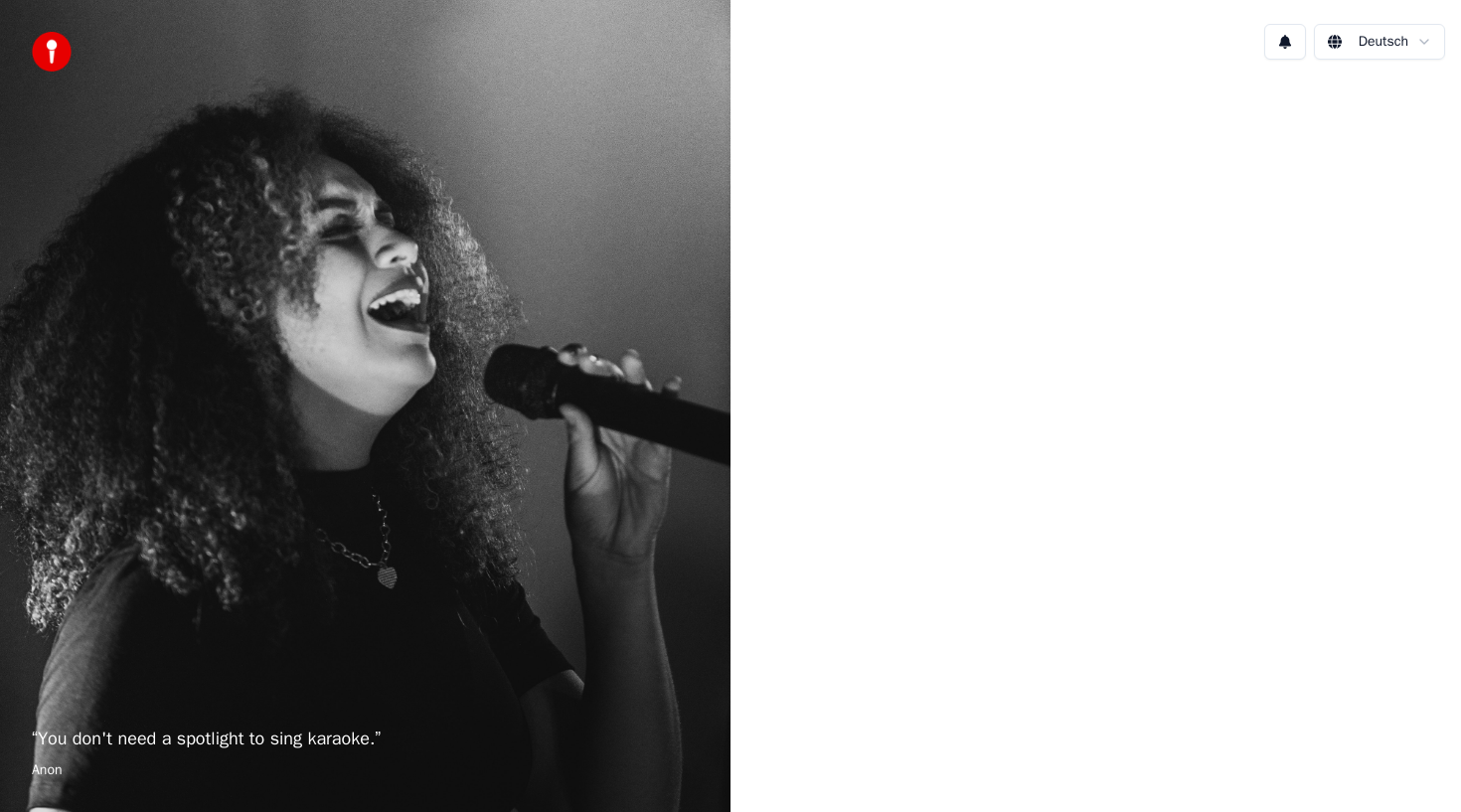 scroll, scrollTop: 0, scrollLeft: 0, axis: both 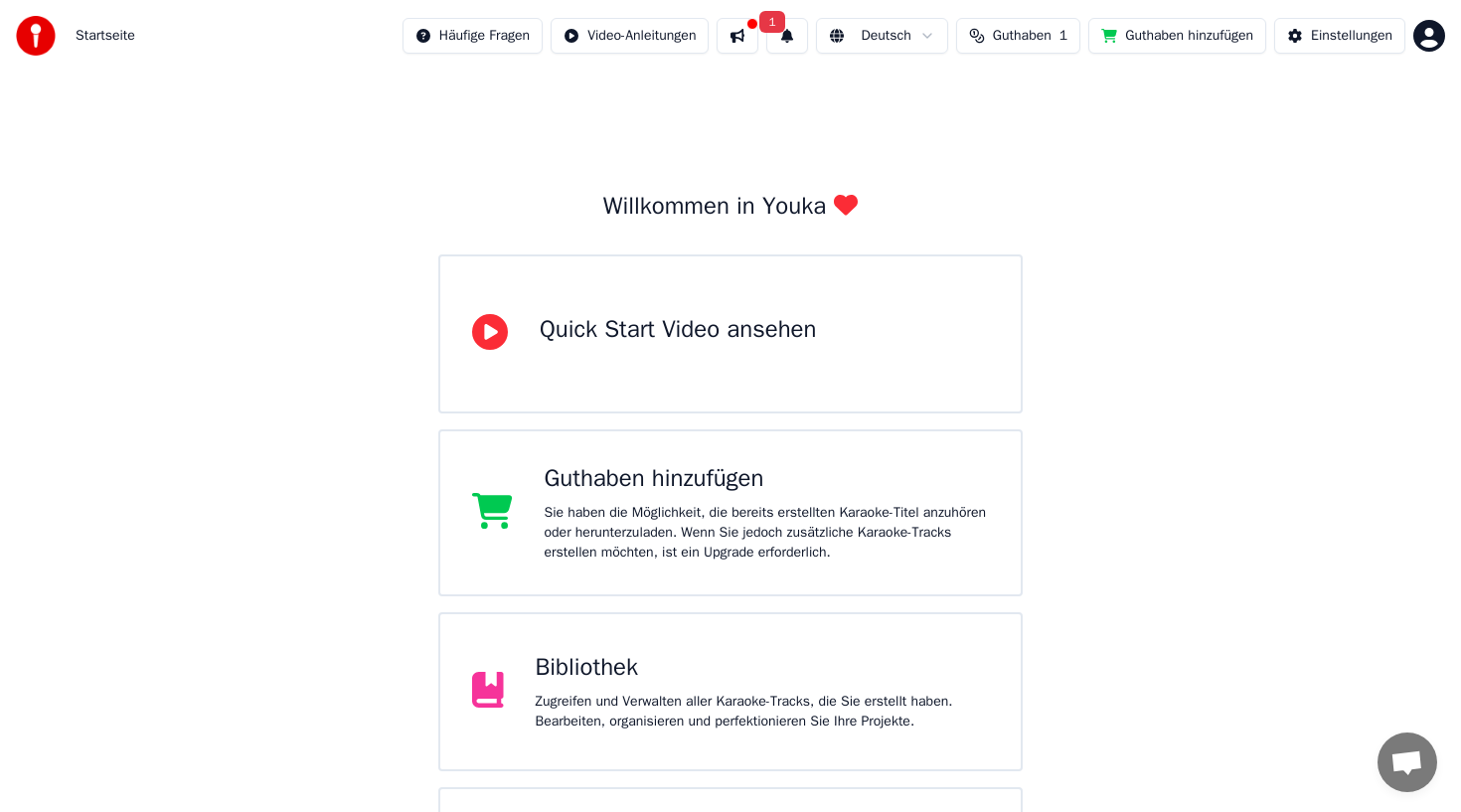 click on "Guthaben hinzufügen" at bounding box center [1177, 36] 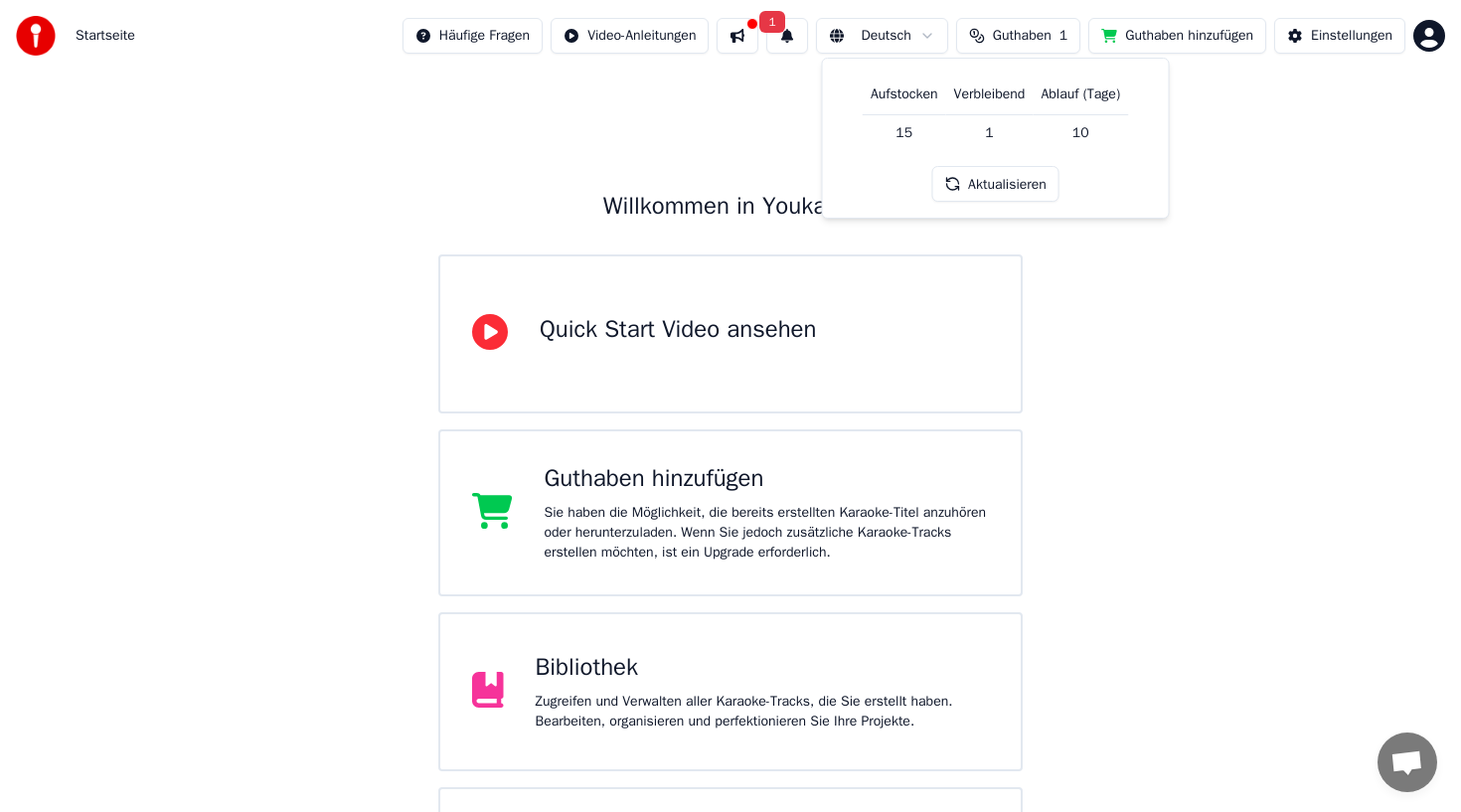 click on "Aktualisieren" at bounding box center (995, 184) 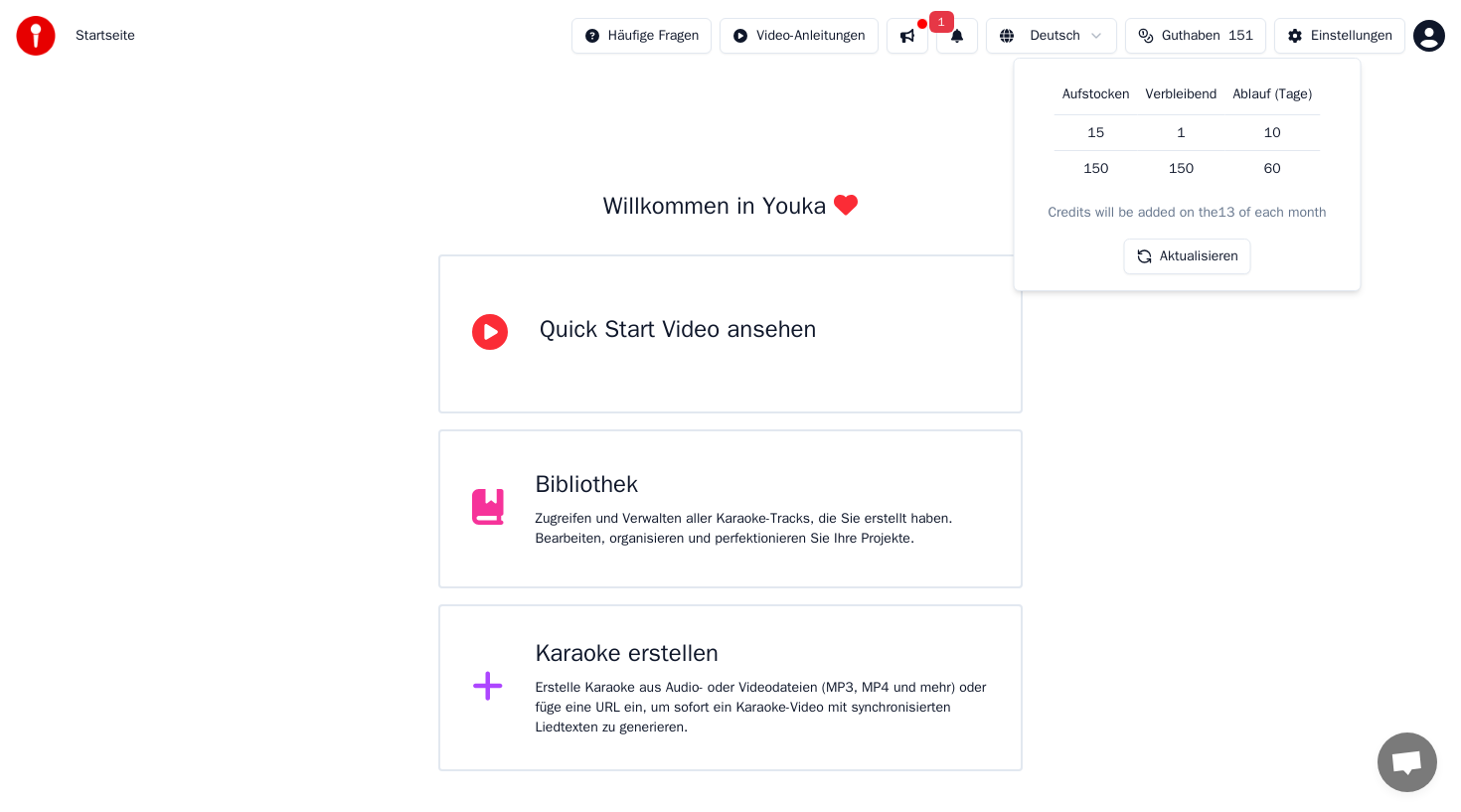 click on "Aktualisieren" at bounding box center (1187, 256) 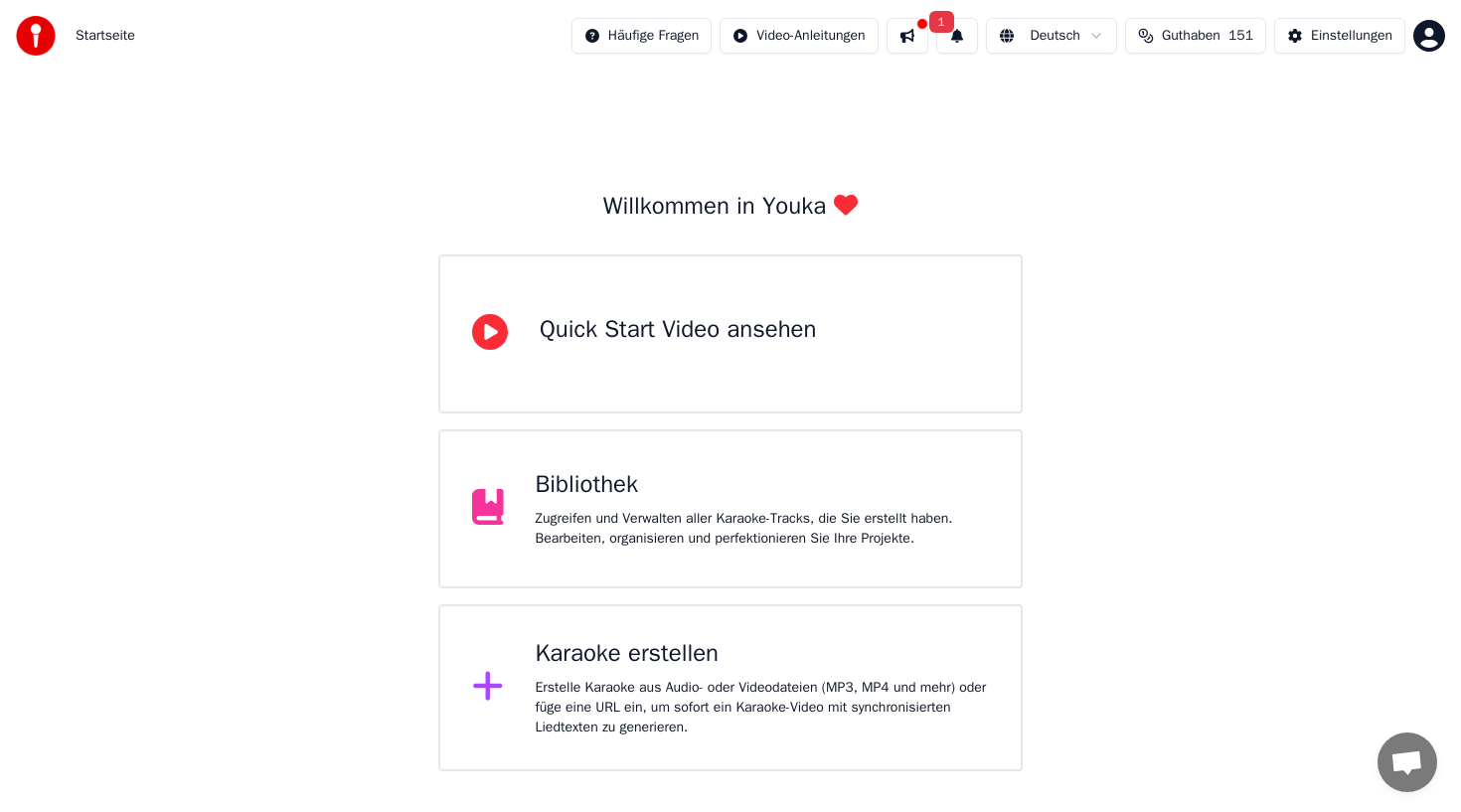 click at bounding box center (496, 688) 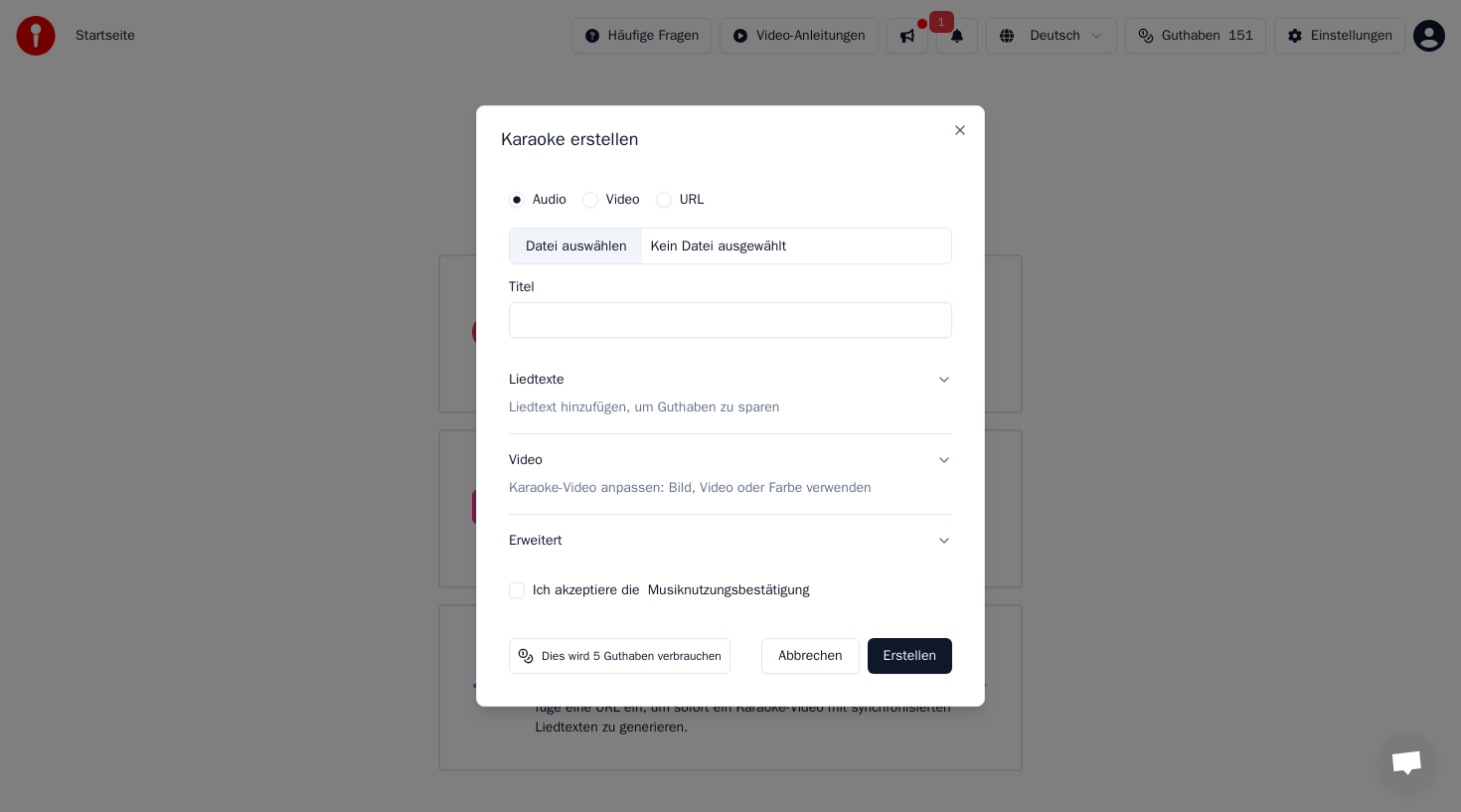click on "Datei auswählen" at bounding box center (575, 246) 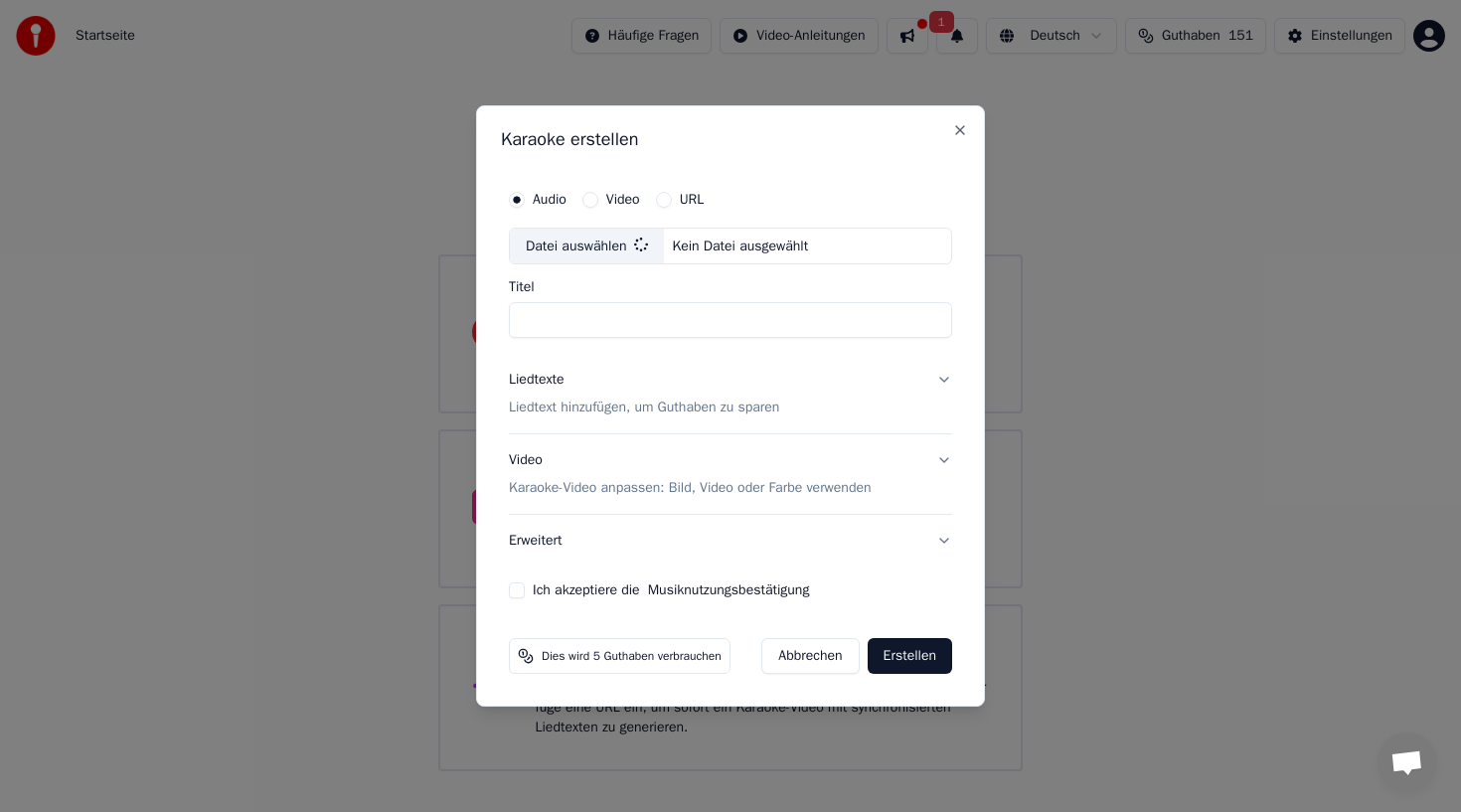 type on "*********" 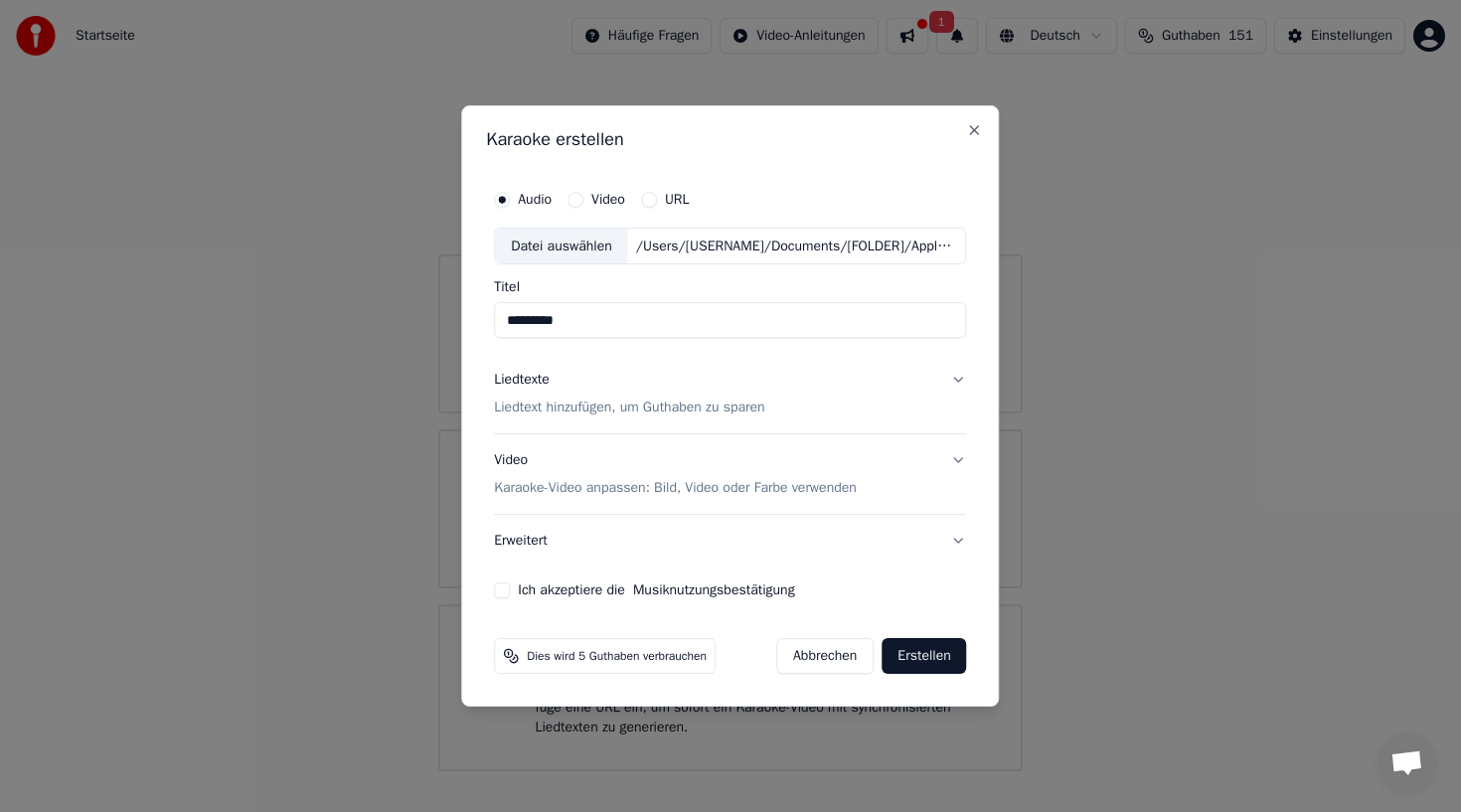 click on "Liedtexte Liedtext hinzufügen, um Guthaben zu sparen" at bounding box center (730, 395) 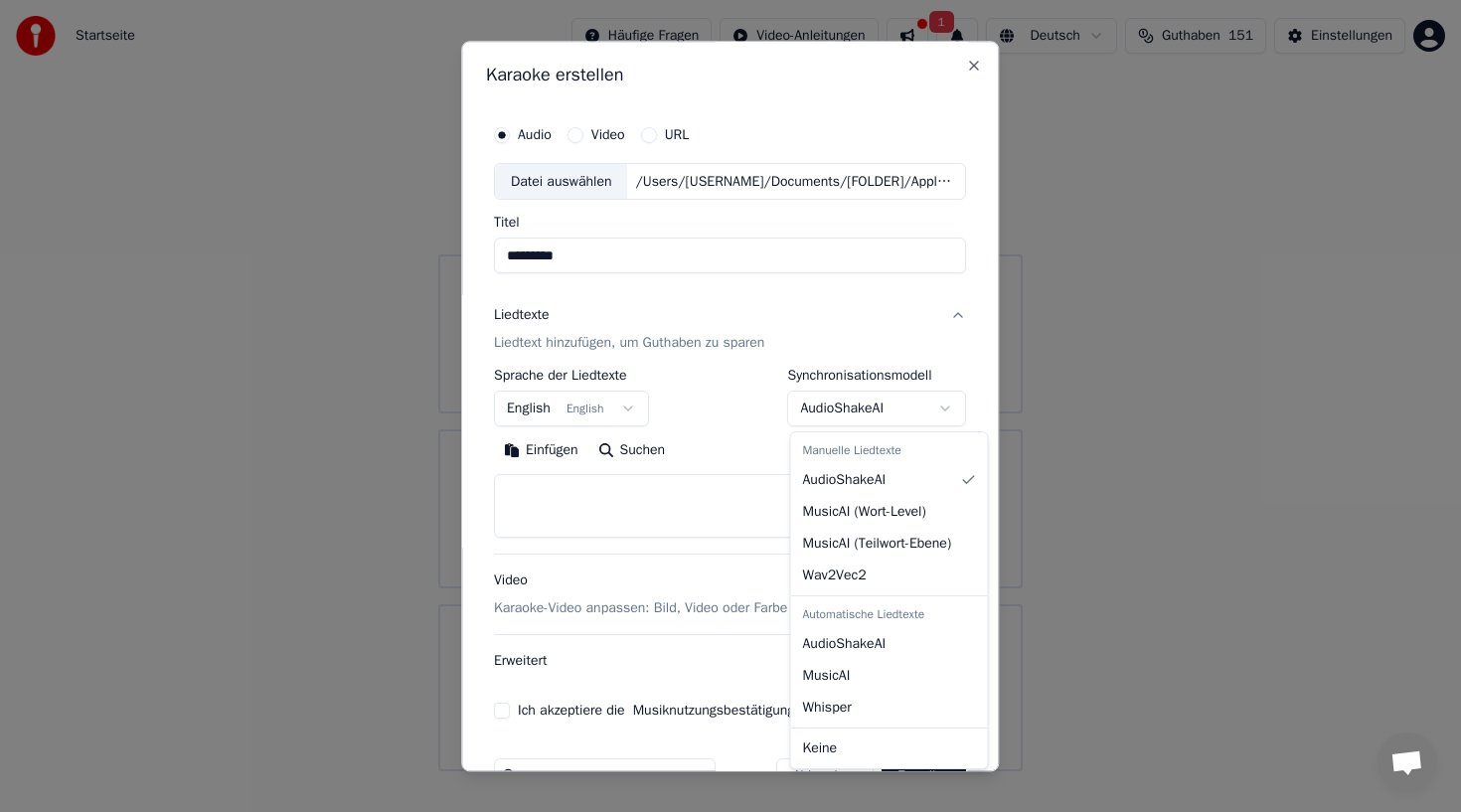 click on "**********" at bounding box center [730, 386] 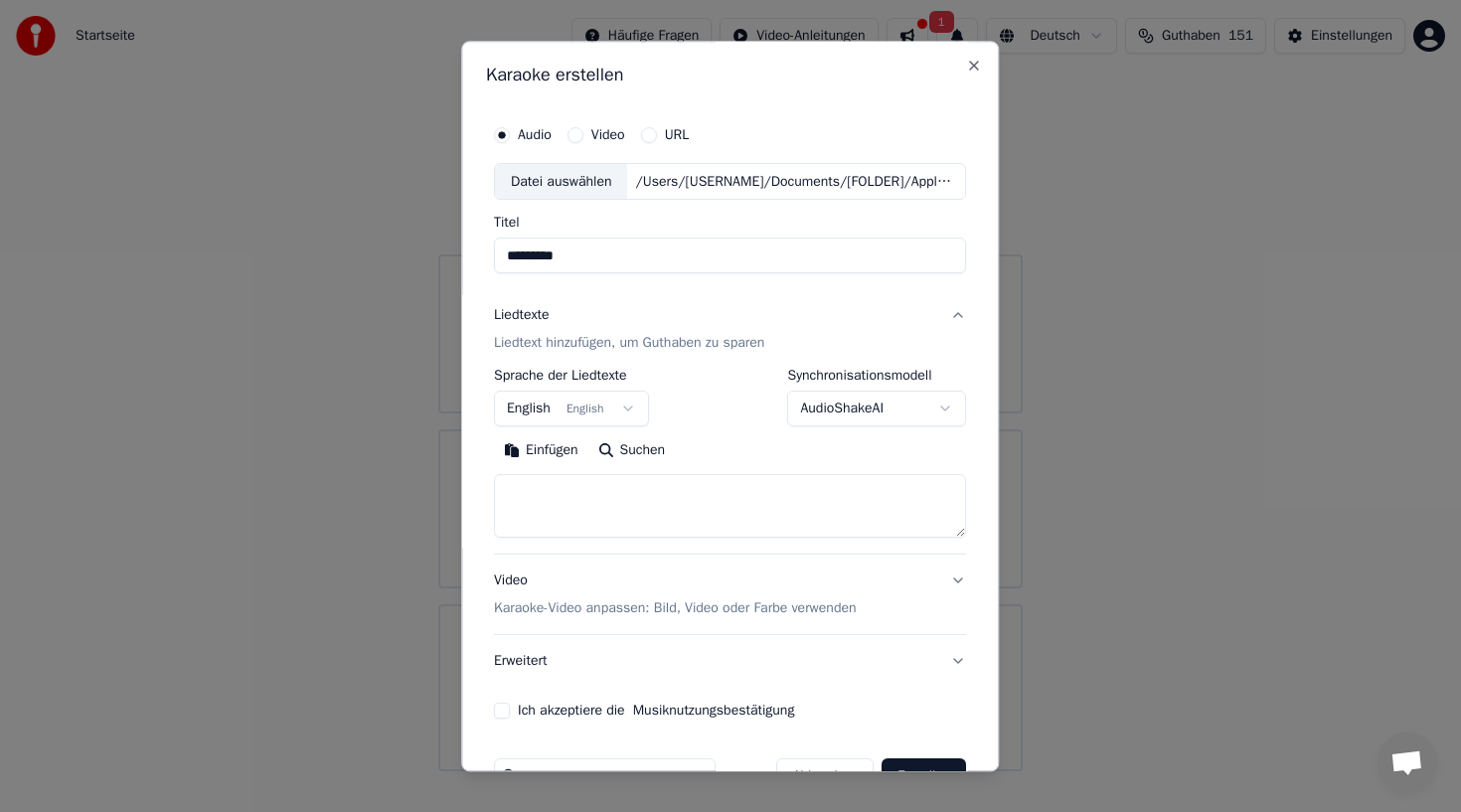click on "**********" at bounding box center [730, 386] 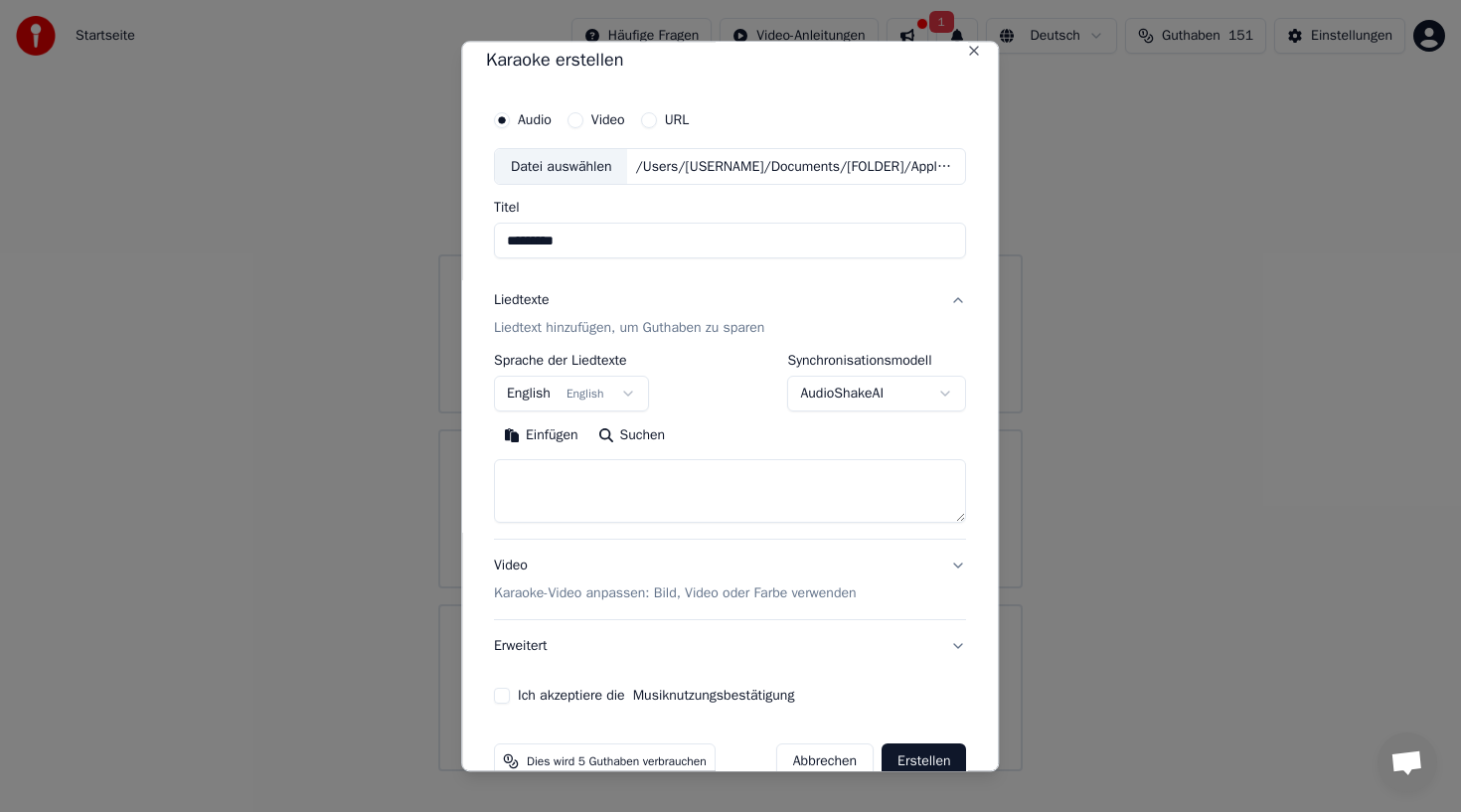 scroll, scrollTop: 14, scrollLeft: 0, axis: vertical 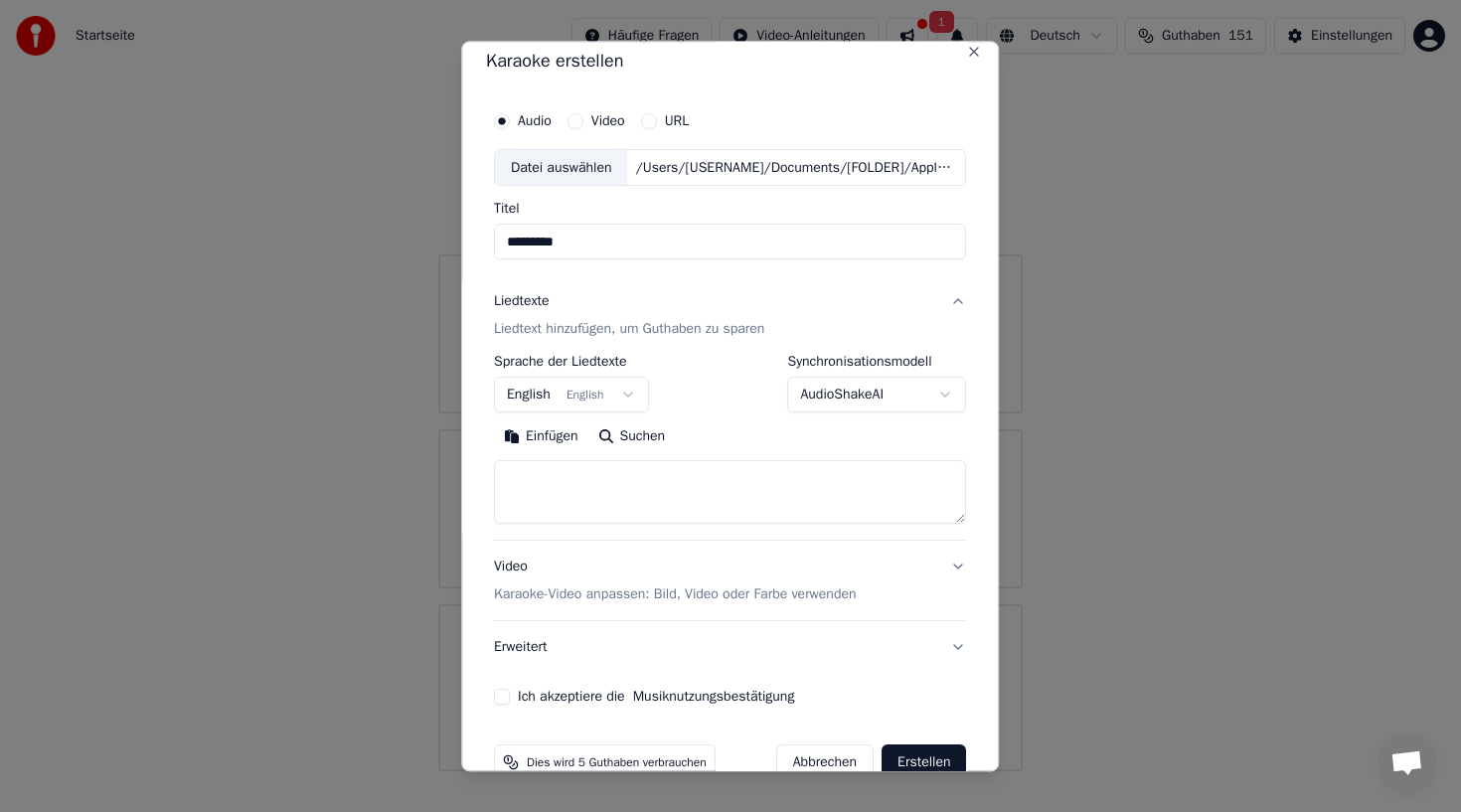 click at bounding box center [730, 493] 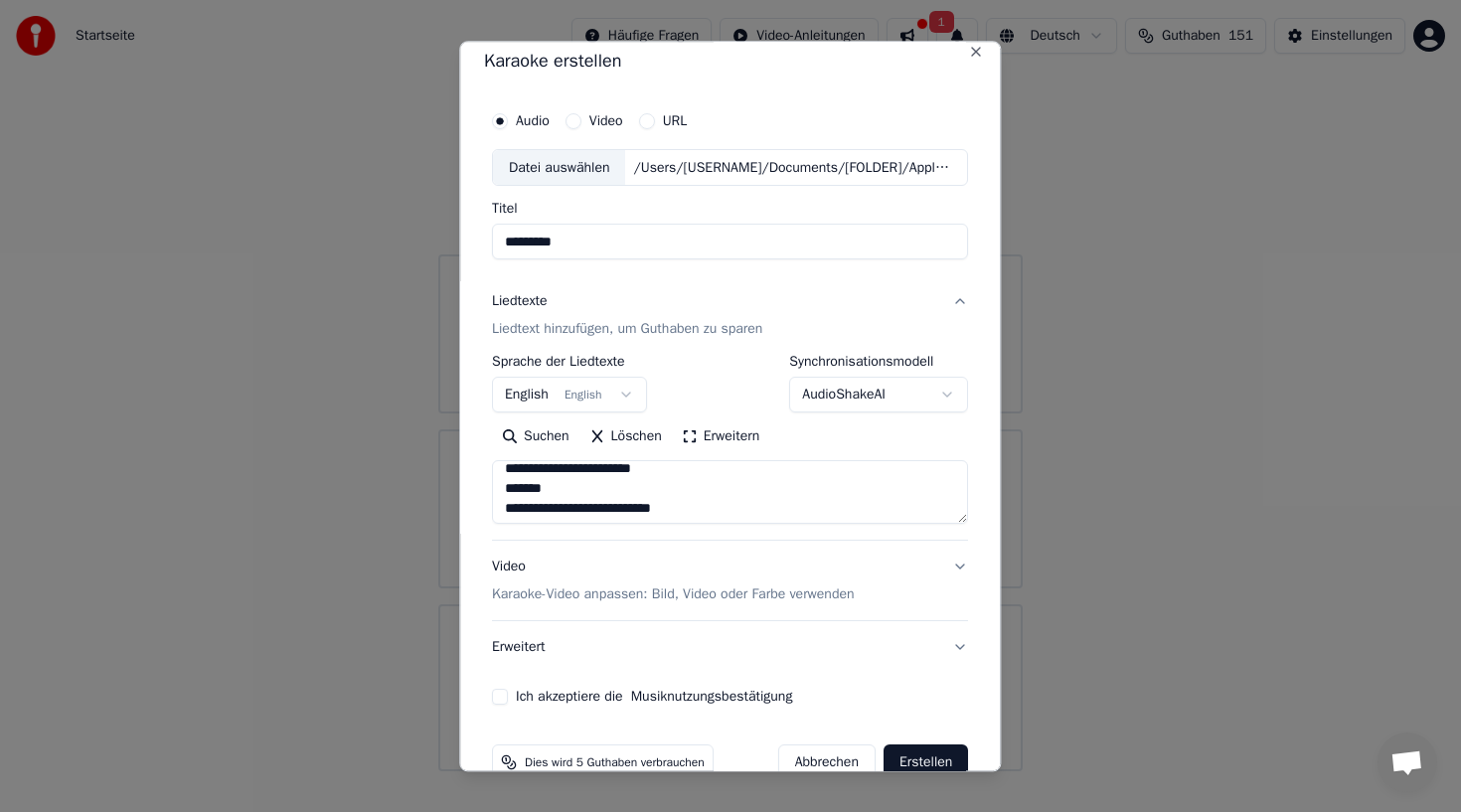 scroll, scrollTop: 0, scrollLeft: 0, axis: both 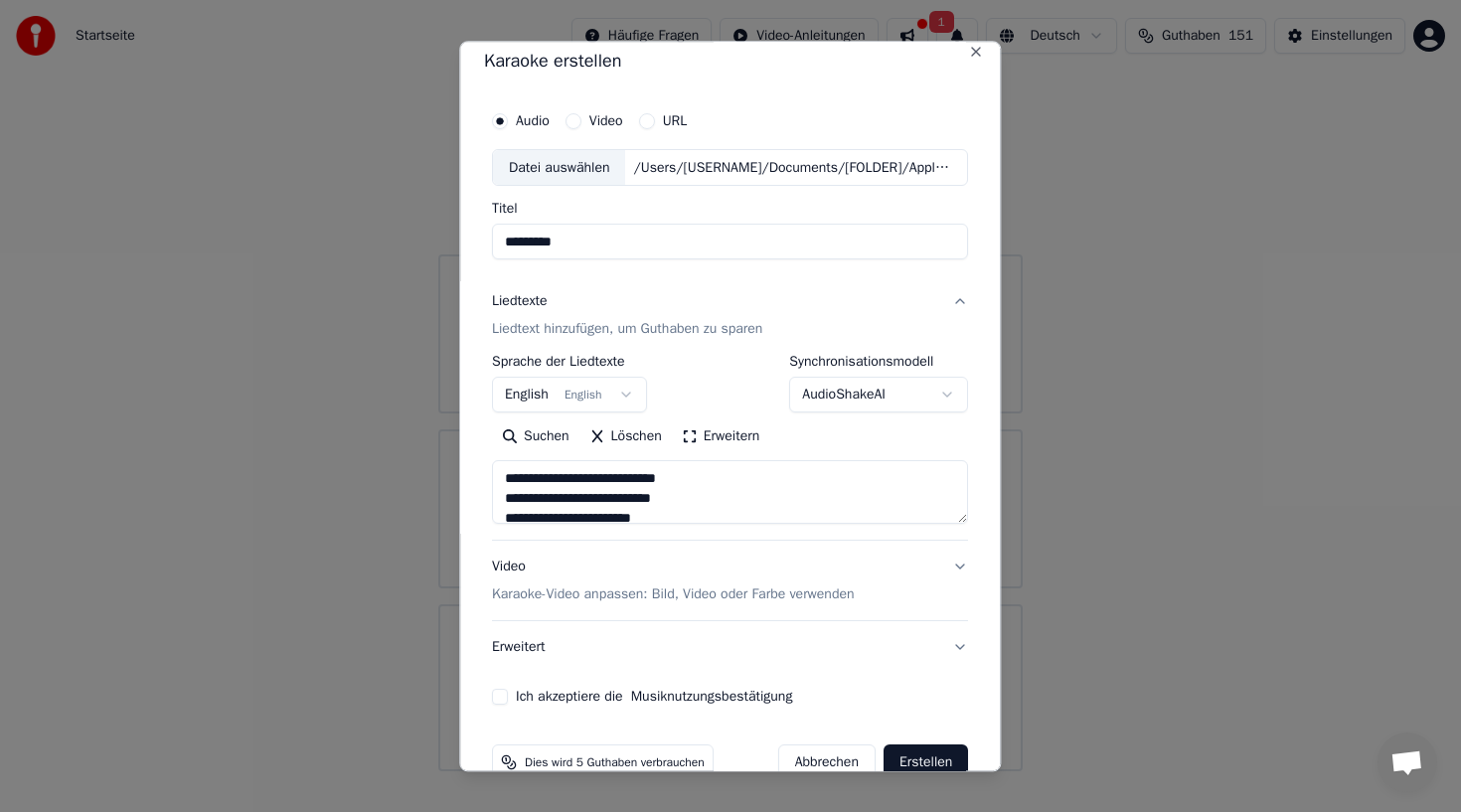 type on "**********" 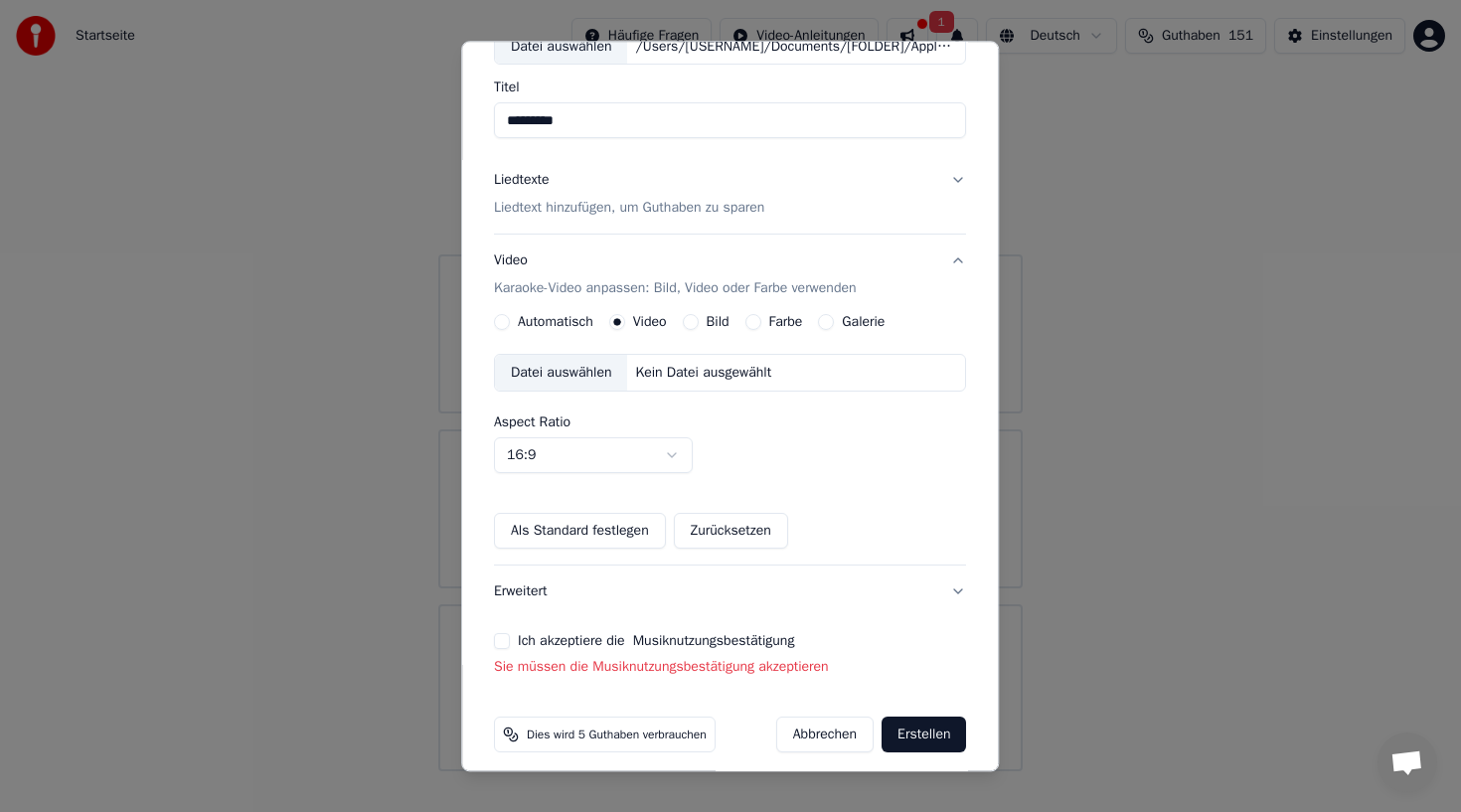 scroll, scrollTop: 149, scrollLeft: 0, axis: vertical 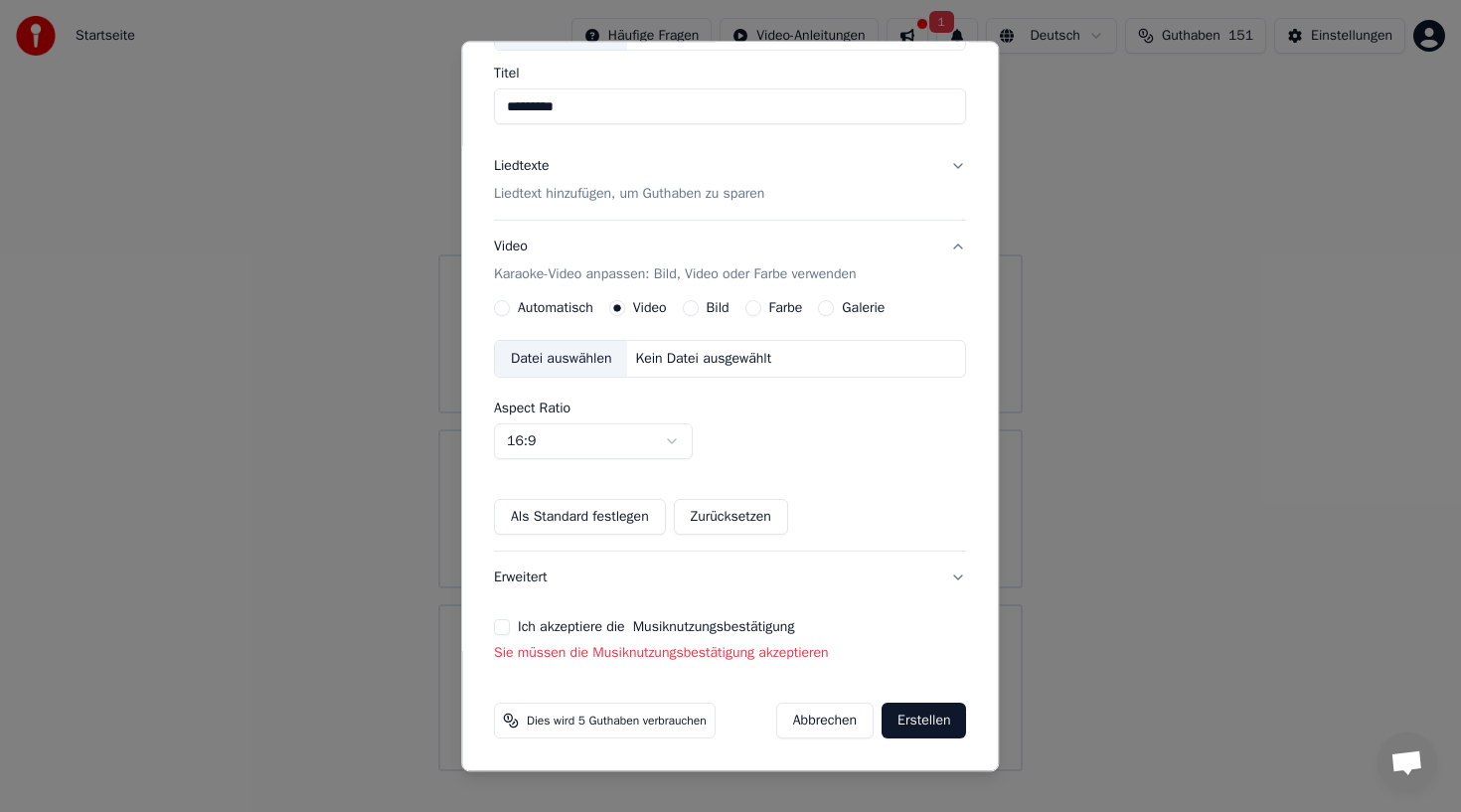 click on "Ich akzeptiere die   Musiknutzungsbestätigung" at bounding box center [502, 628] 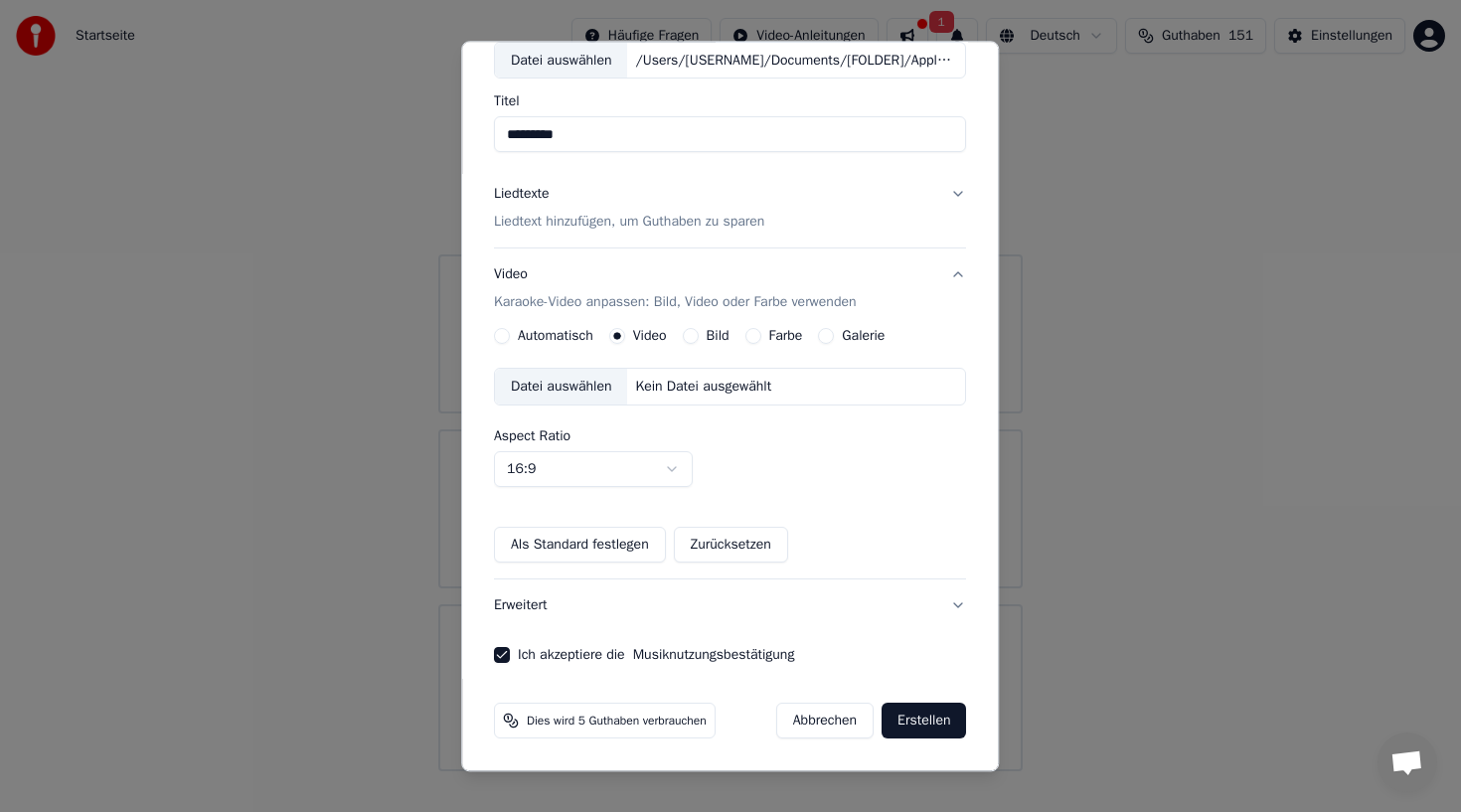 click on "Erstellen" at bounding box center [923, 722] 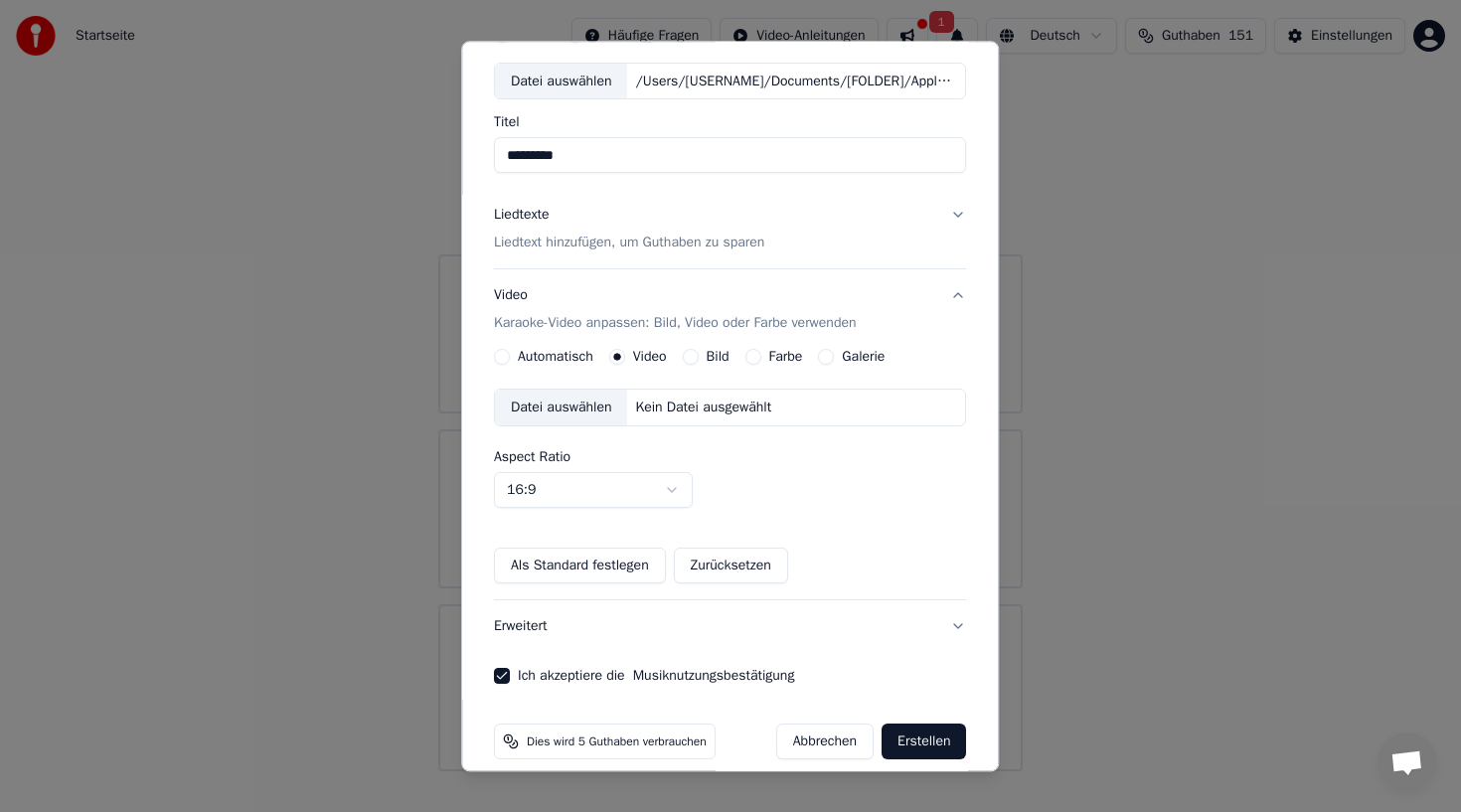 scroll, scrollTop: 121, scrollLeft: 0, axis: vertical 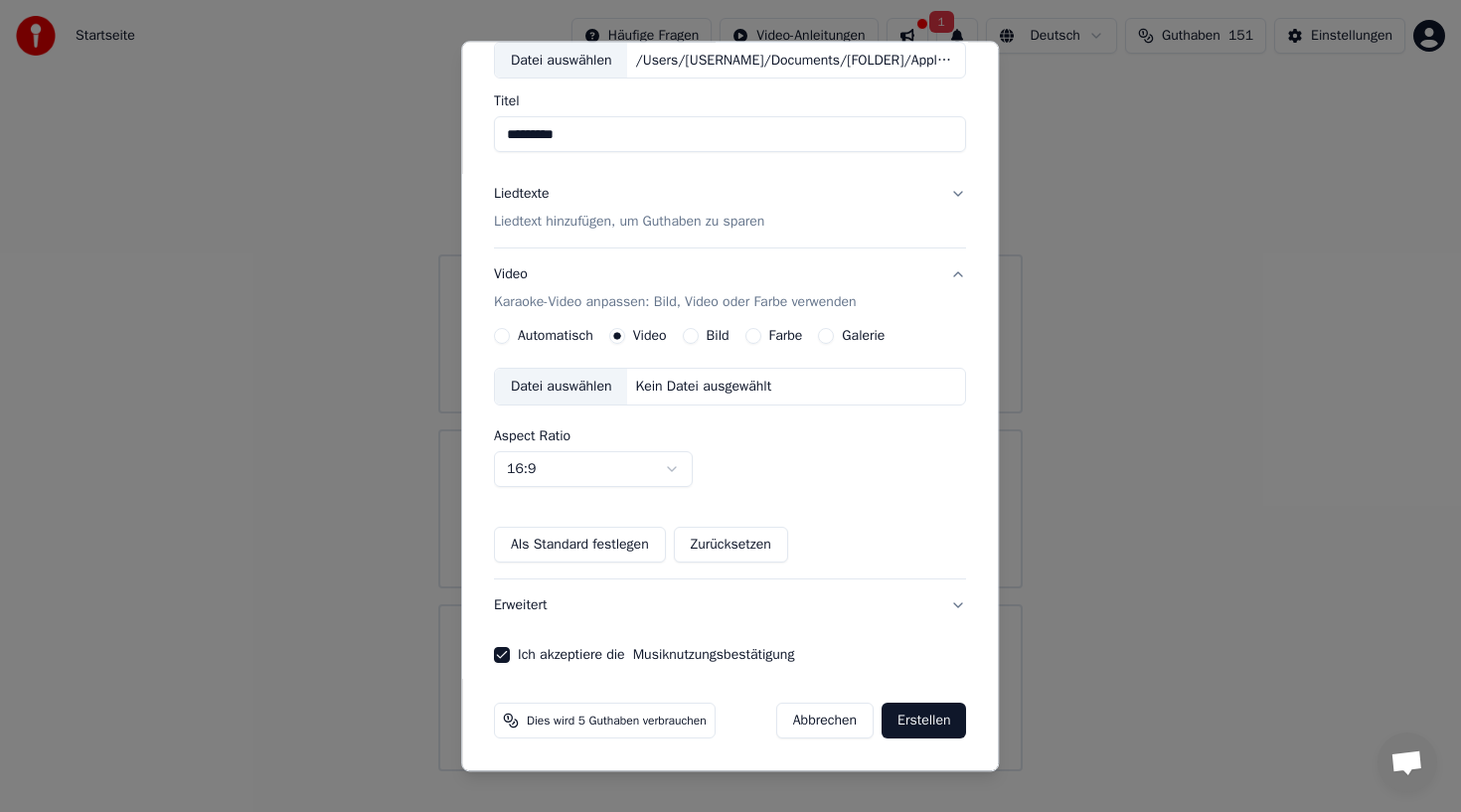 click on "Erstellen" at bounding box center (923, 722) 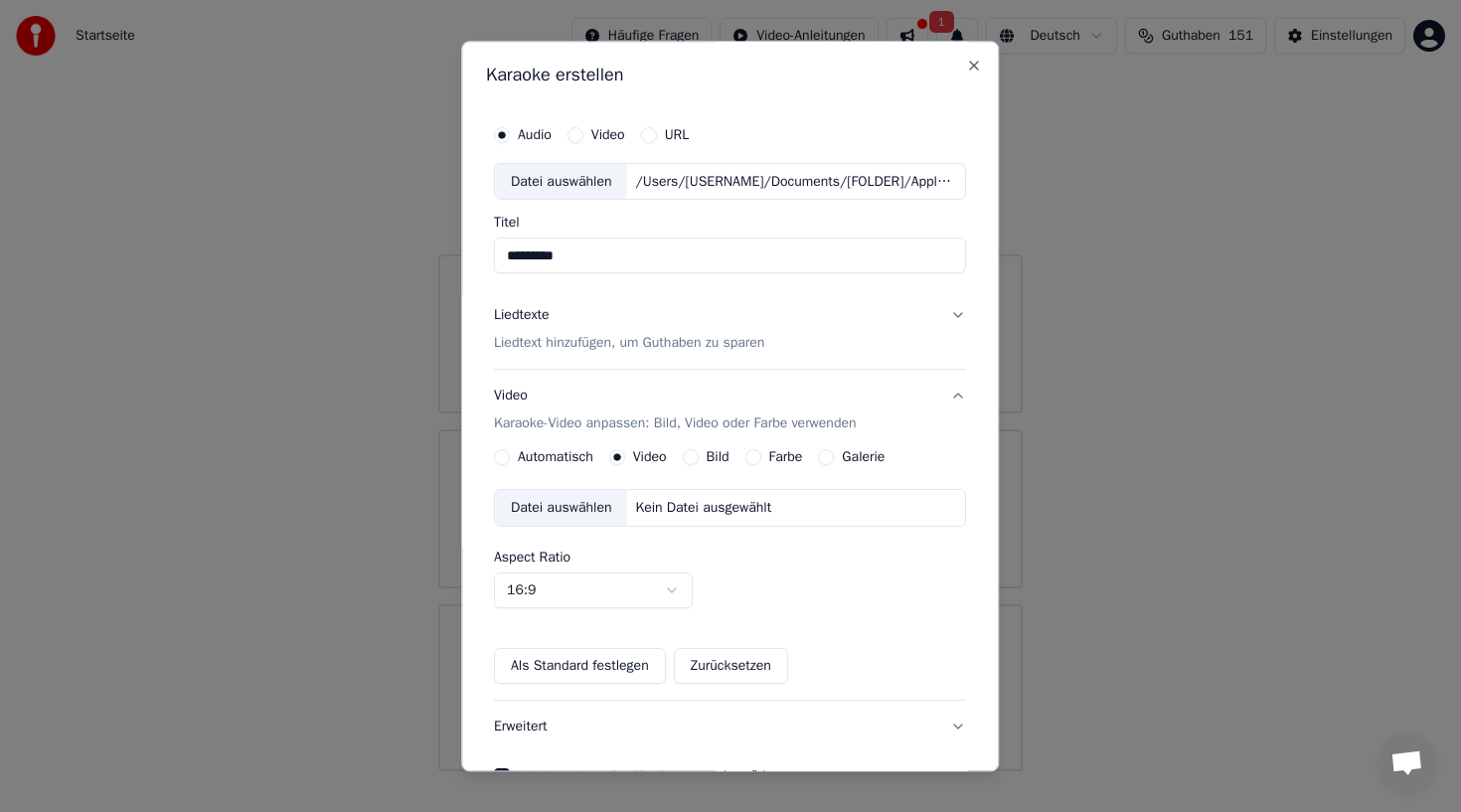 scroll, scrollTop: 24, scrollLeft: 0, axis: vertical 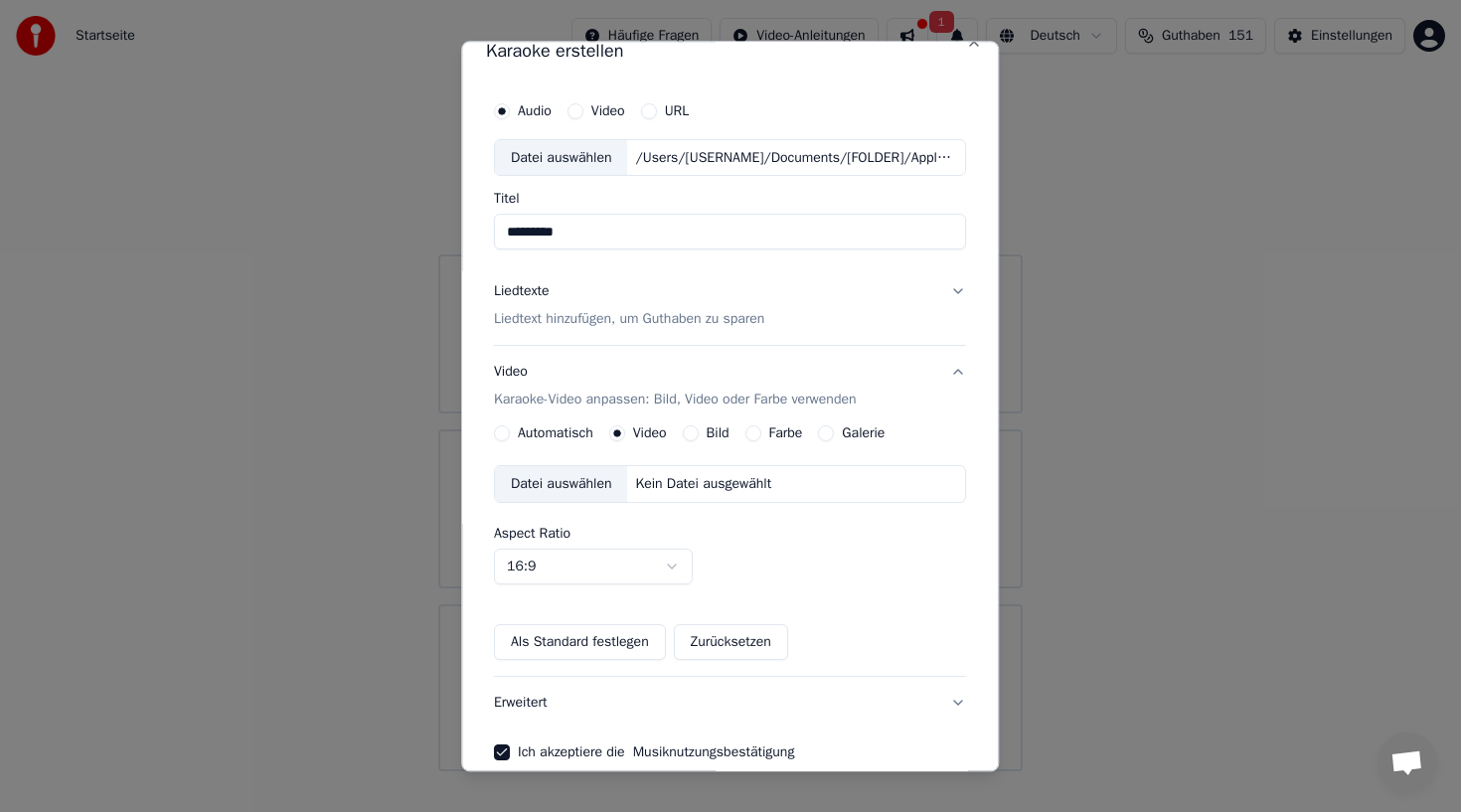 click on "Liedtext hinzufügen, um Guthaben zu sparen" at bounding box center (629, 320) 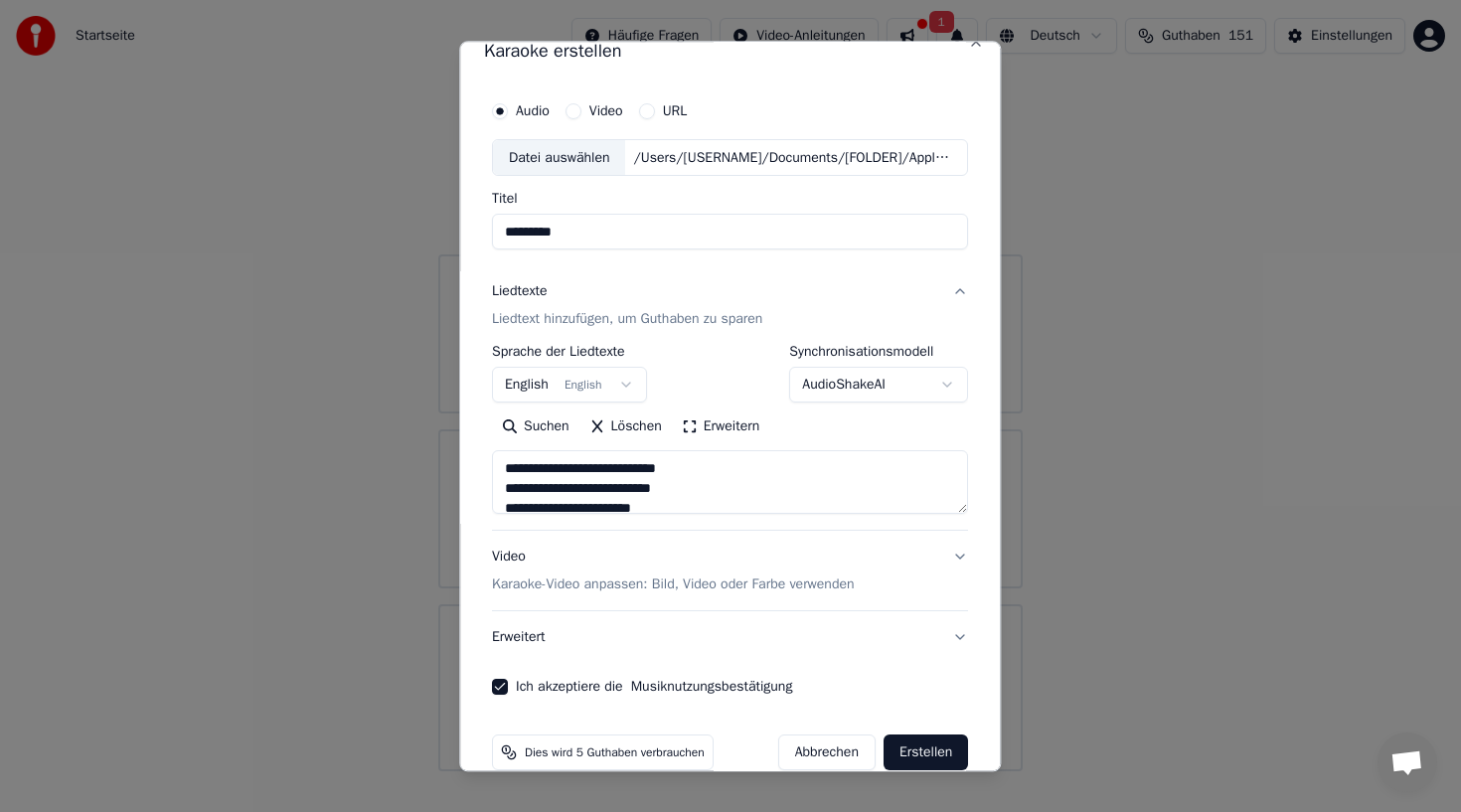 click on "Erstellen" at bounding box center [925, 753] 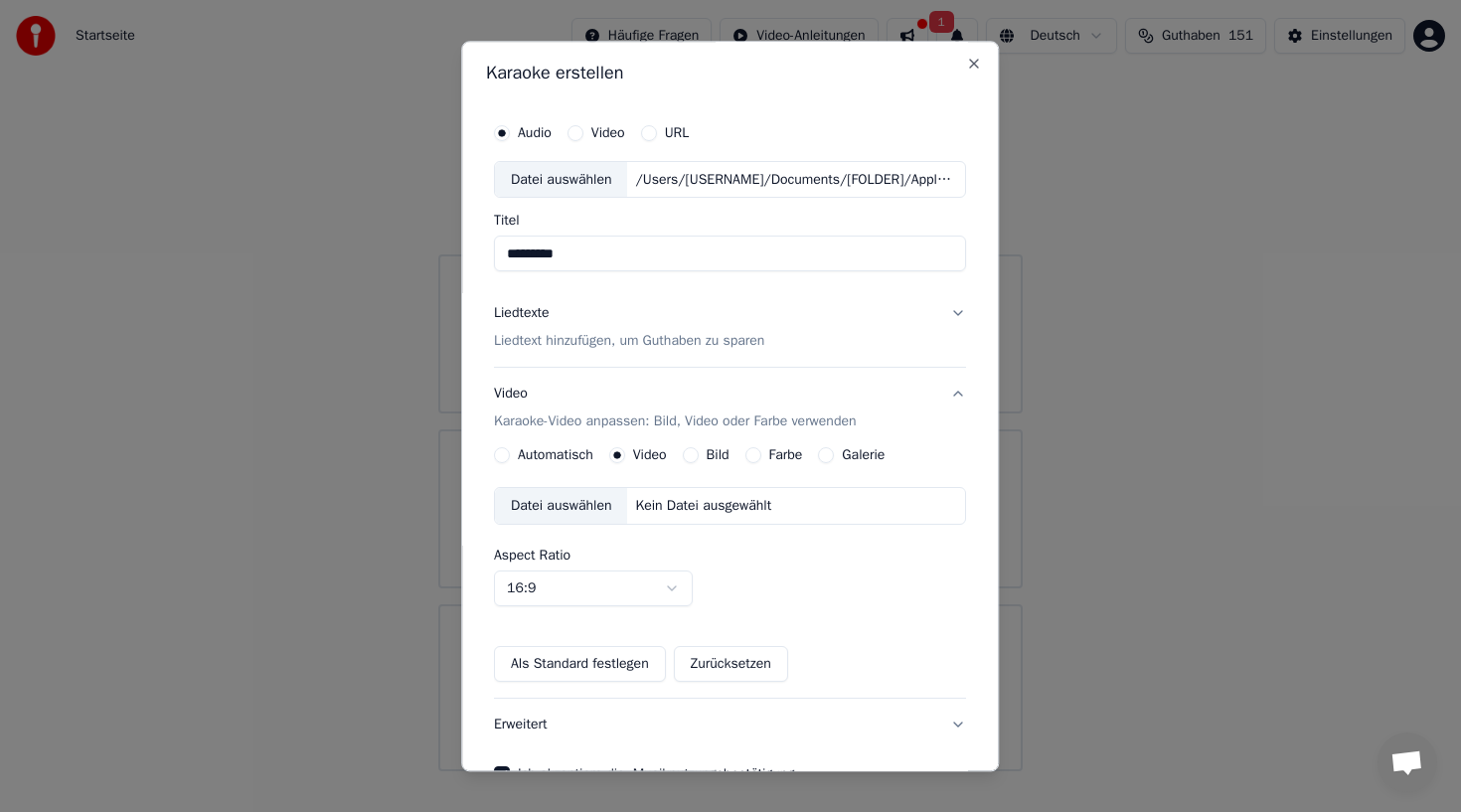 scroll, scrollTop: 0, scrollLeft: 0, axis: both 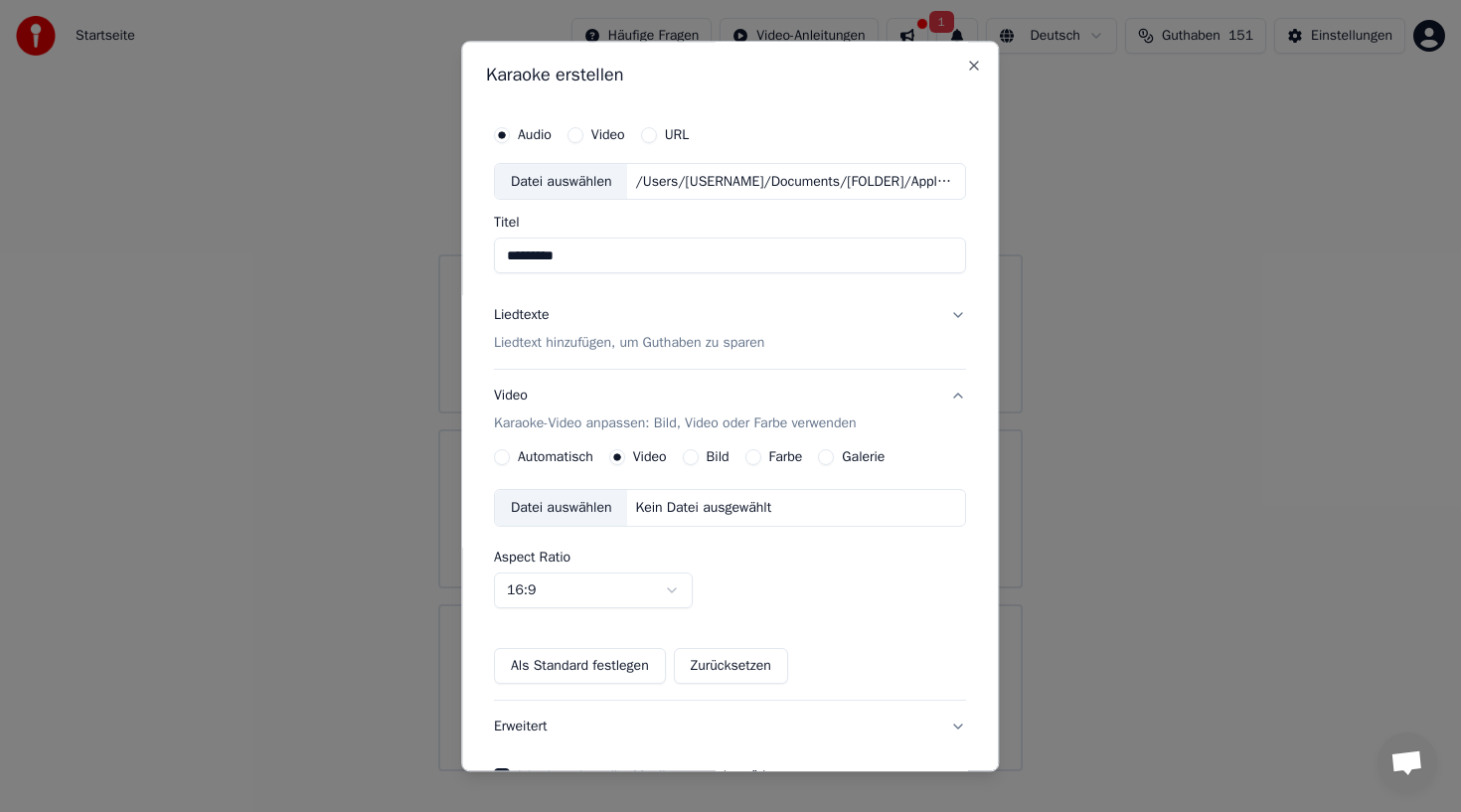 type 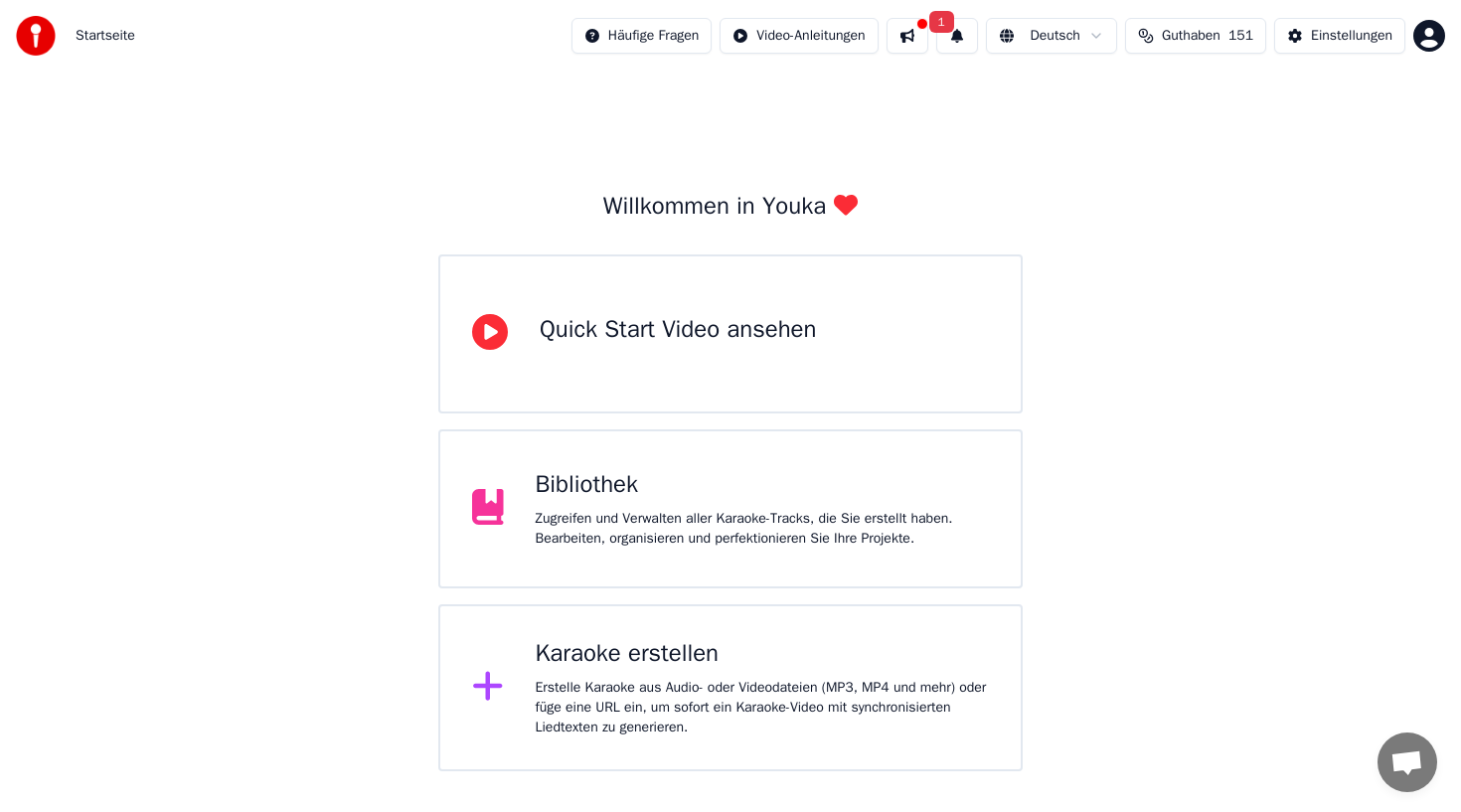 click on "Karaoke erstellen Erstelle Karaoke aus Audio- oder Videodateien (MP3, MP4 und mehr) oder füge eine URL ein, um sofort ein Karaoke-Video mit synchronisierten Liedtexten zu generieren." at bounding box center [762, 688] 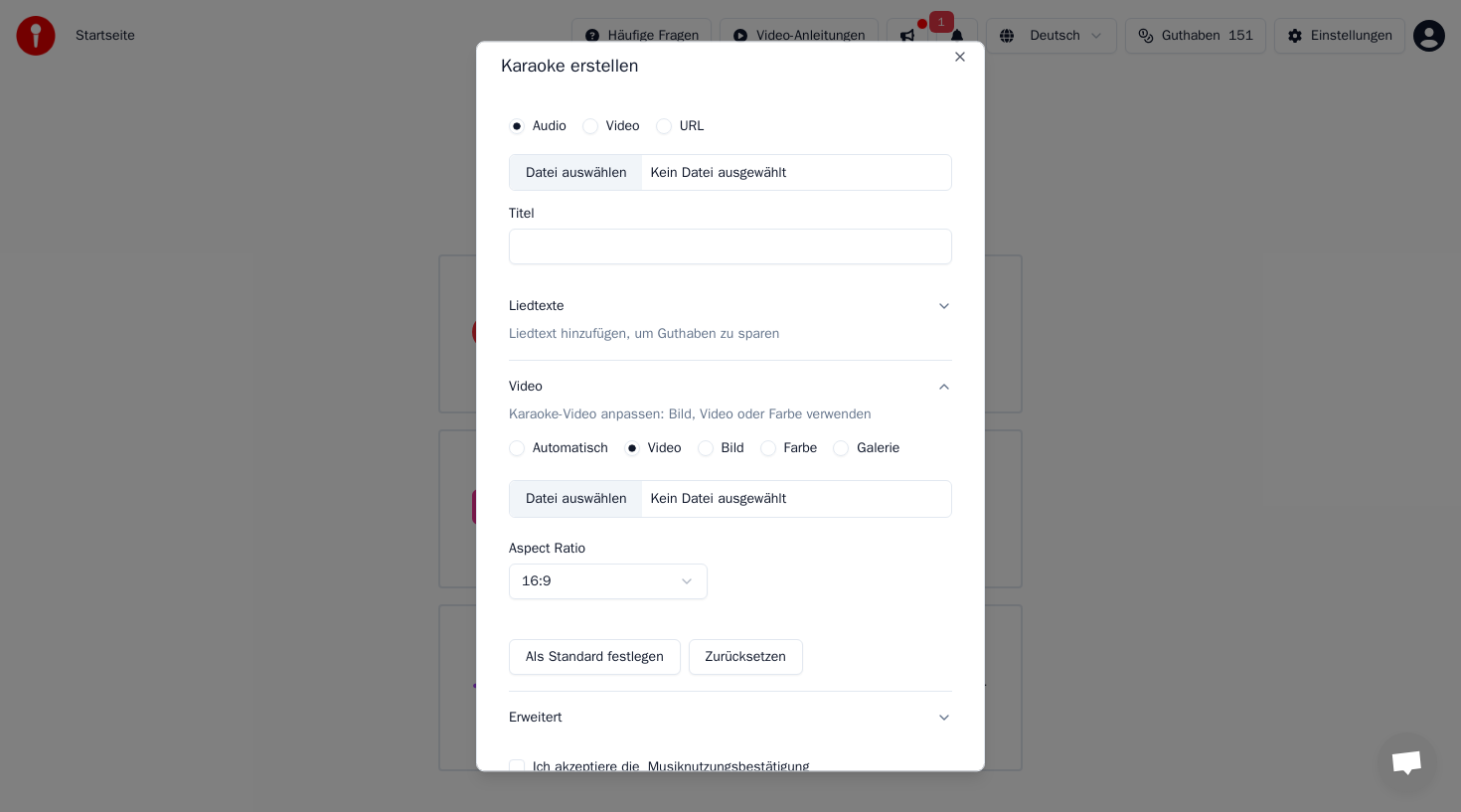 scroll, scrollTop: 0, scrollLeft: 0, axis: both 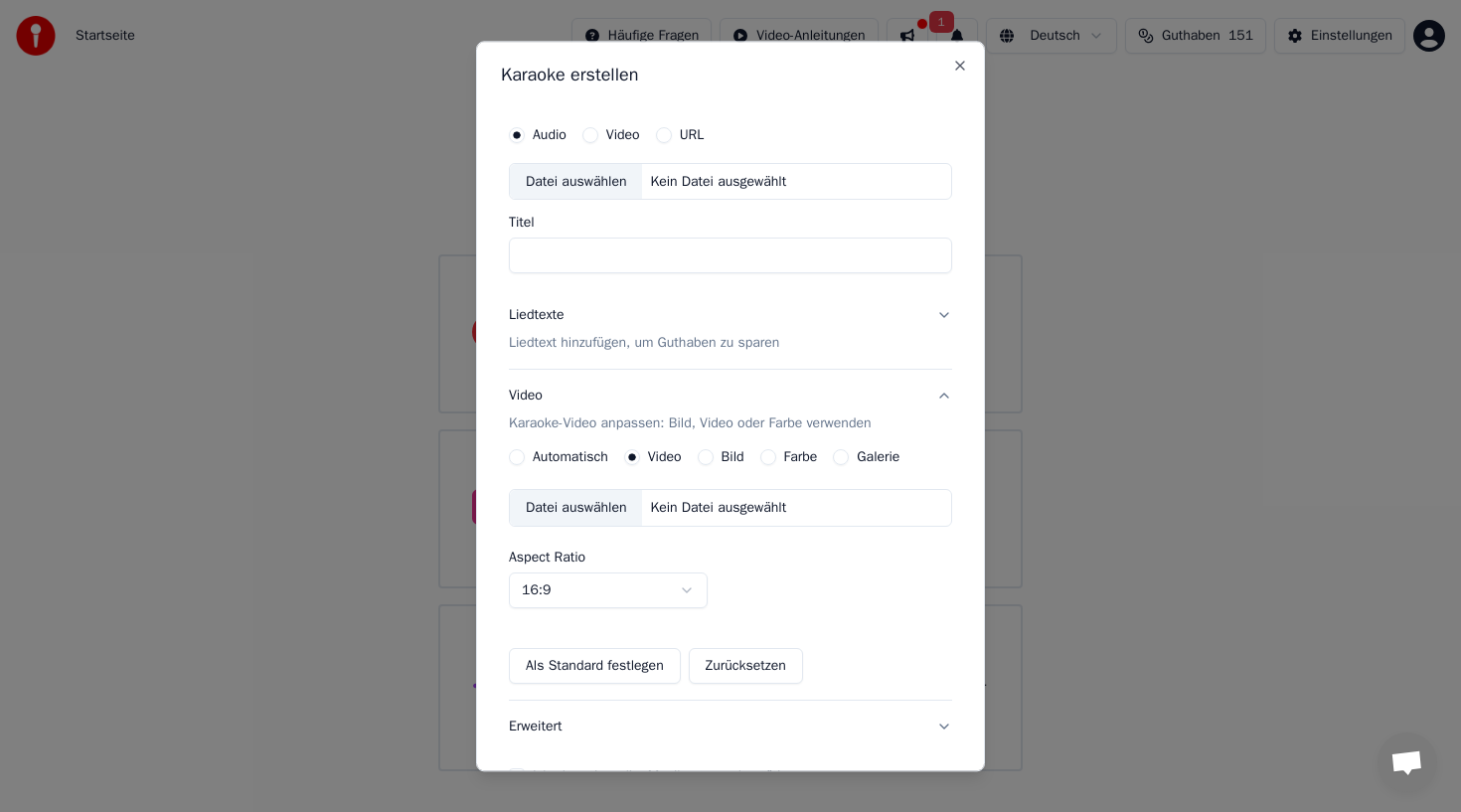 click on "URL" at bounding box center [664, 135] 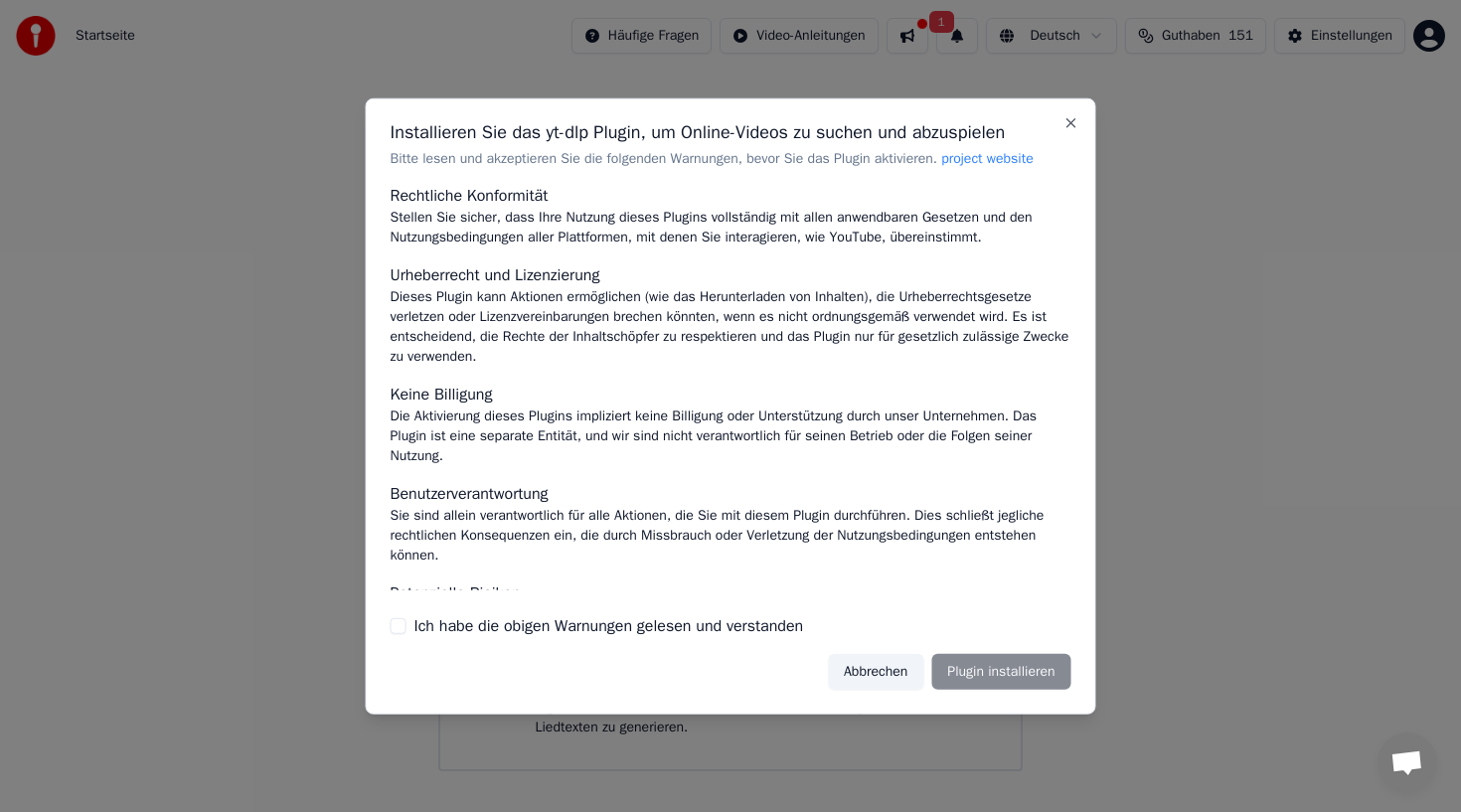 drag, startPoint x: 930, startPoint y: 622, endPoint x: 904, endPoint y: 633, distance: 28.231188 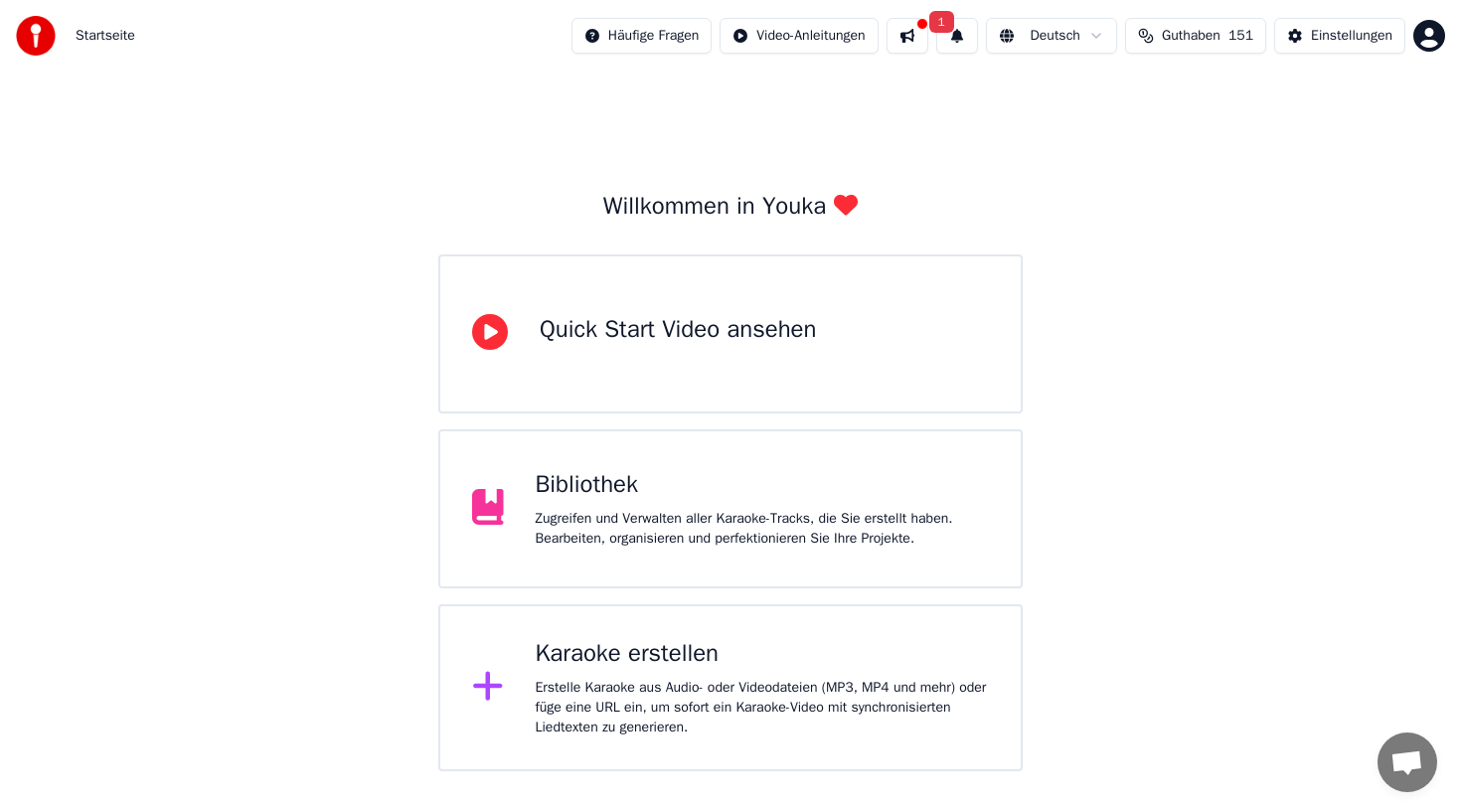 click on "Bibliothek" at bounding box center [762, 485] 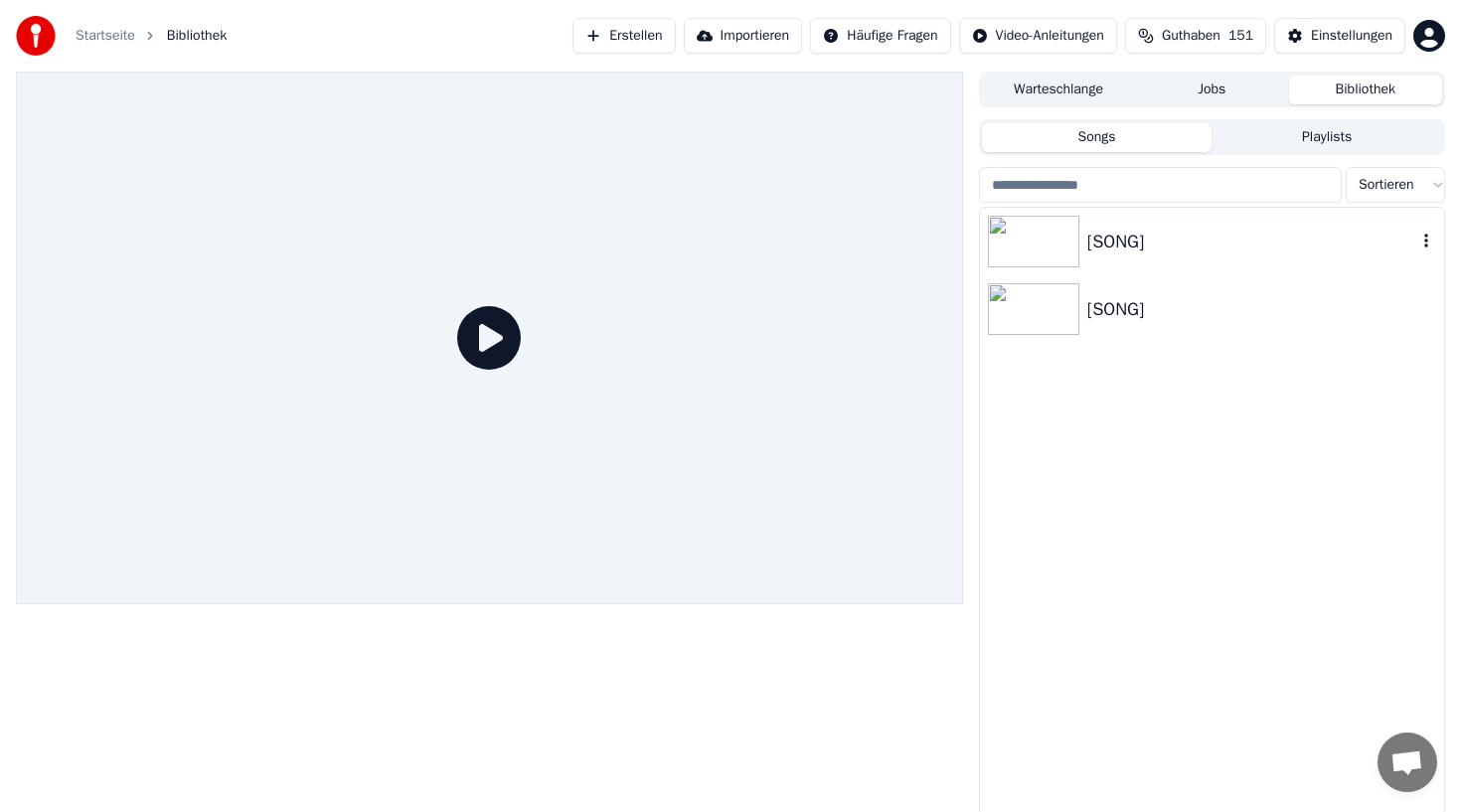 click at bounding box center (1034, 242) 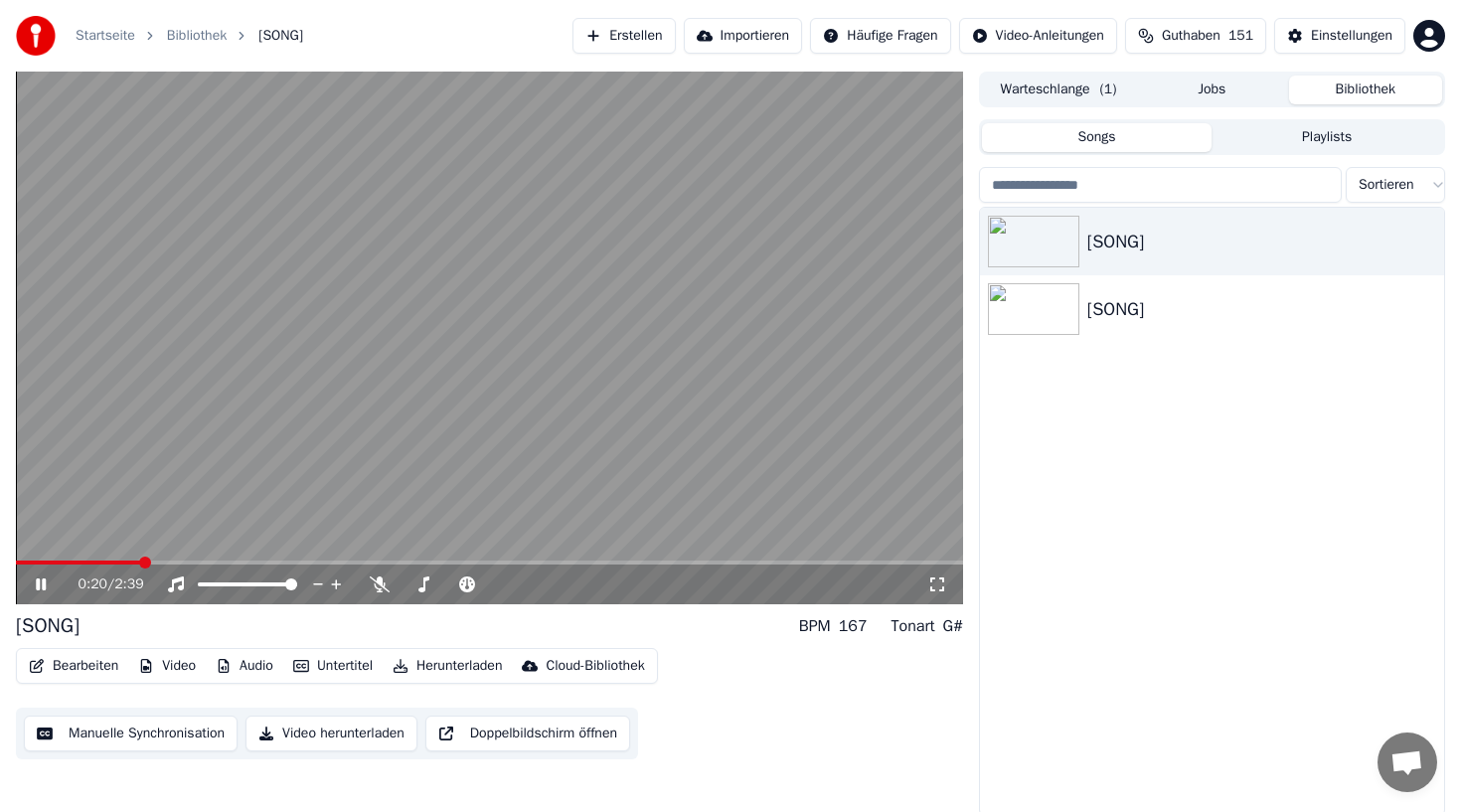 click 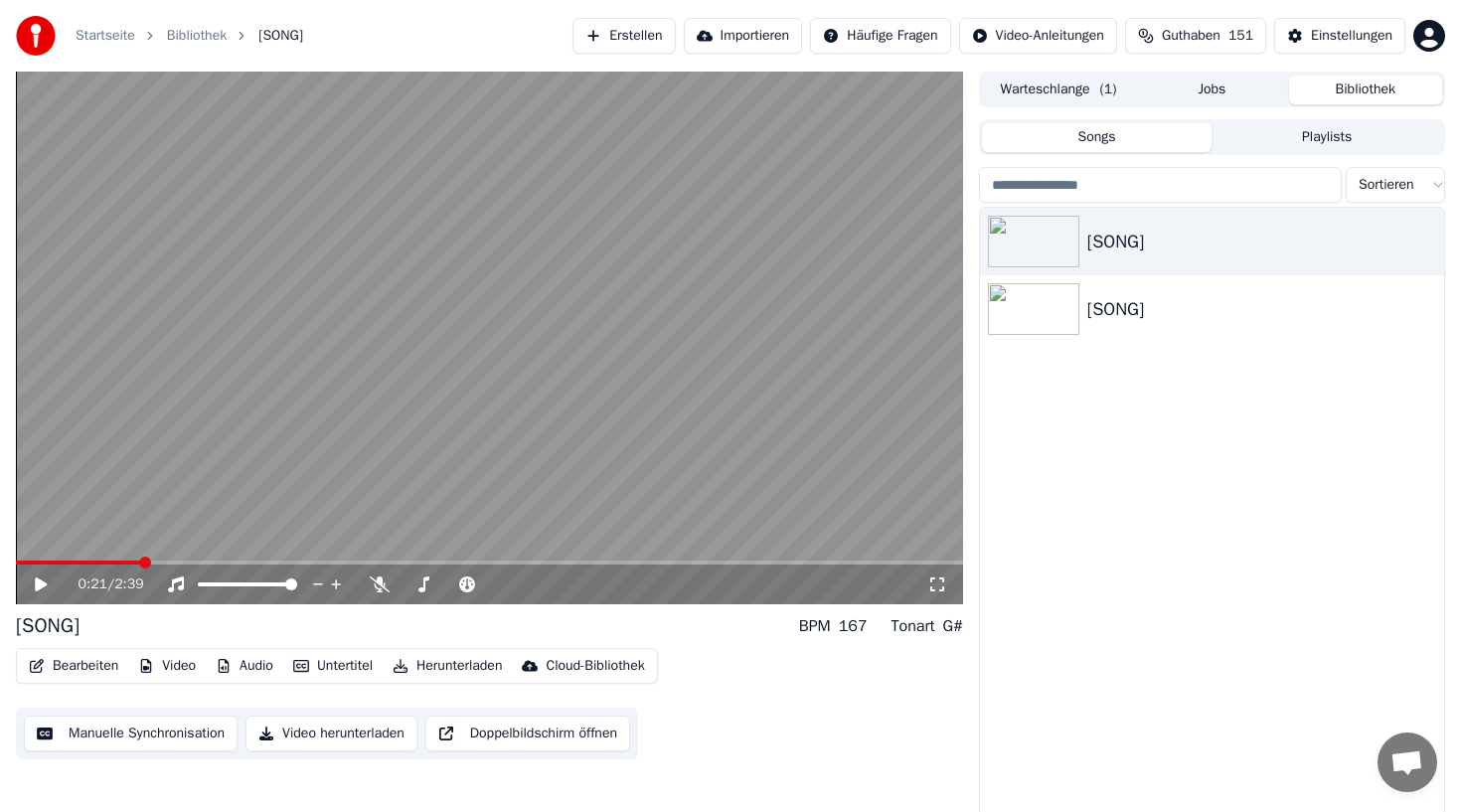 click at bounding box center [79, 563] 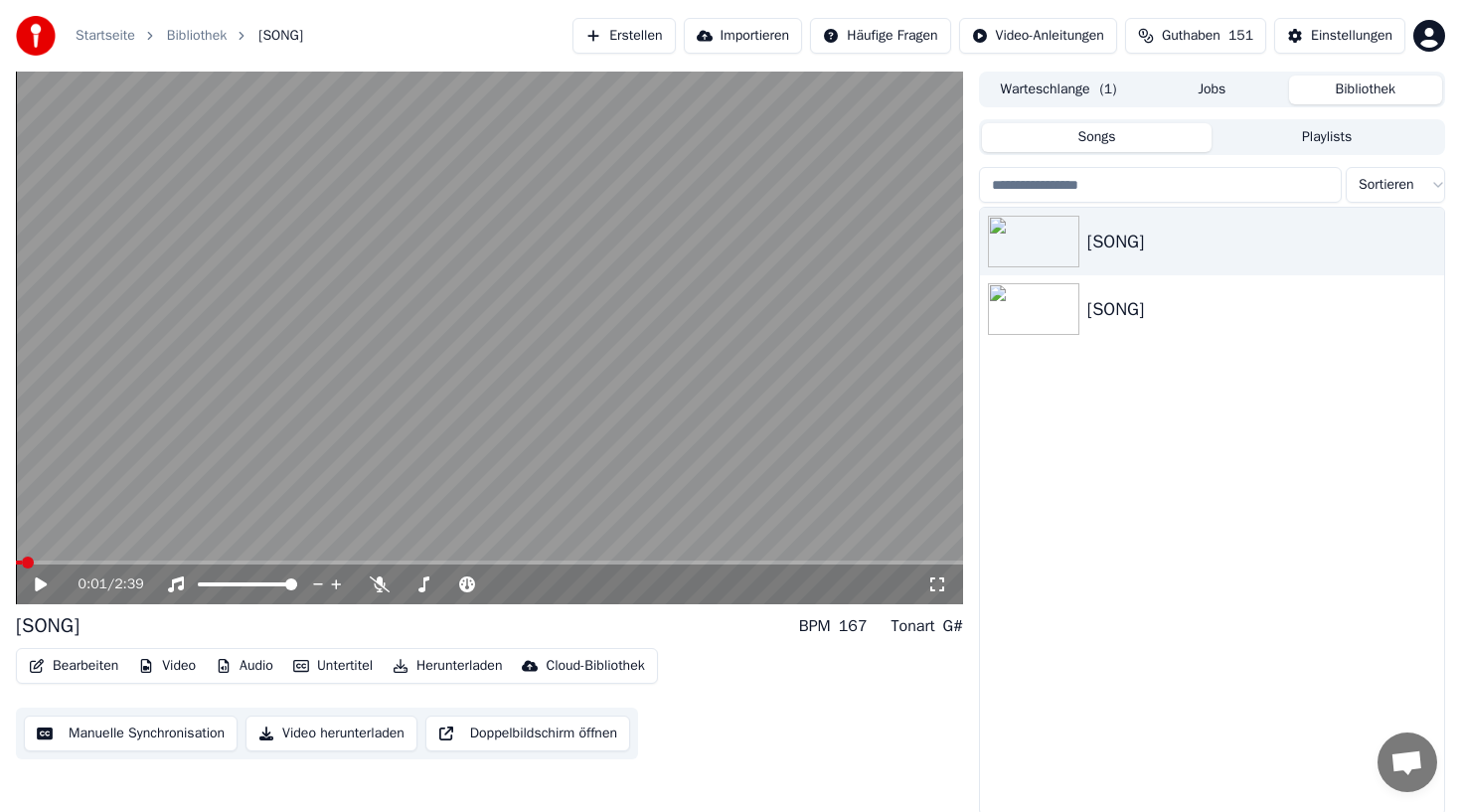 click at bounding box center [28, 563] 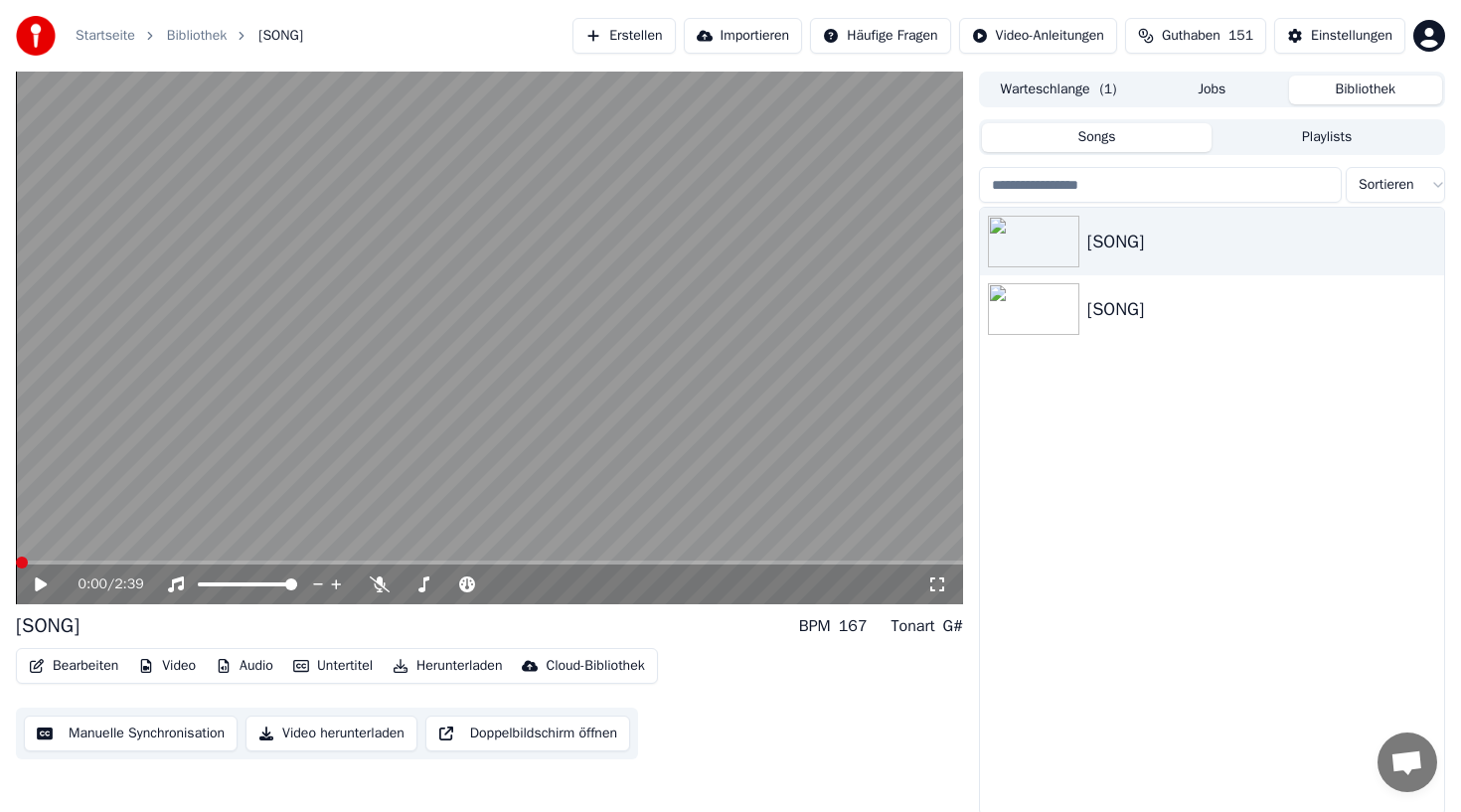 click on "0:00  /  2:39 Stone Cold BPM 167 Tonart G# Bearbeiten Video Audio Untertitel Herunterladen Cloud-Bibliothek Manuelle Synchronisation Video herunterladen Doppelbildschirm öffnen Warteschlange ( 1 ) Jobs Bibliothek Songs Playlists Sortieren Stone Cold Always on My Mind" at bounding box center [730, 443] 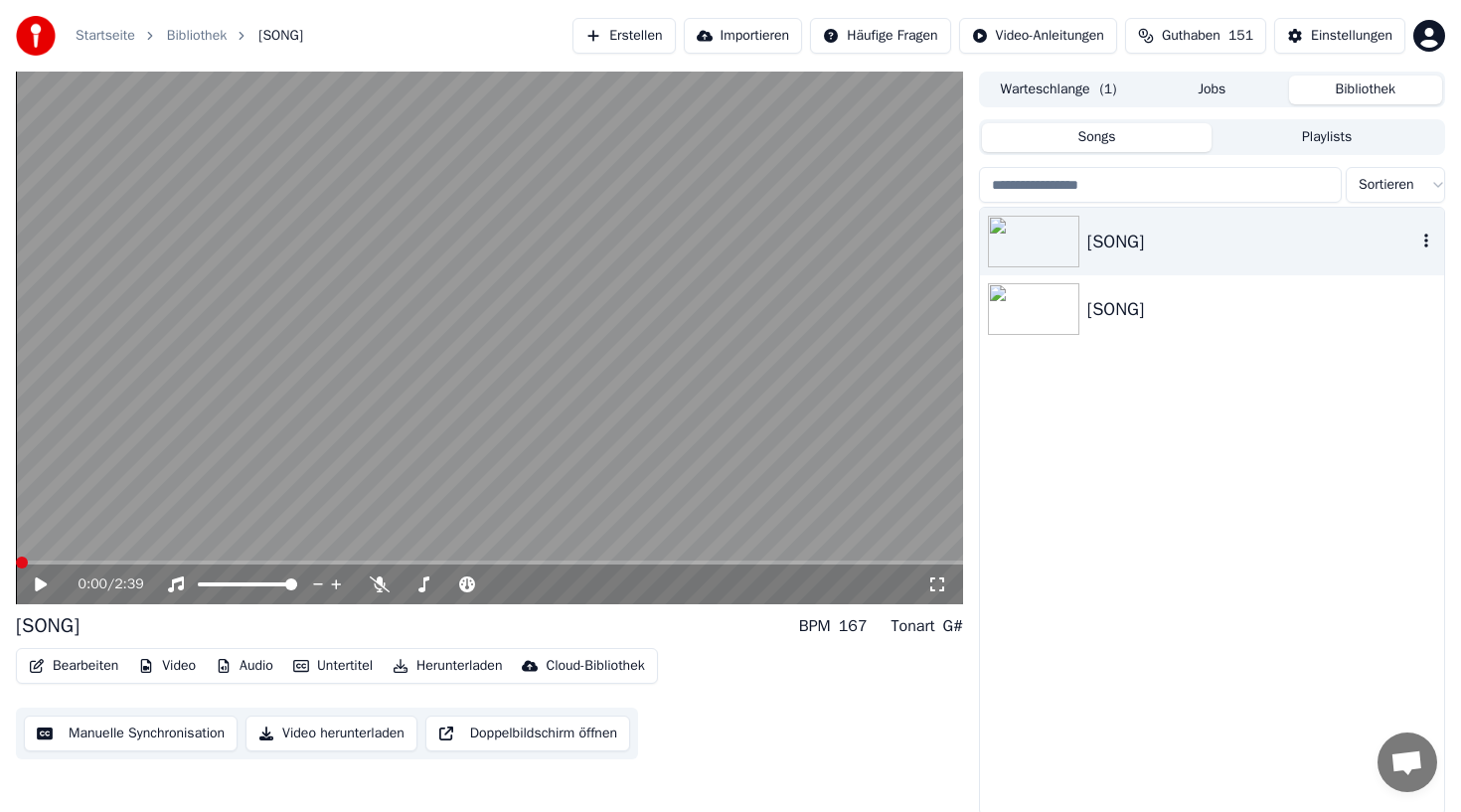 click at bounding box center [1034, 242] 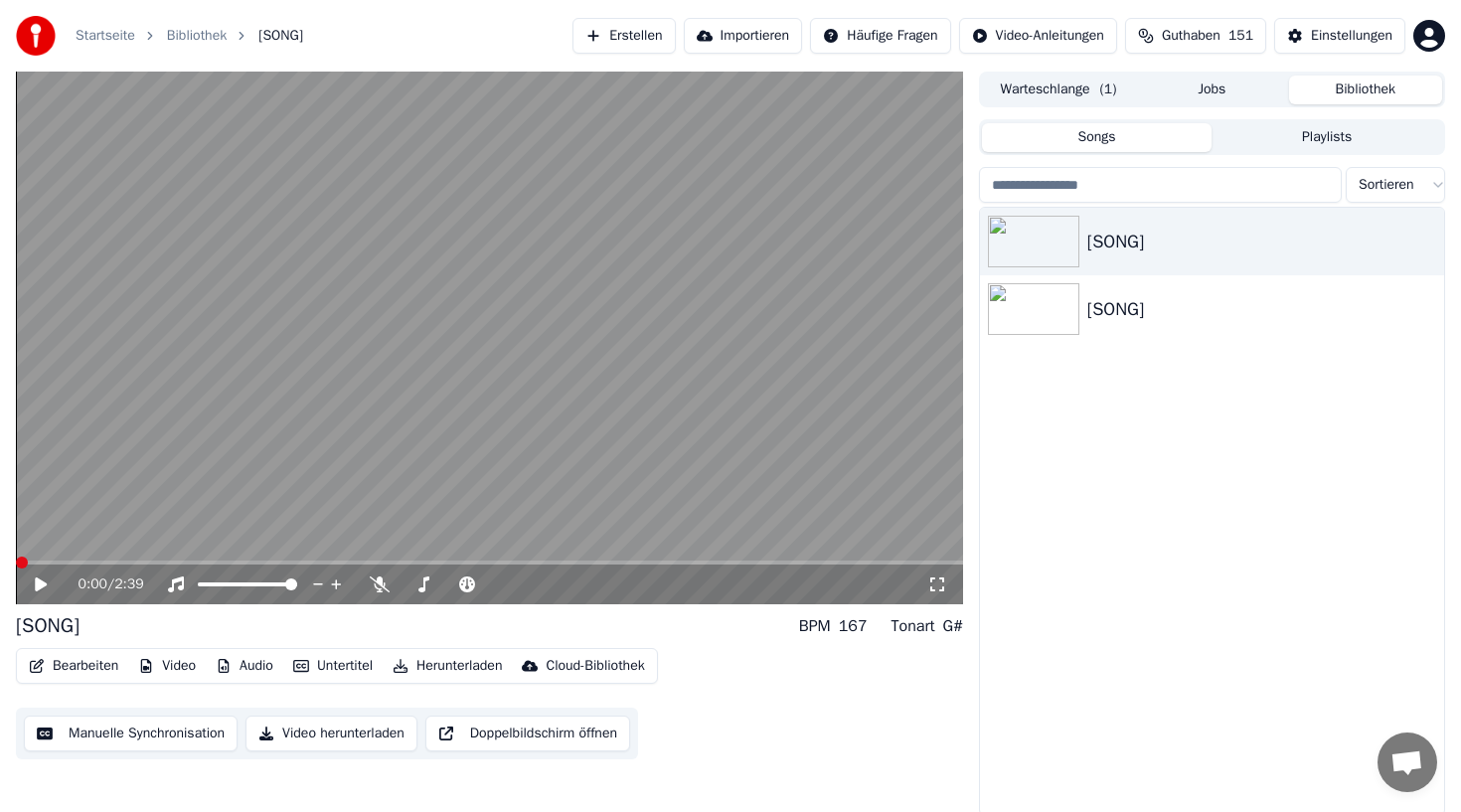 click on "Video herunterladen" at bounding box center (331, 733) 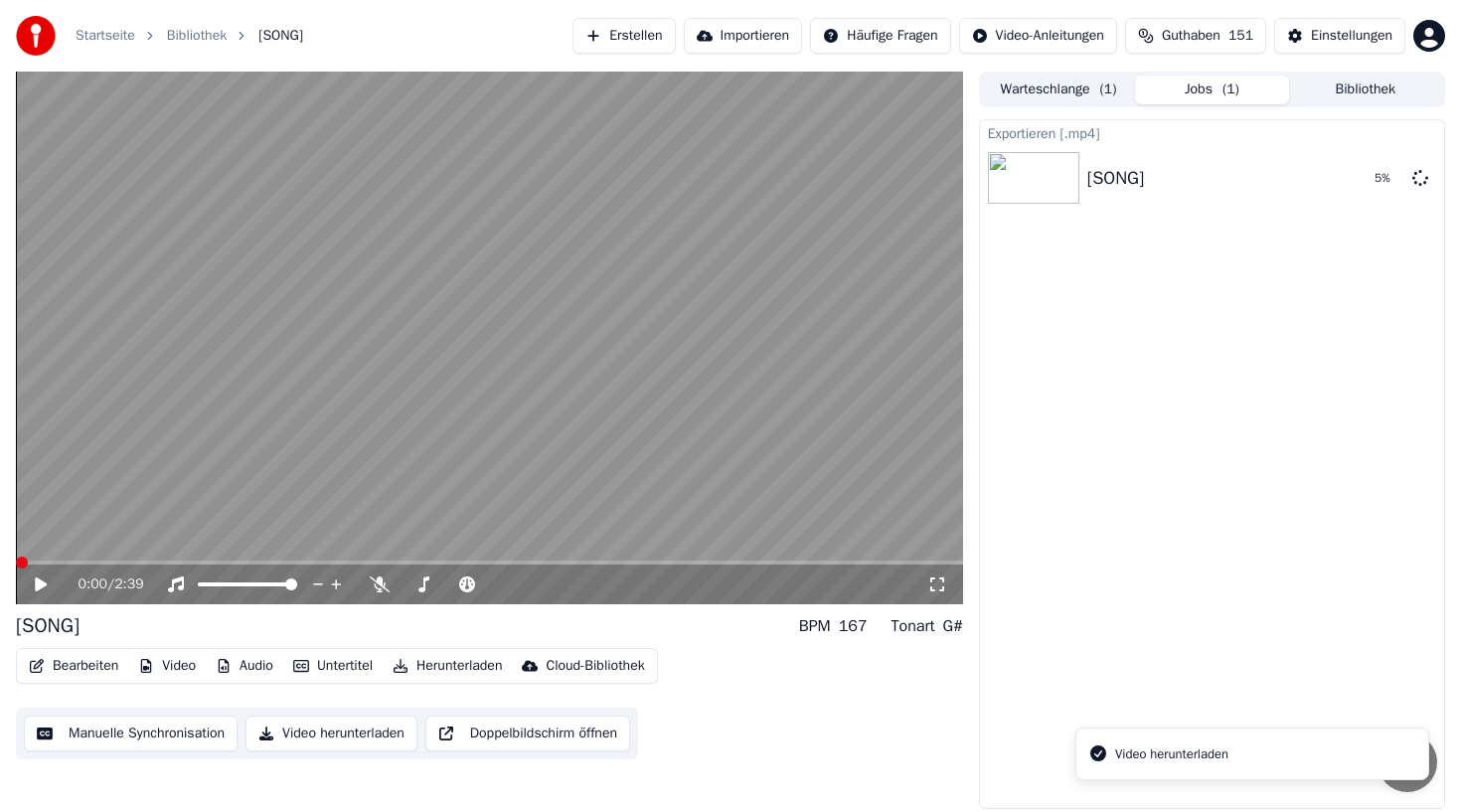click on "Video herunterladen" at bounding box center [1172, 754] 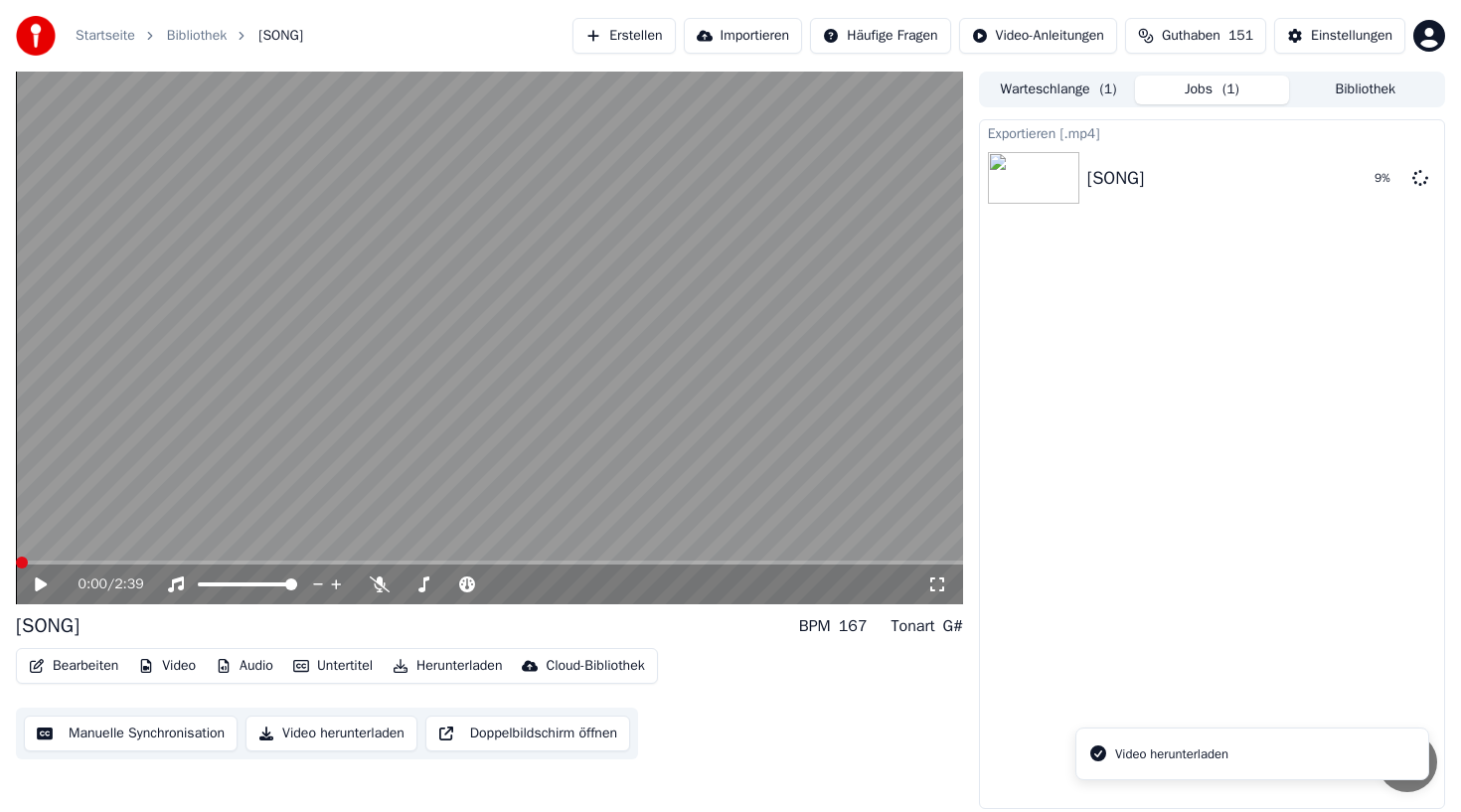 click on "Video herunterladen" at bounding box center [331, 733] 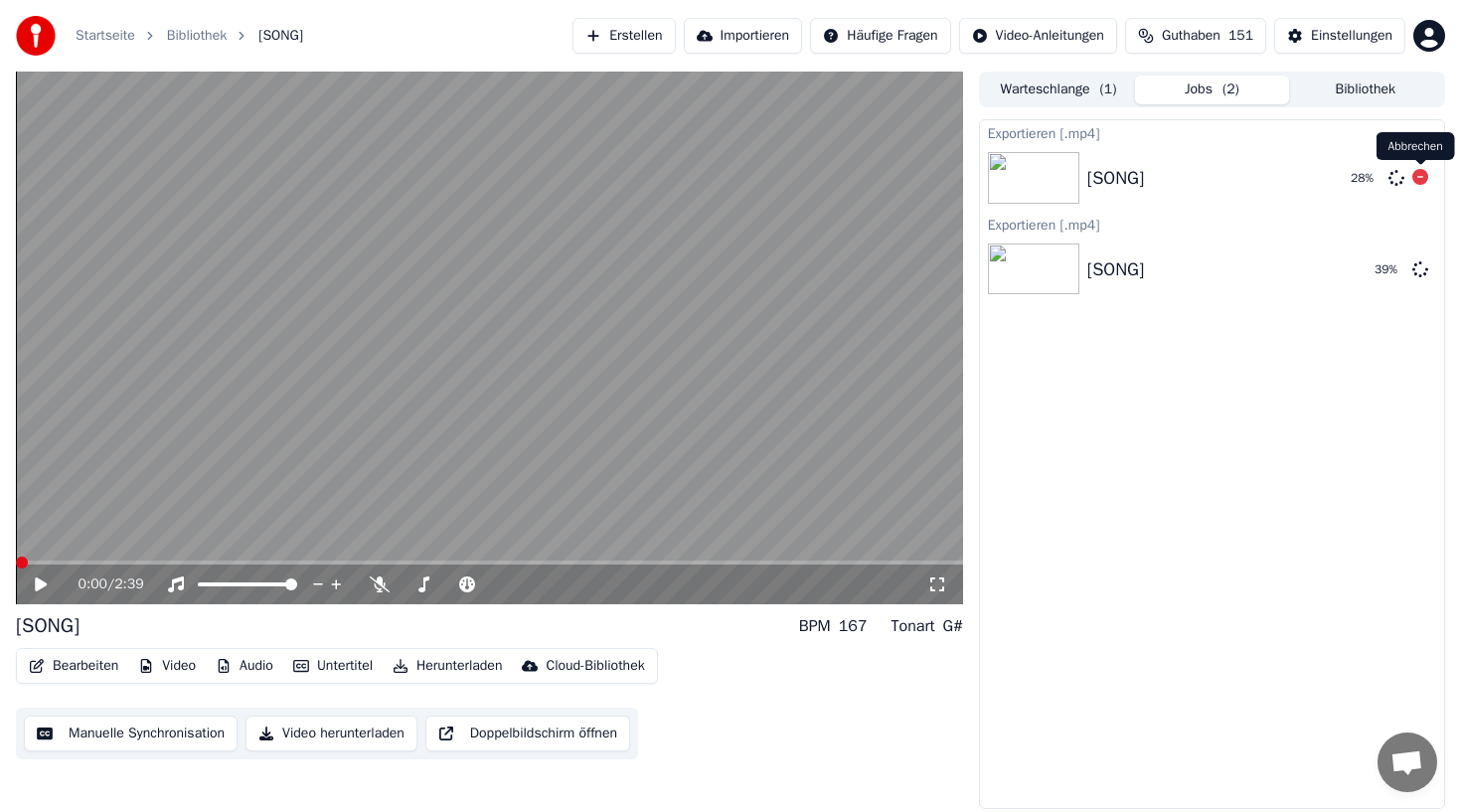 click 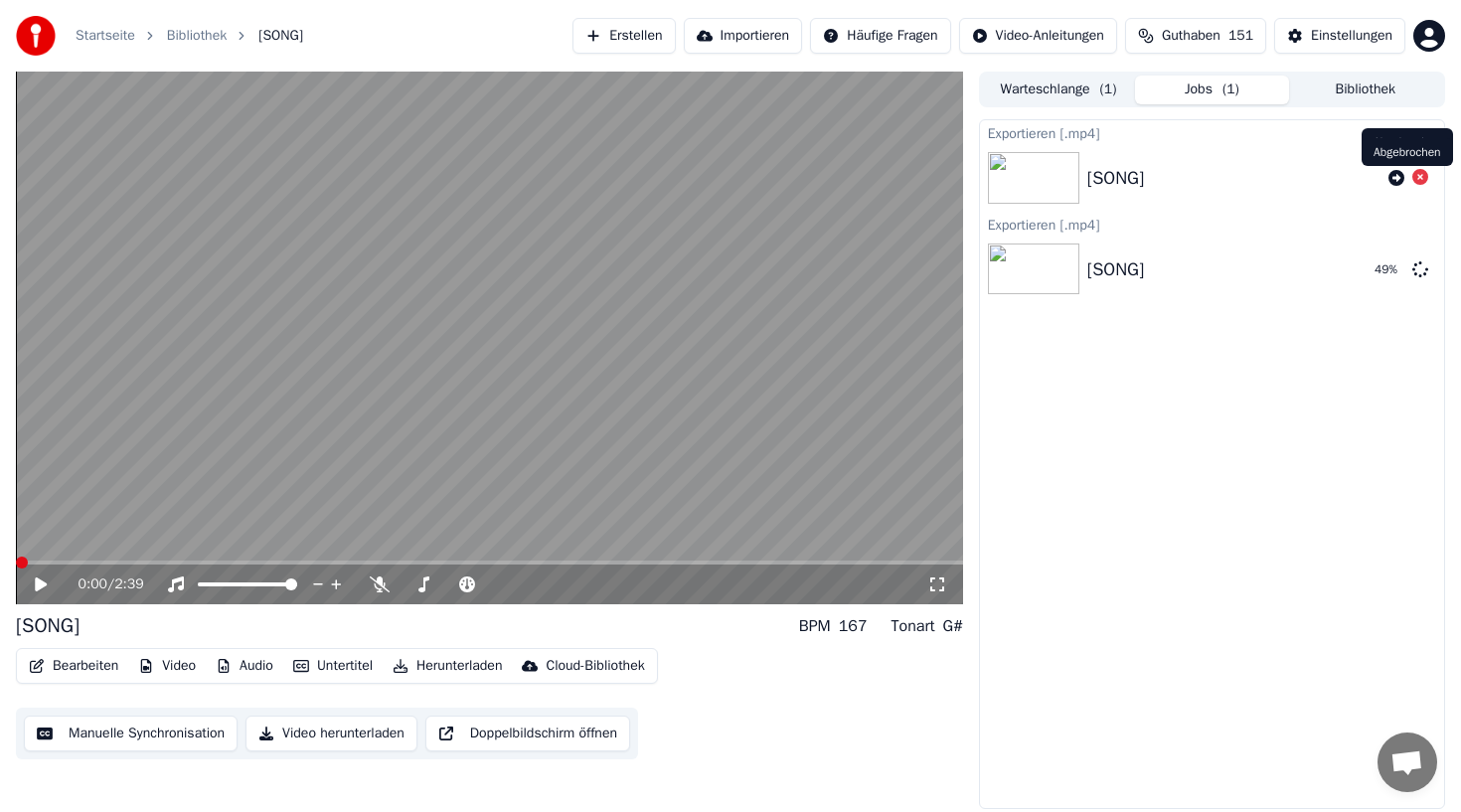 click 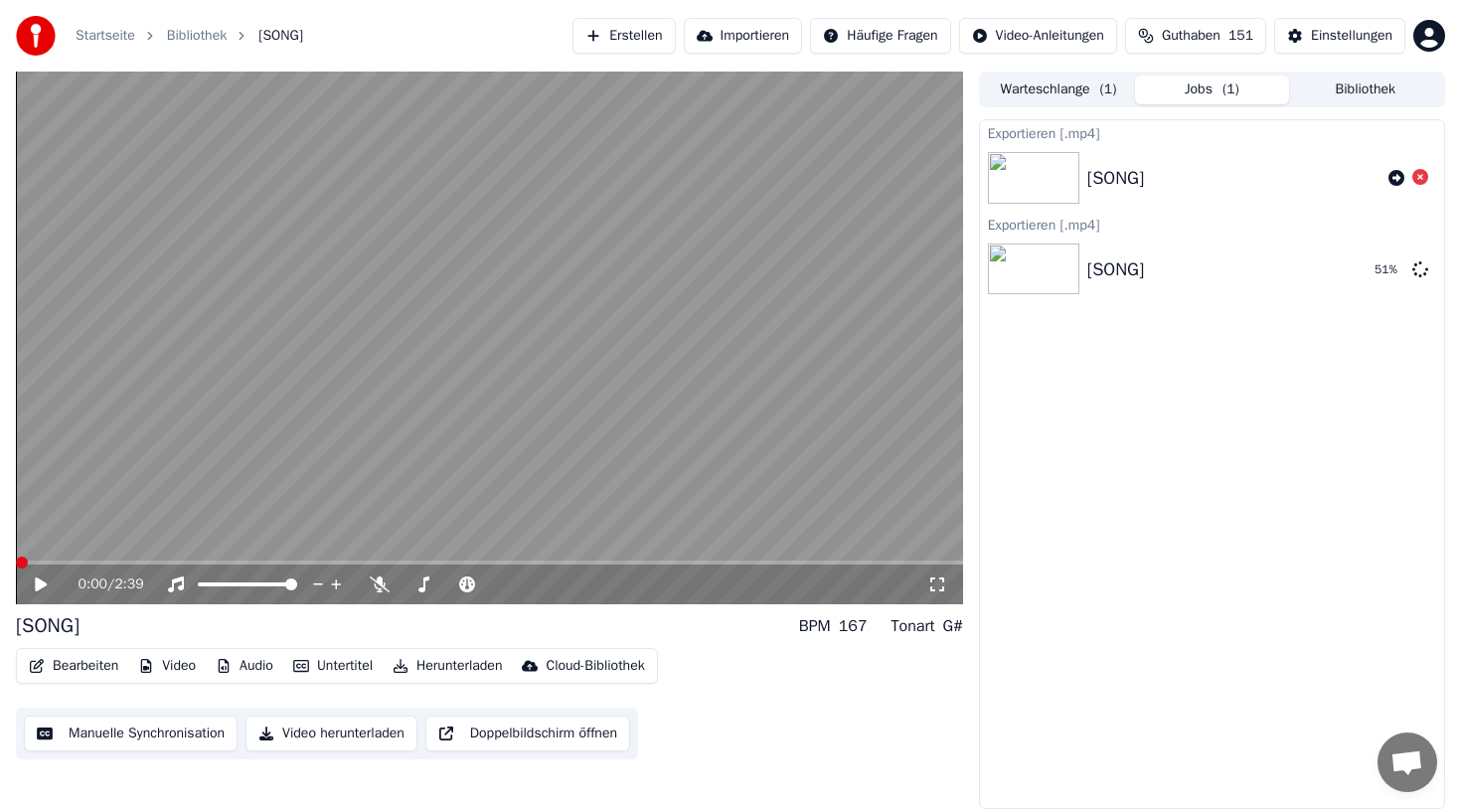 click 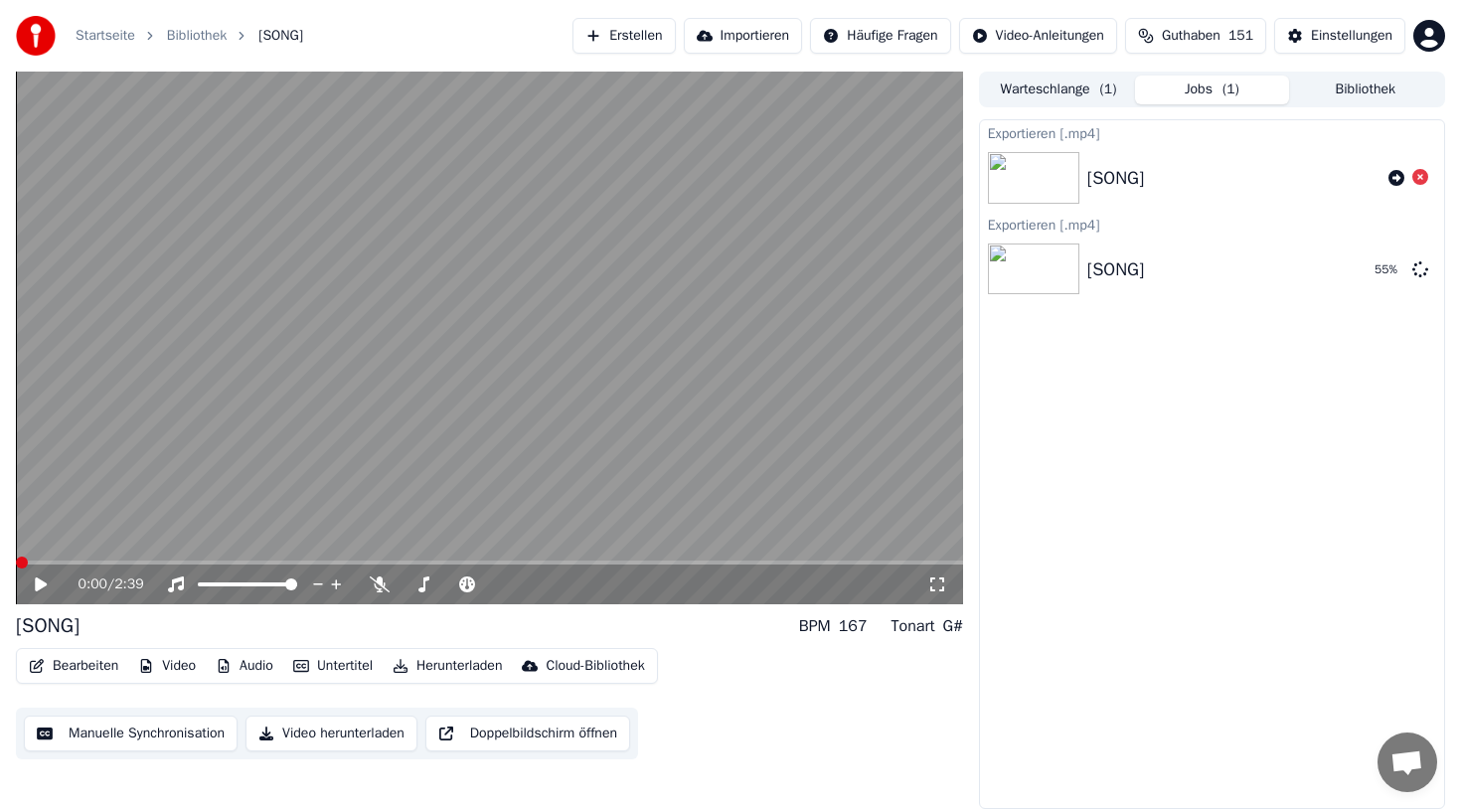 click 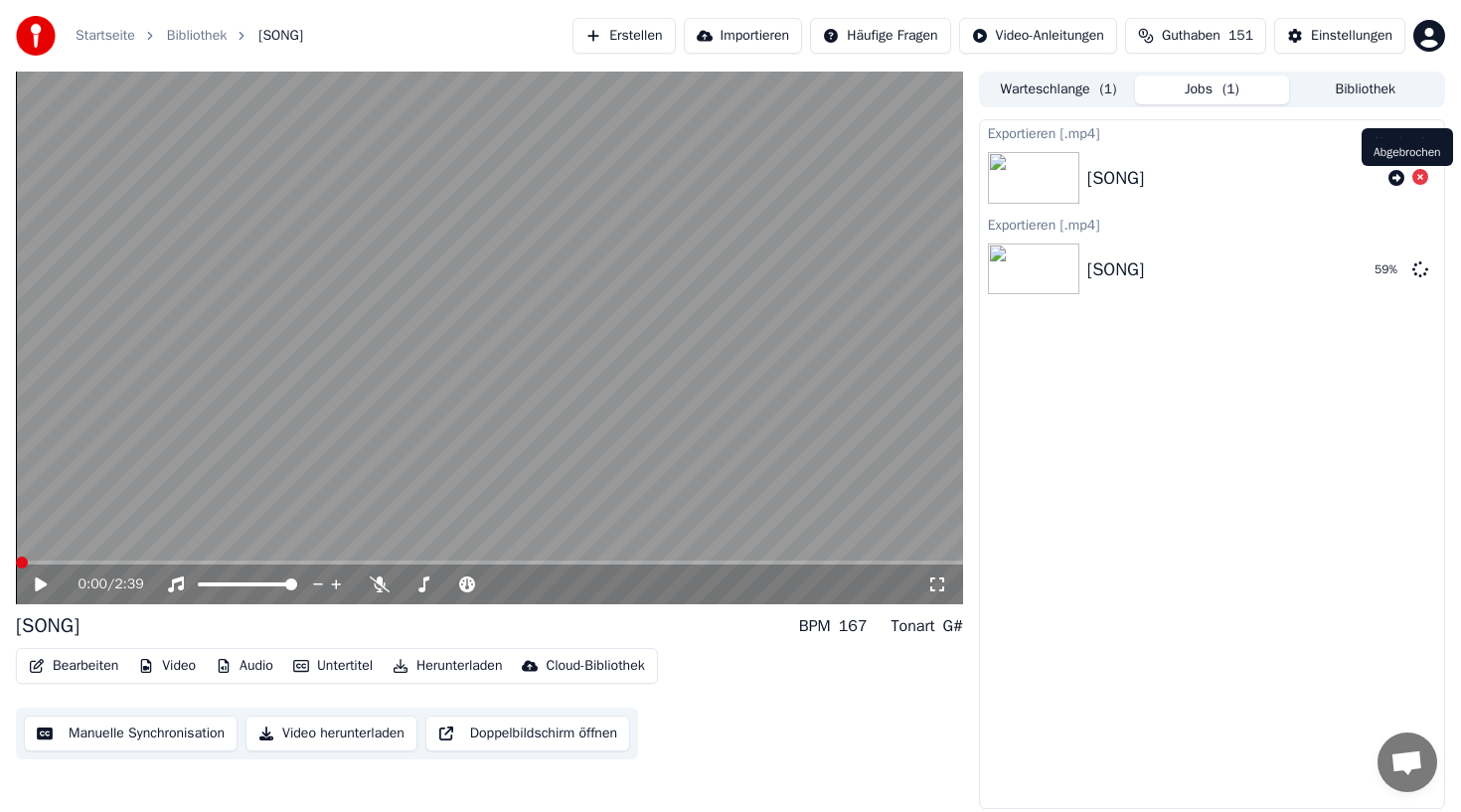 click 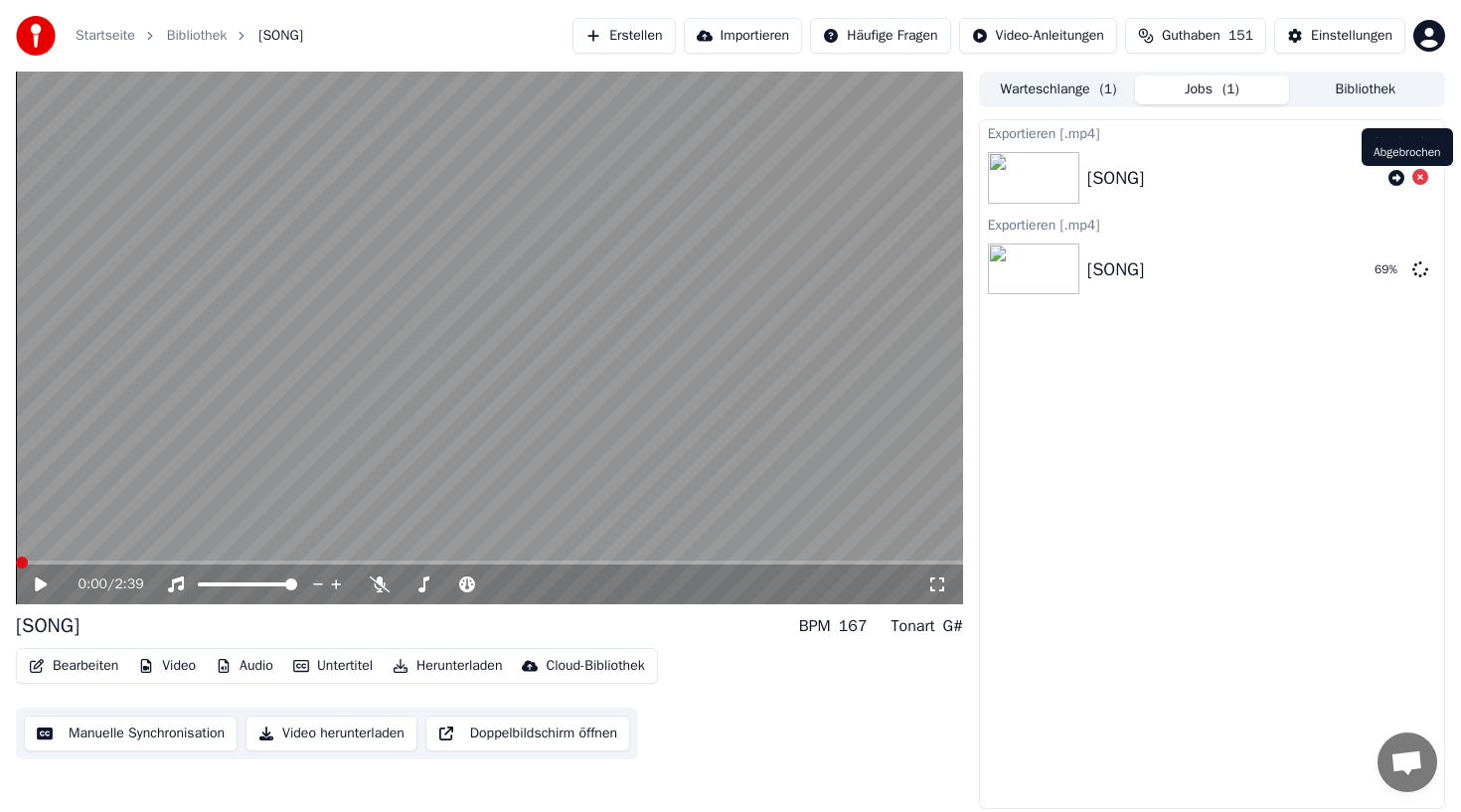 click 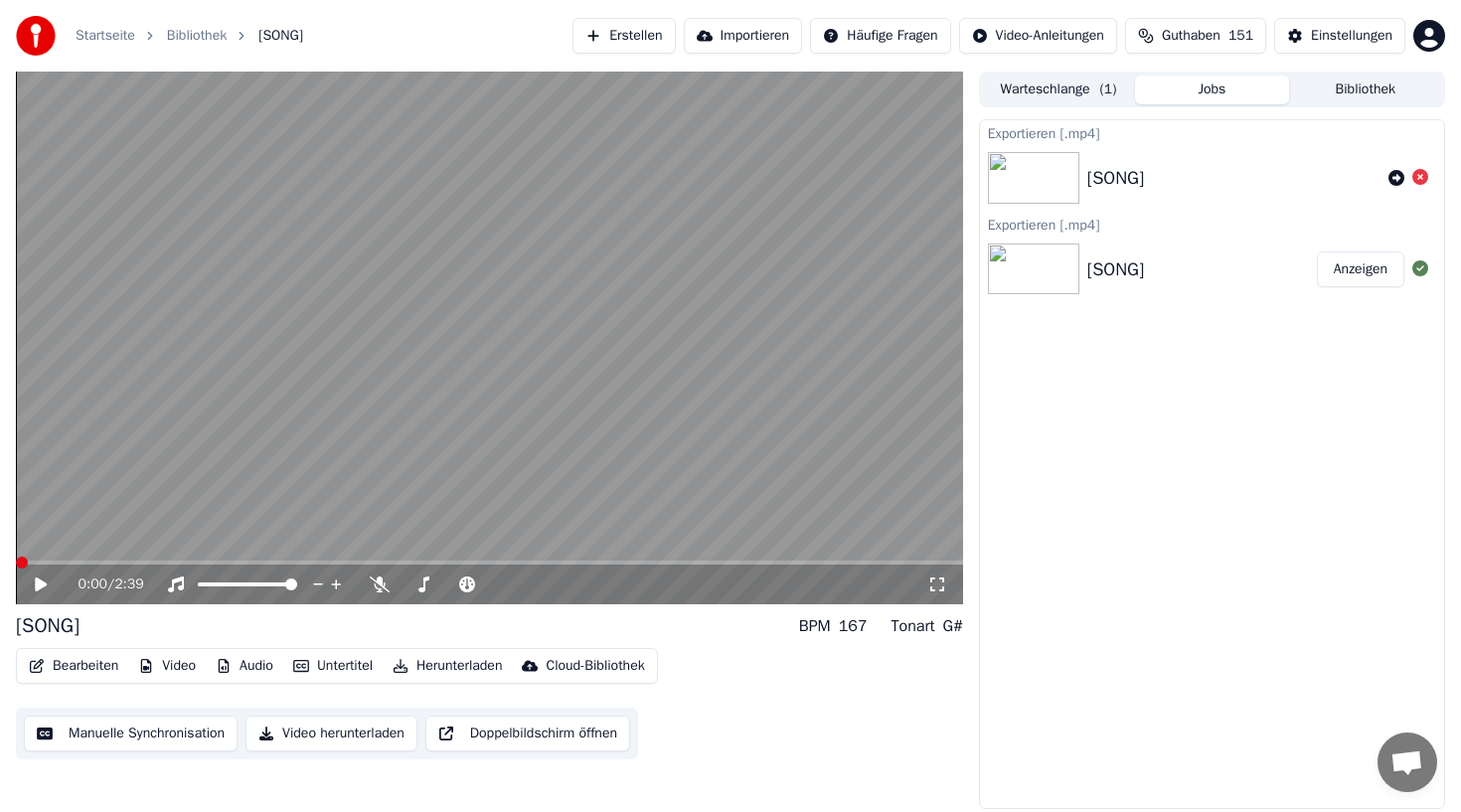 click on "Anzeigen" at bounding box center (1361, 269) 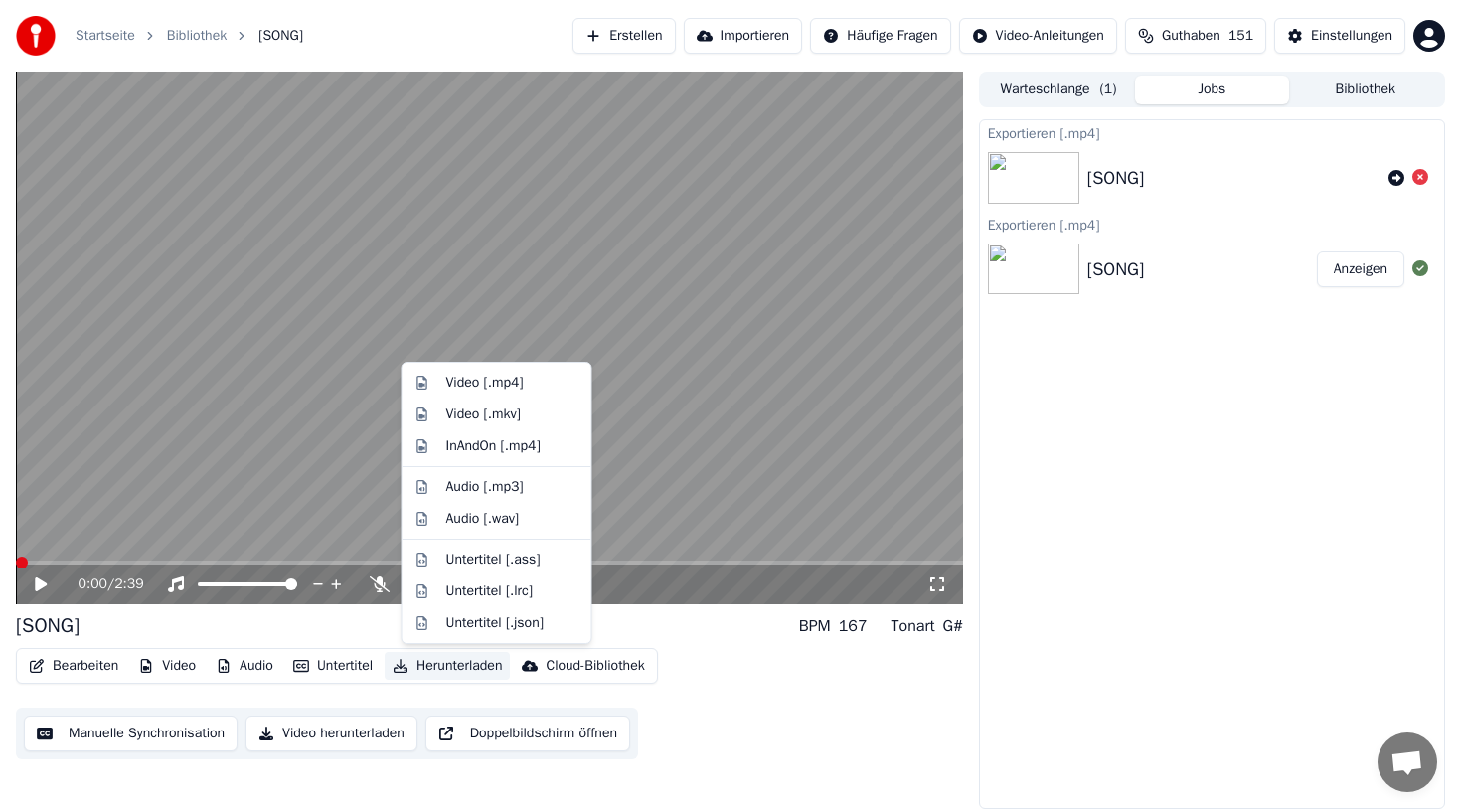 click 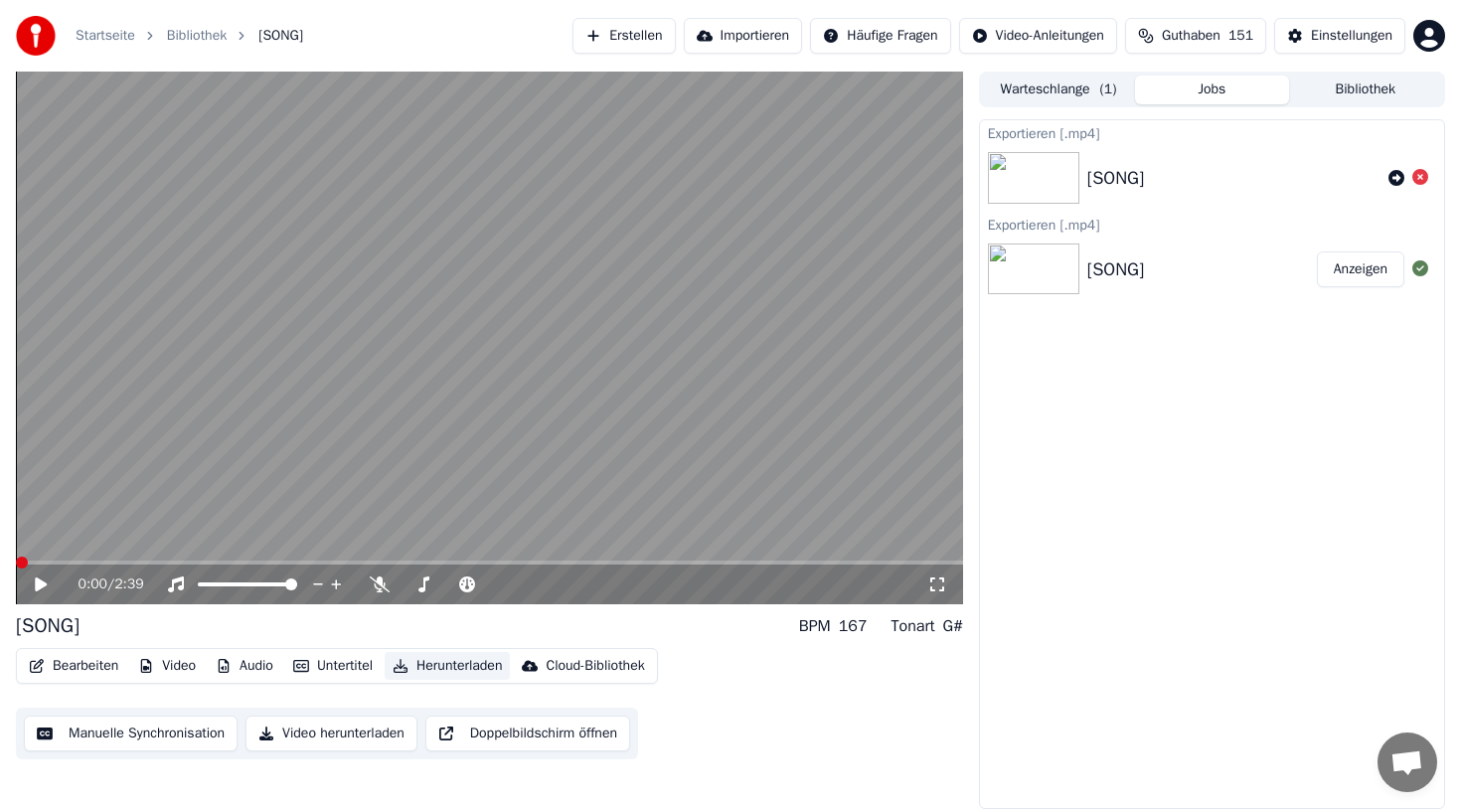 click on "Herunterladen" at bounding box center [447, 666] 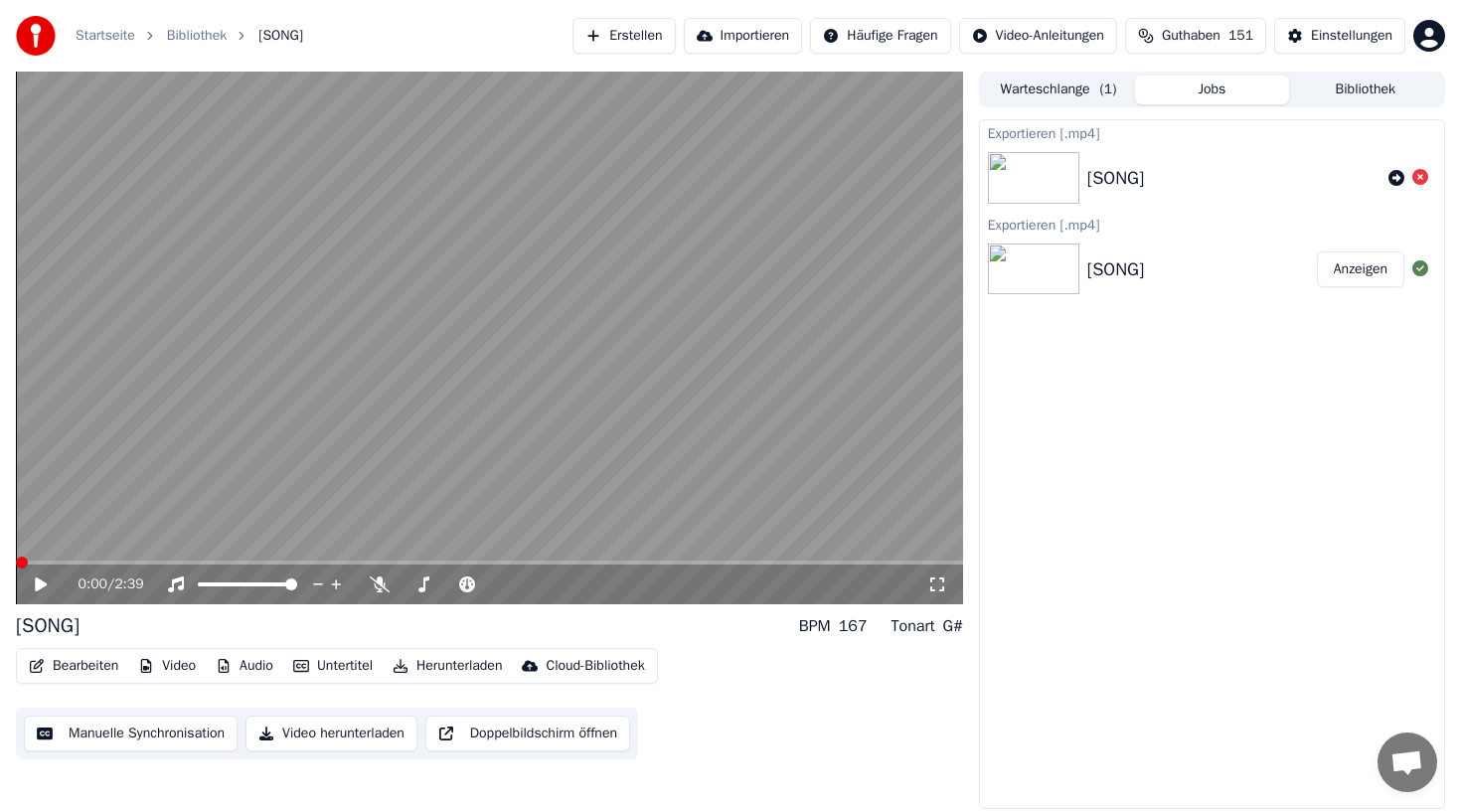 click on "Herunterladen" at bounding box center (447, 666) 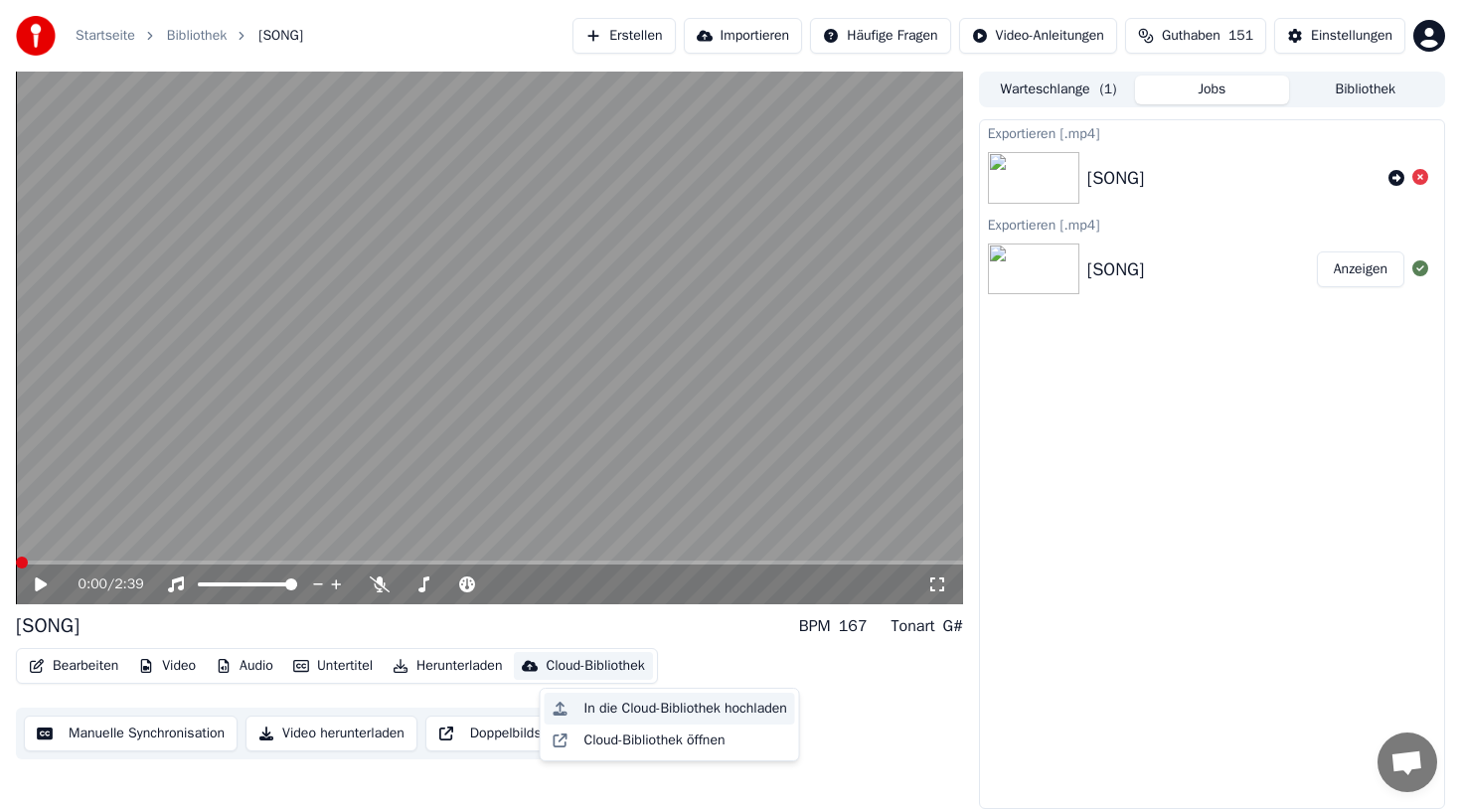 click on "In die Cloud-Bibliothek hochladen" at bounding box center (686, 709) 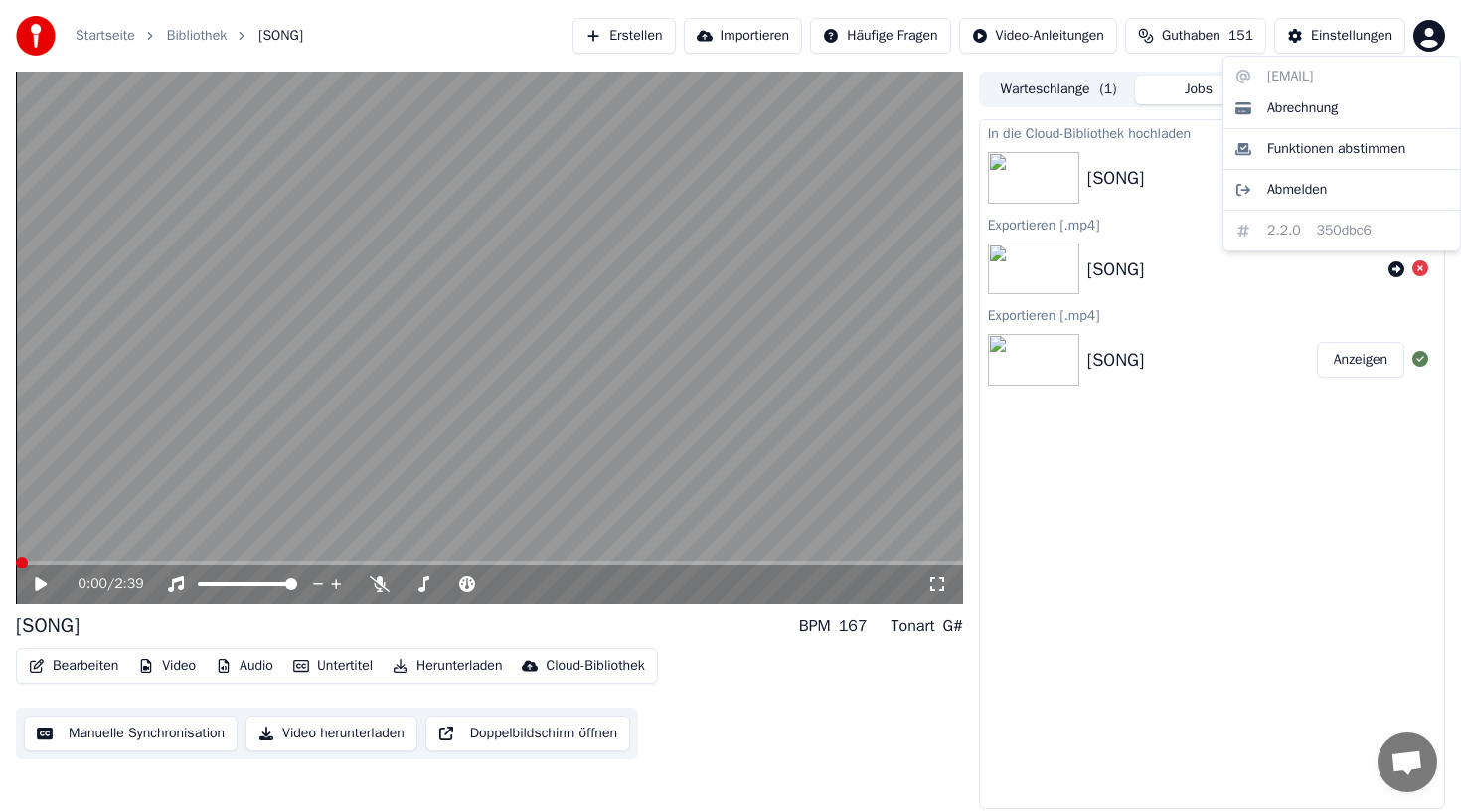 click on "Startseite Bibliothek Stone Cold Erstellen Importieren Häufige Fragen Video-Anleitungen Guthaben 151 Einstellungen 0:00  /  2:39 Stone Cold BPM 167 Tonart G# Bearbeiten Video Audio Untertitel Herunterladen Cloud-Bibliothek Manuelle Synchronisation Video herunterladen Doppelbildschirm öffnen Warteschlange ( 1 ) Jobs ( 1 ) Bibliothek In die Cloud-Bibliothek hochladen Stone Cold 50 % Exportieren [.mp4] Stone Cold Exportieren [.mp4] Stone Cold Anzeigen holgermueller1958@icloud.com Abrechnung Funktionen abstimmen Abmelden 2.2.0 350dbc6" at bounding box center [730, 406] 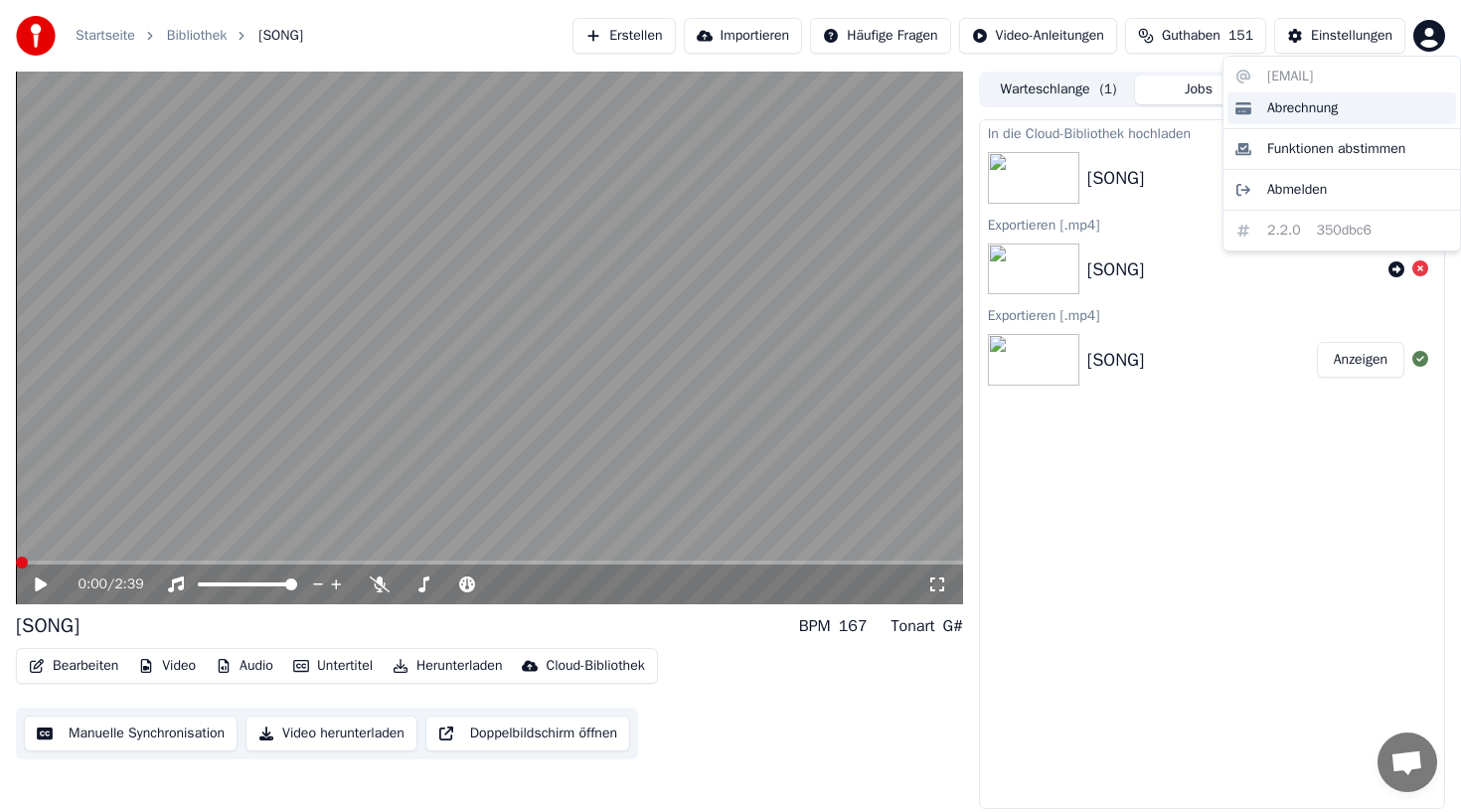 click on "Abrechnung" at bounding box center (1302, 108) 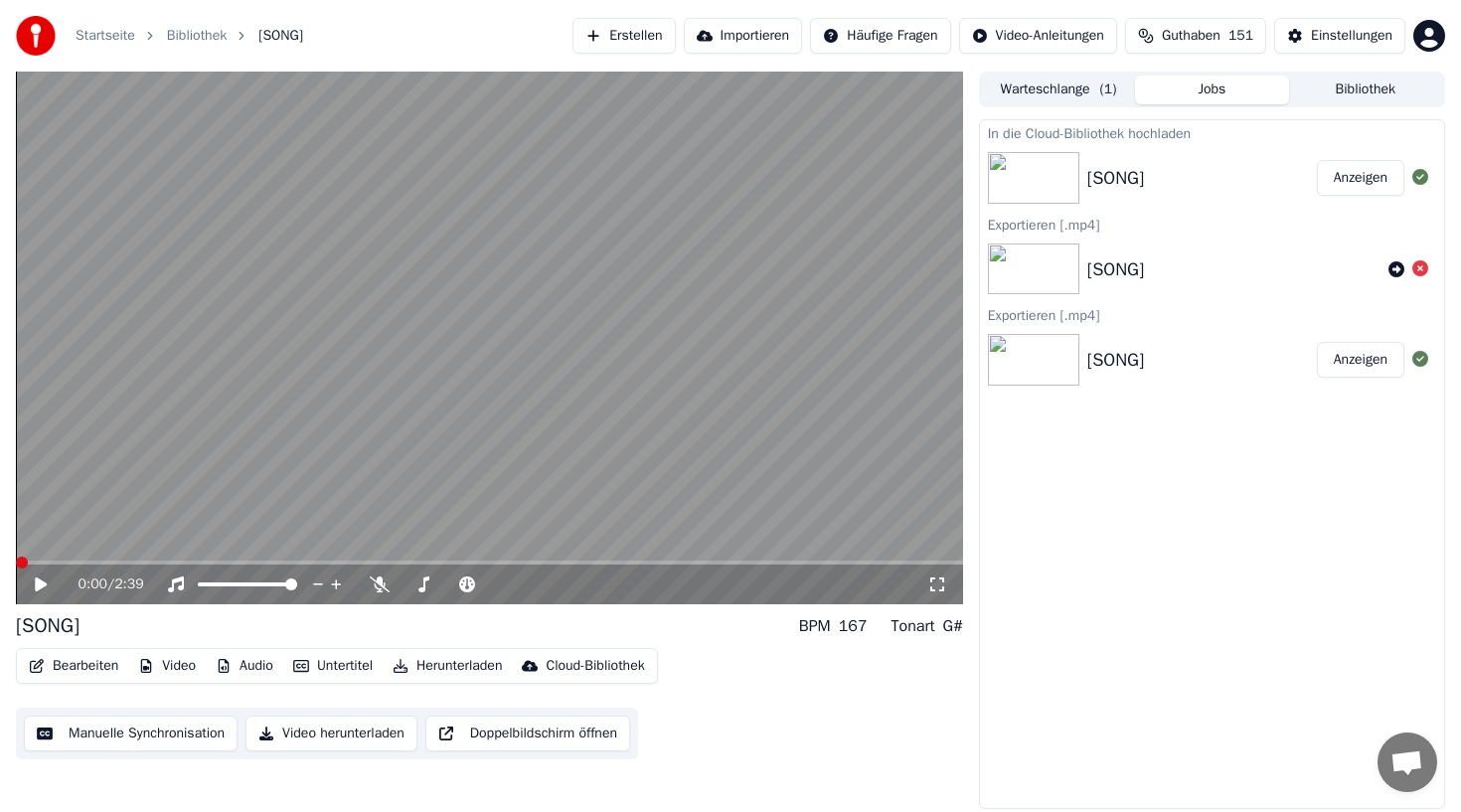 click on "Anzeigen" at bounding box center [1361, 178] 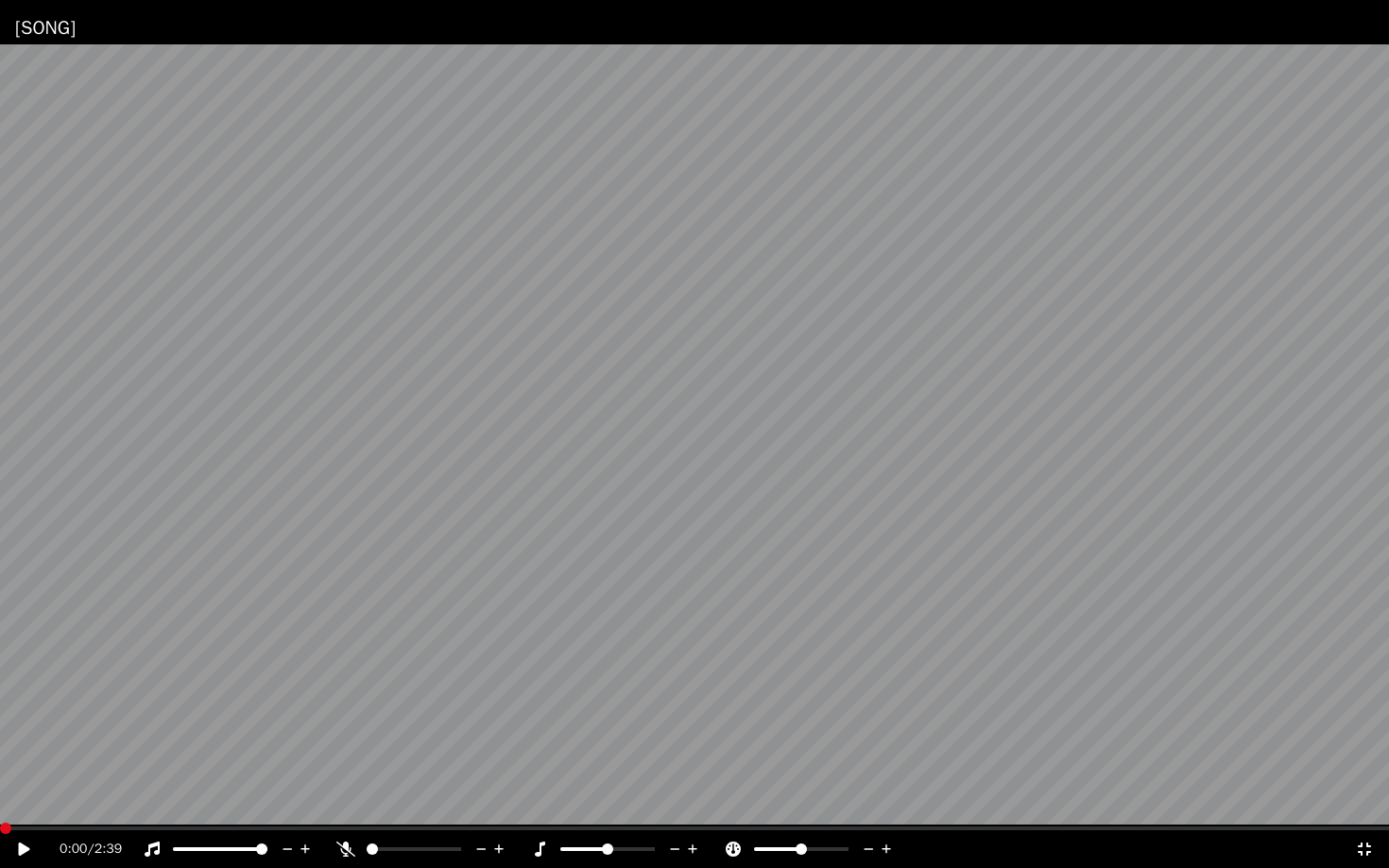 click 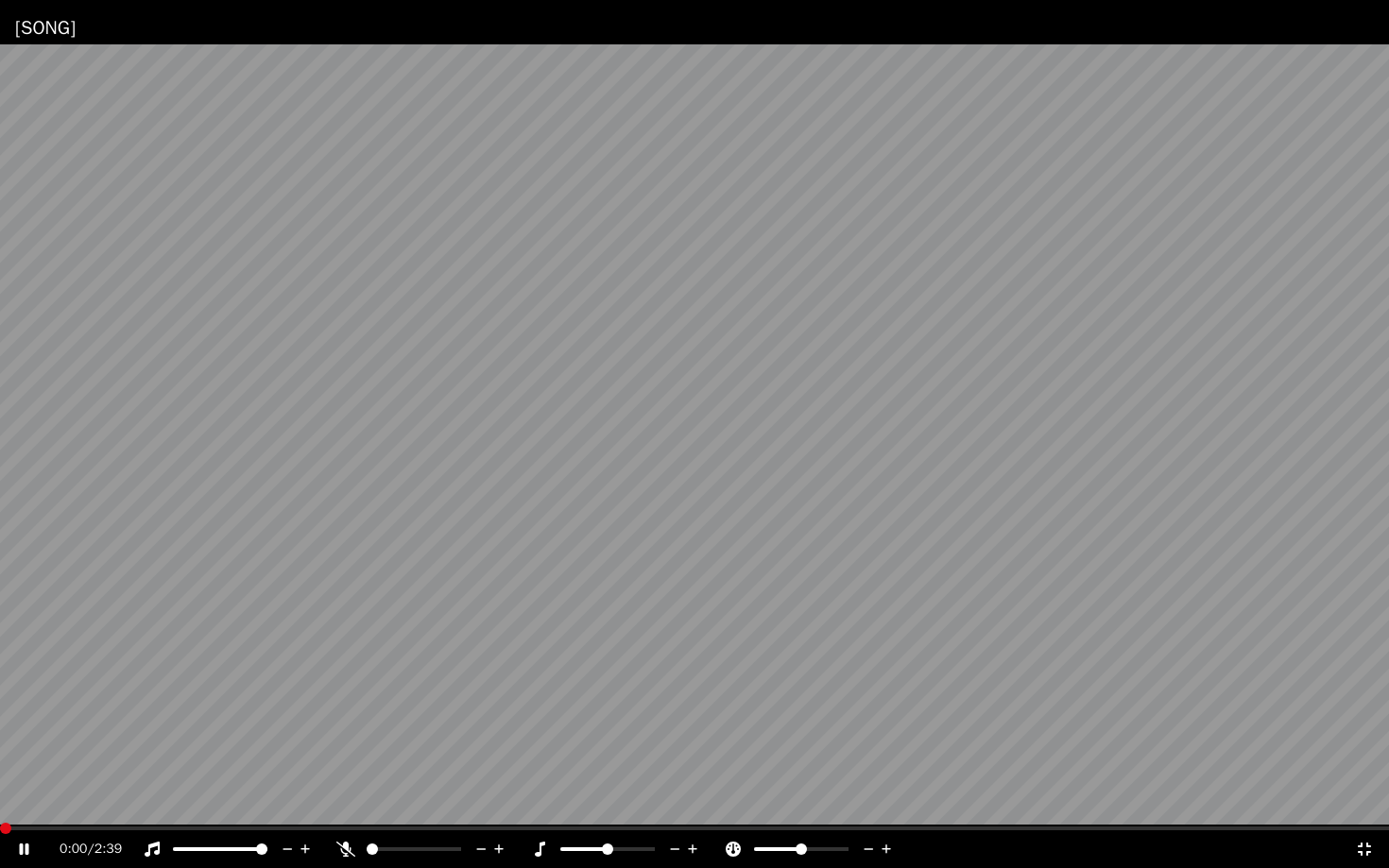 click at bounding box center [608, 849] 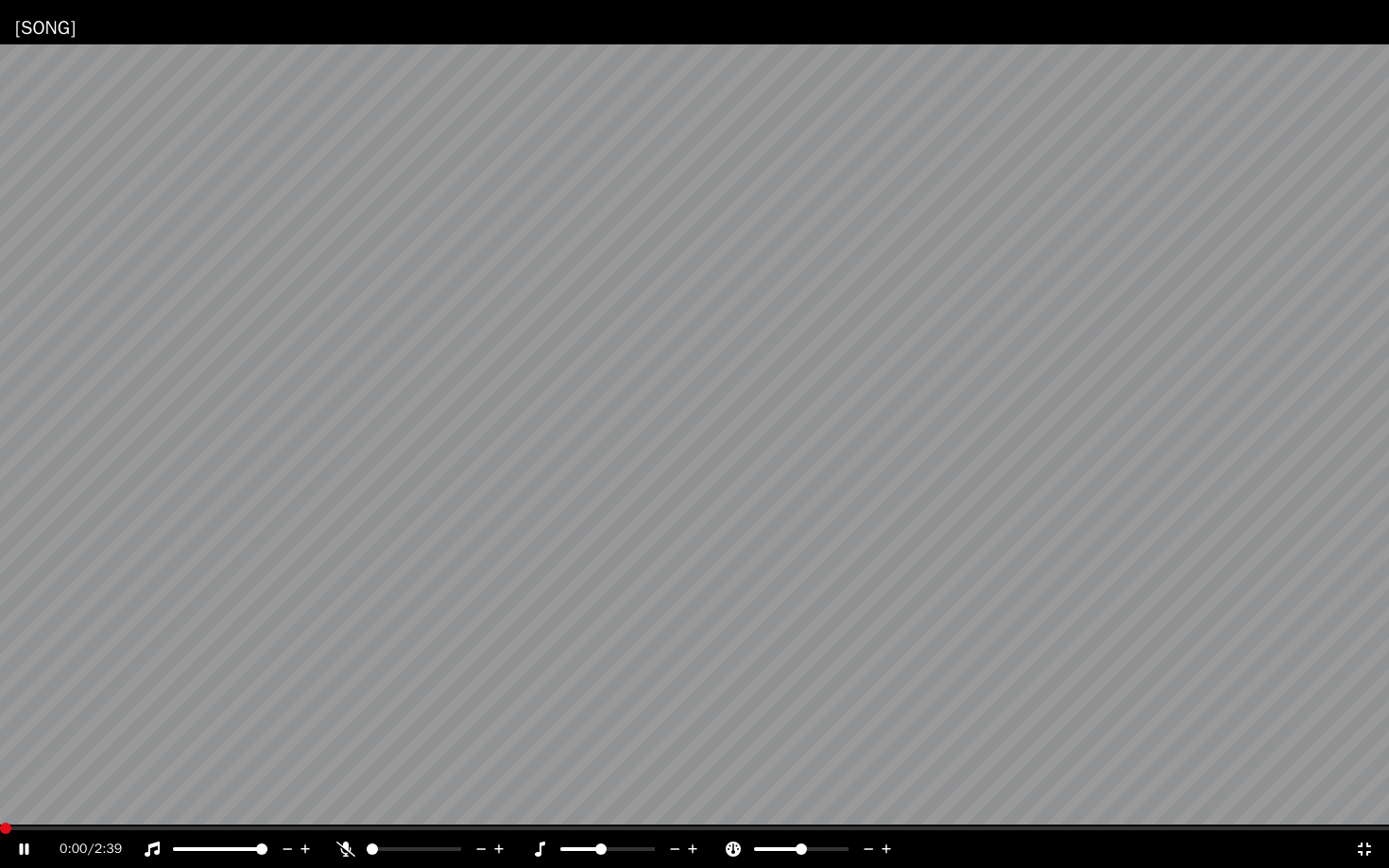 click at bounding box center (601, 849) 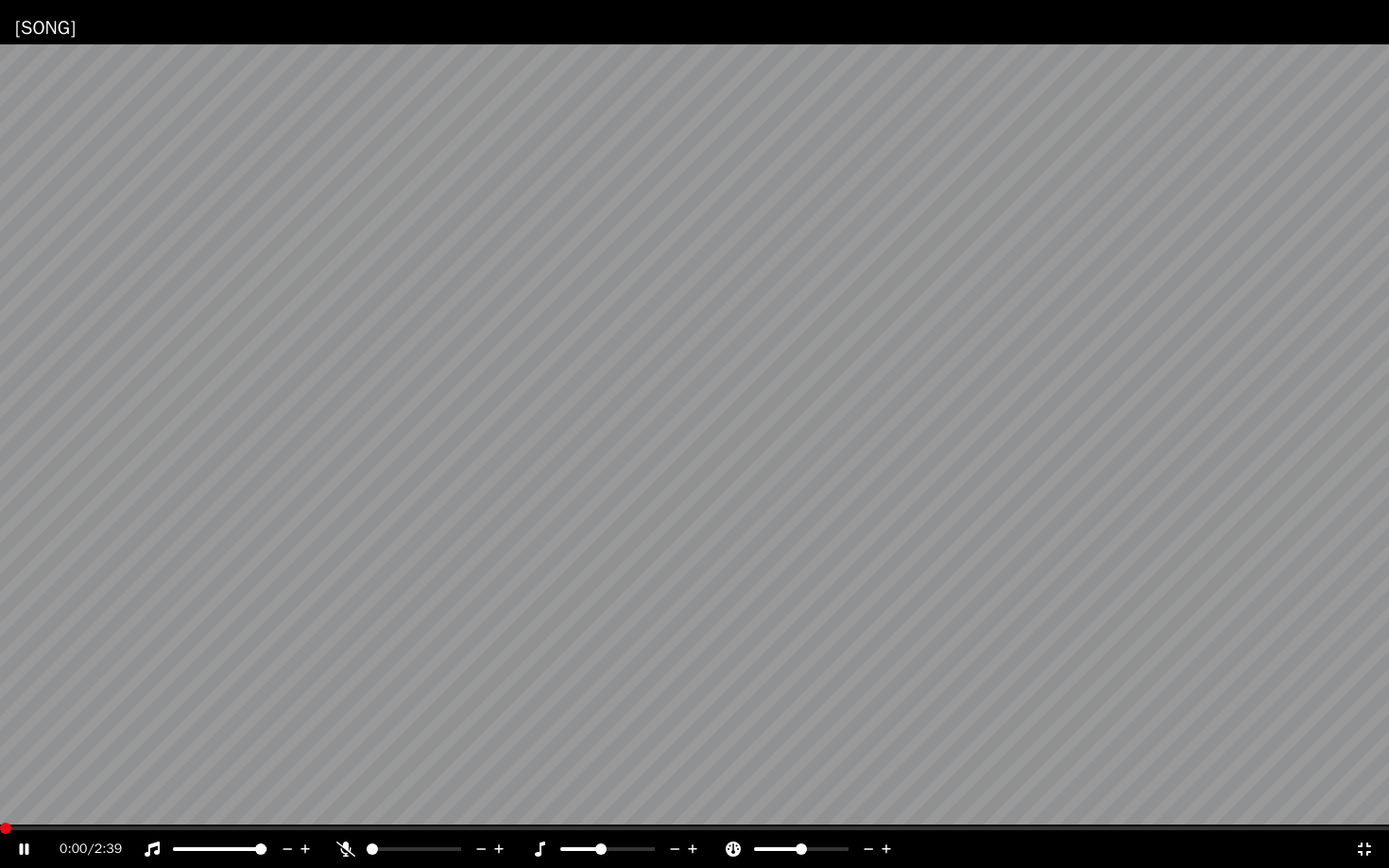 click 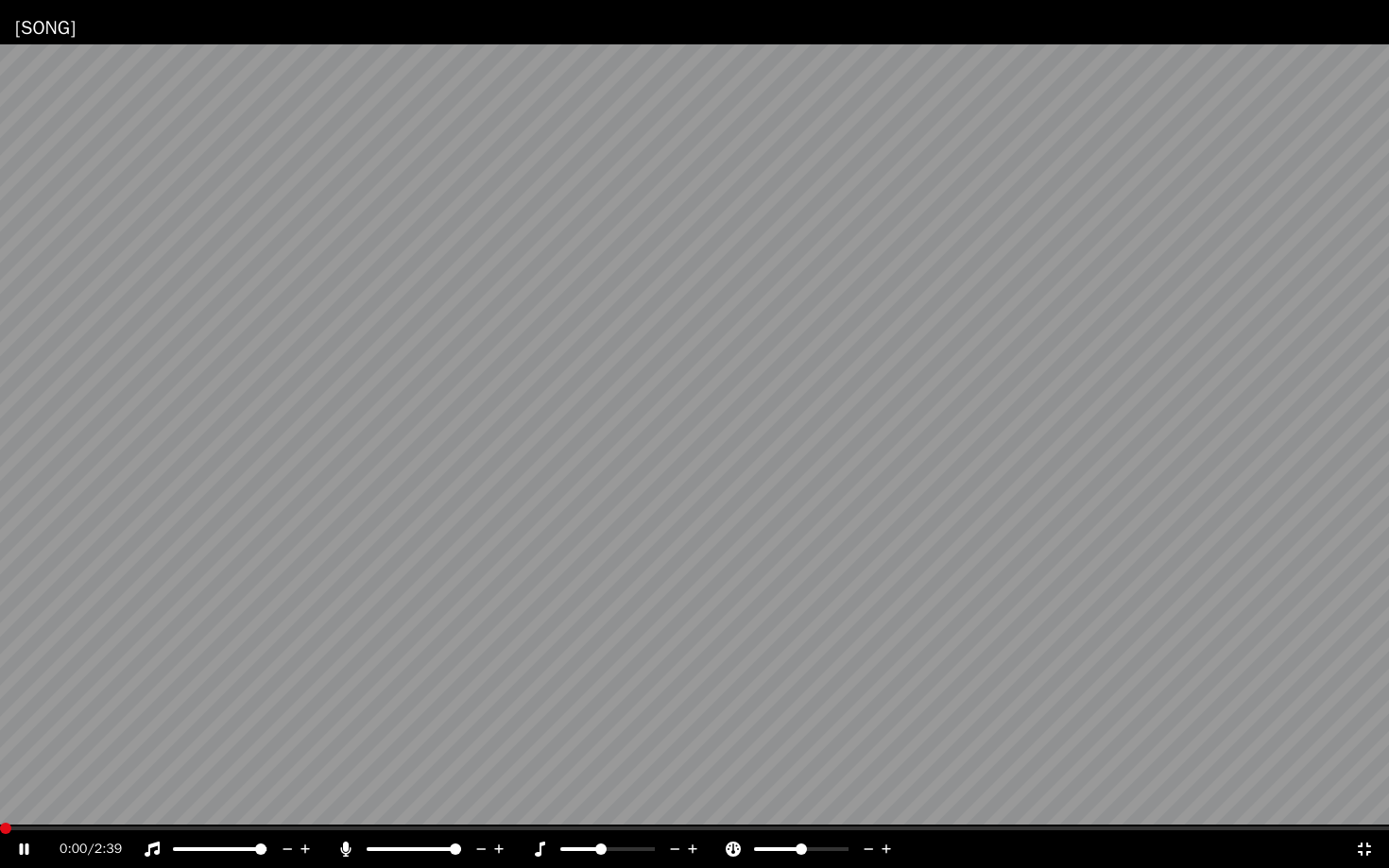 click 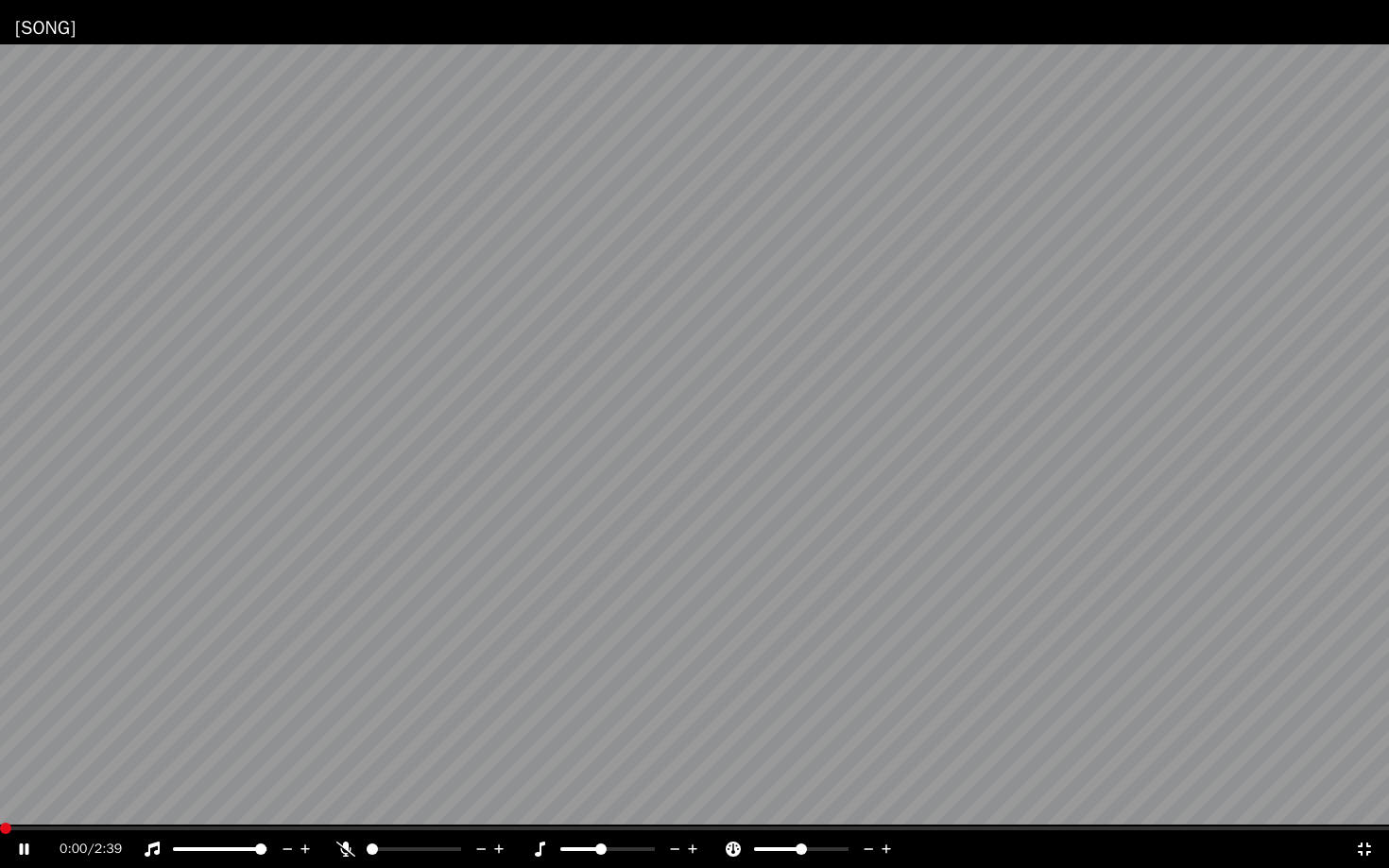 click 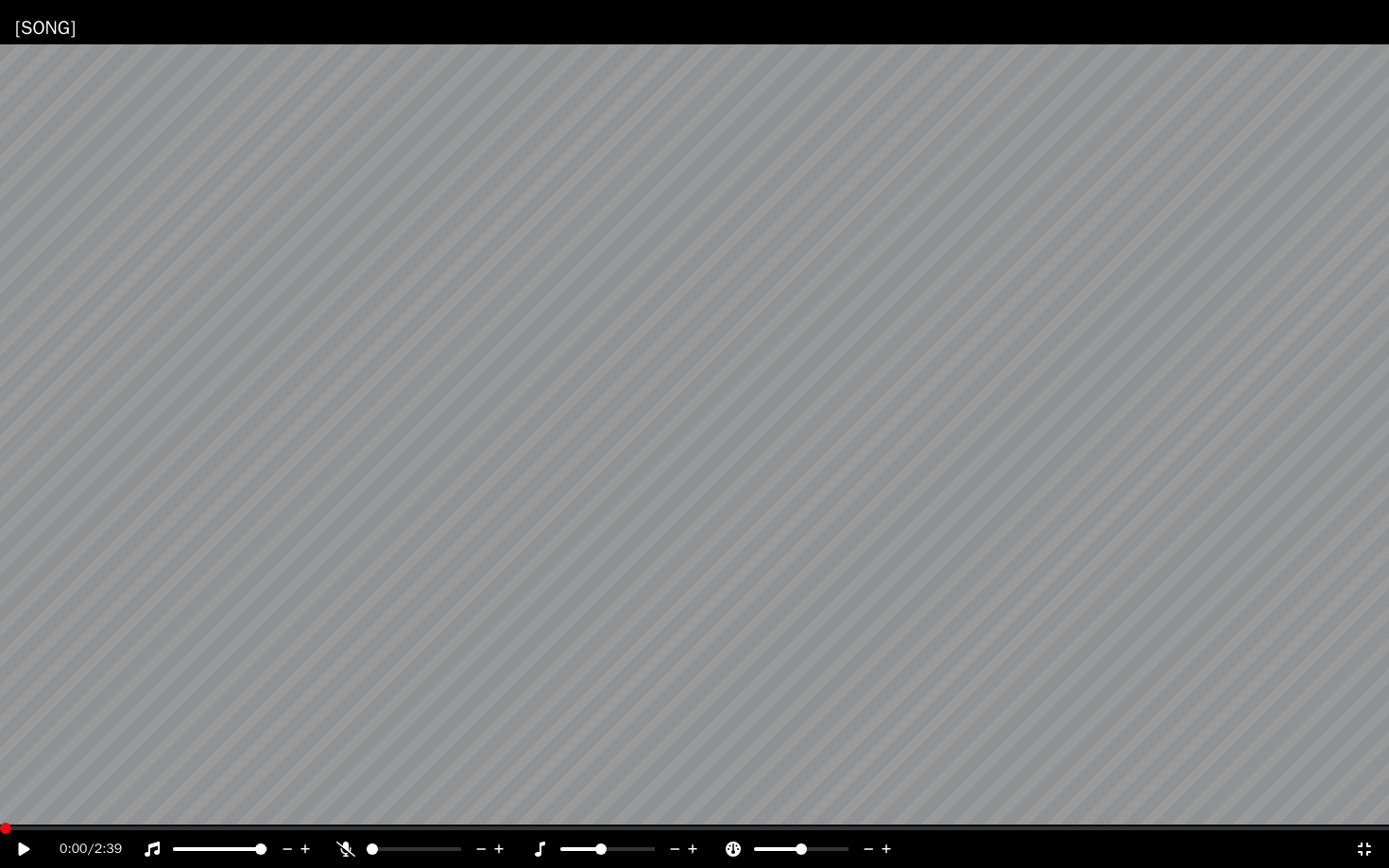 click at bounding box center (694, 434) 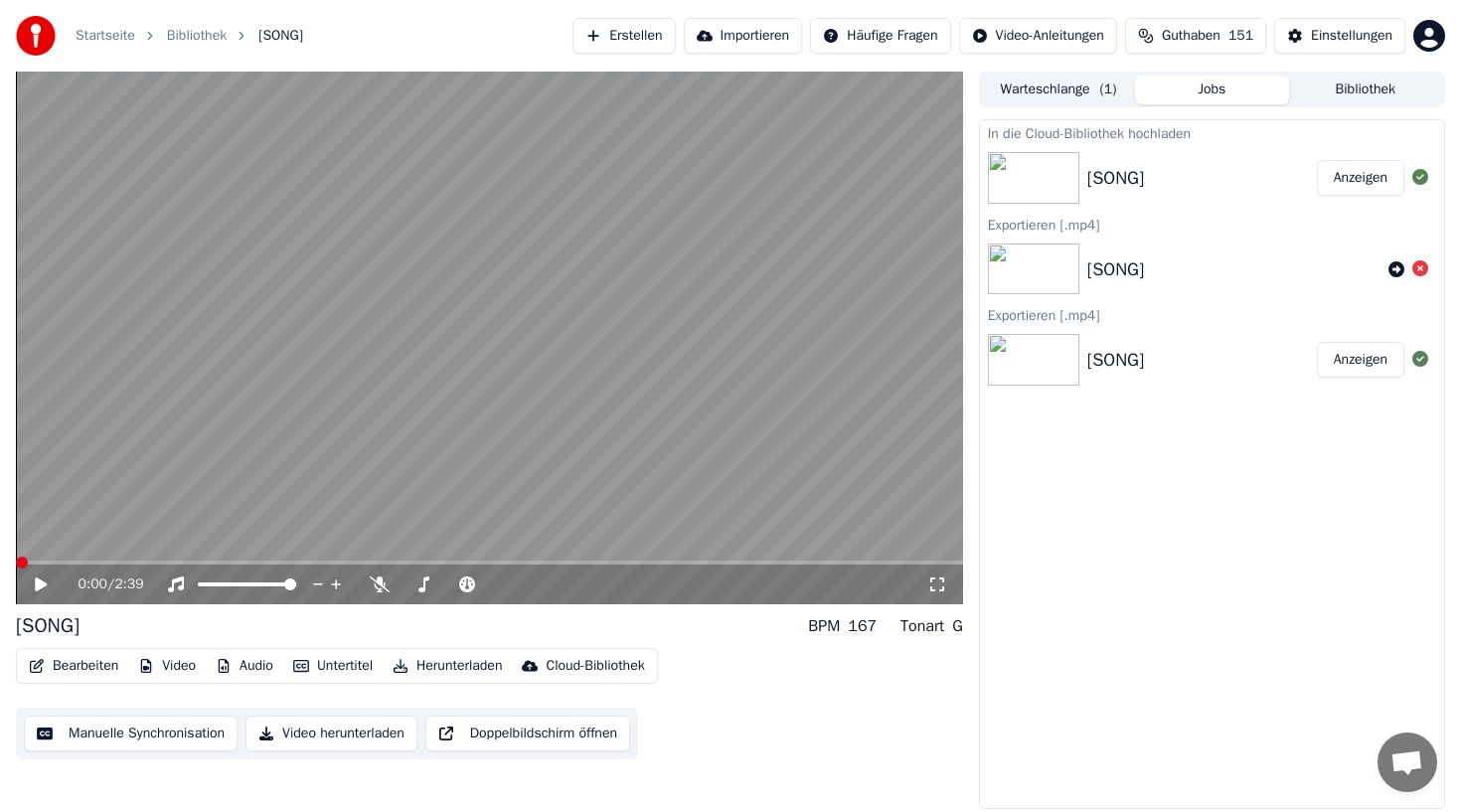 click on "Tonart" at bounding box center (922, 626) 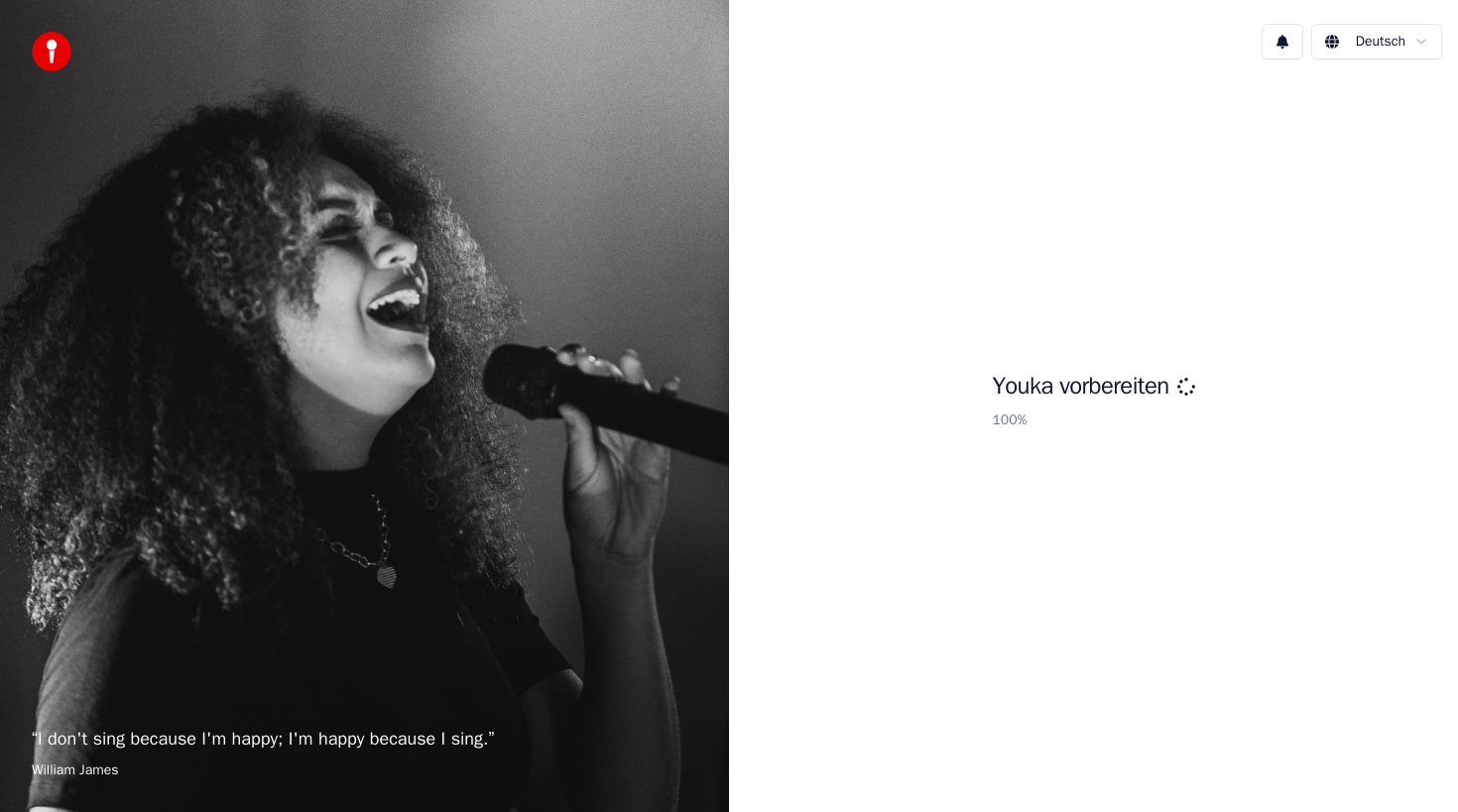 scroll, scrollTop: 0, scrollLeft: 0, axis: both 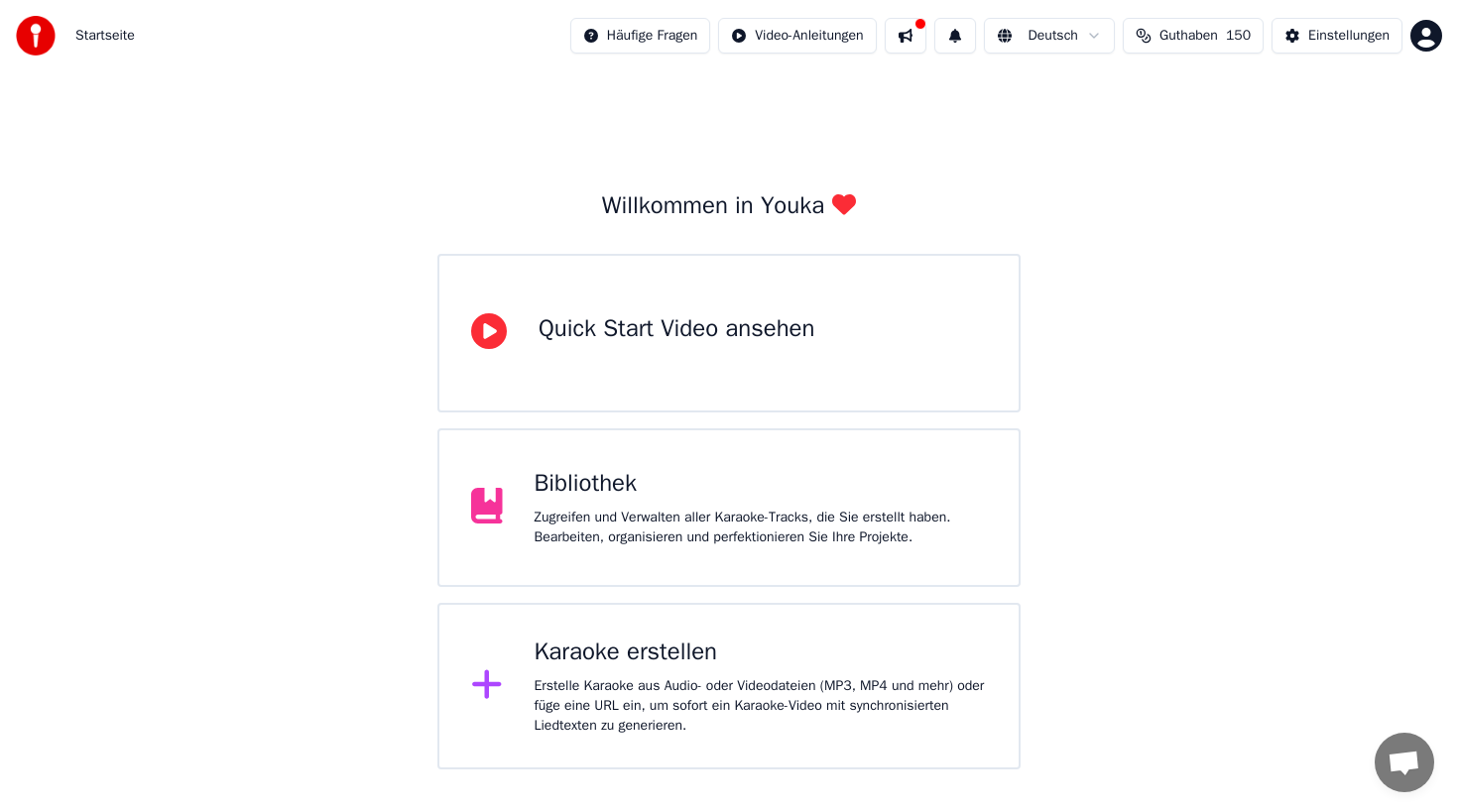 click on "Erstelle Karaoke aus Audio- oder Videodateien (MP3, MP4 und mehr) oder füge eine URL ein, um sofort ein Karaoke-Video mit synchronisierten Liedtexten zu generieren." at bounding box center (761, 706) 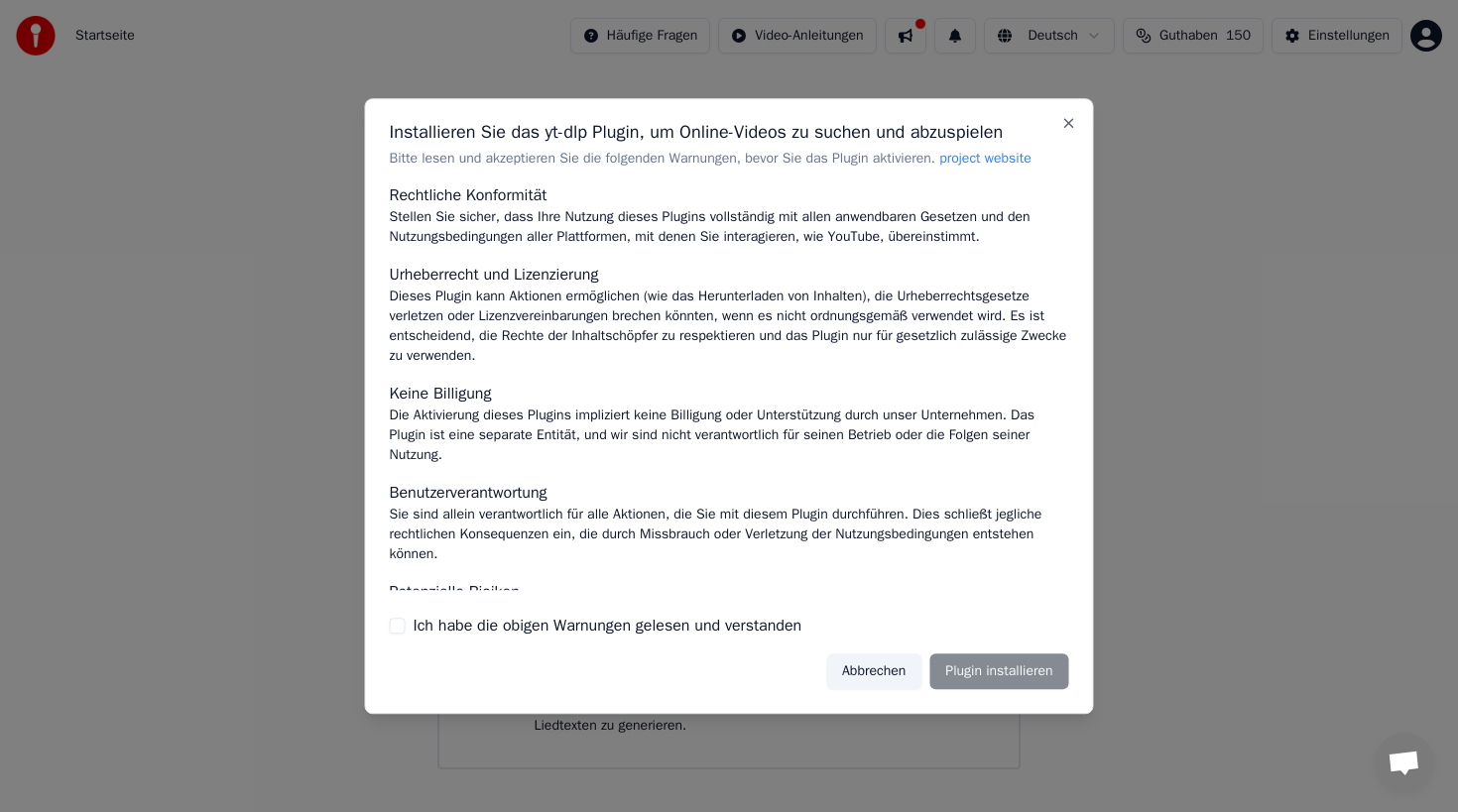 click on "Ich habe die obigen Warnungen gelesen und verstanden" at bounding box center [398, 626] 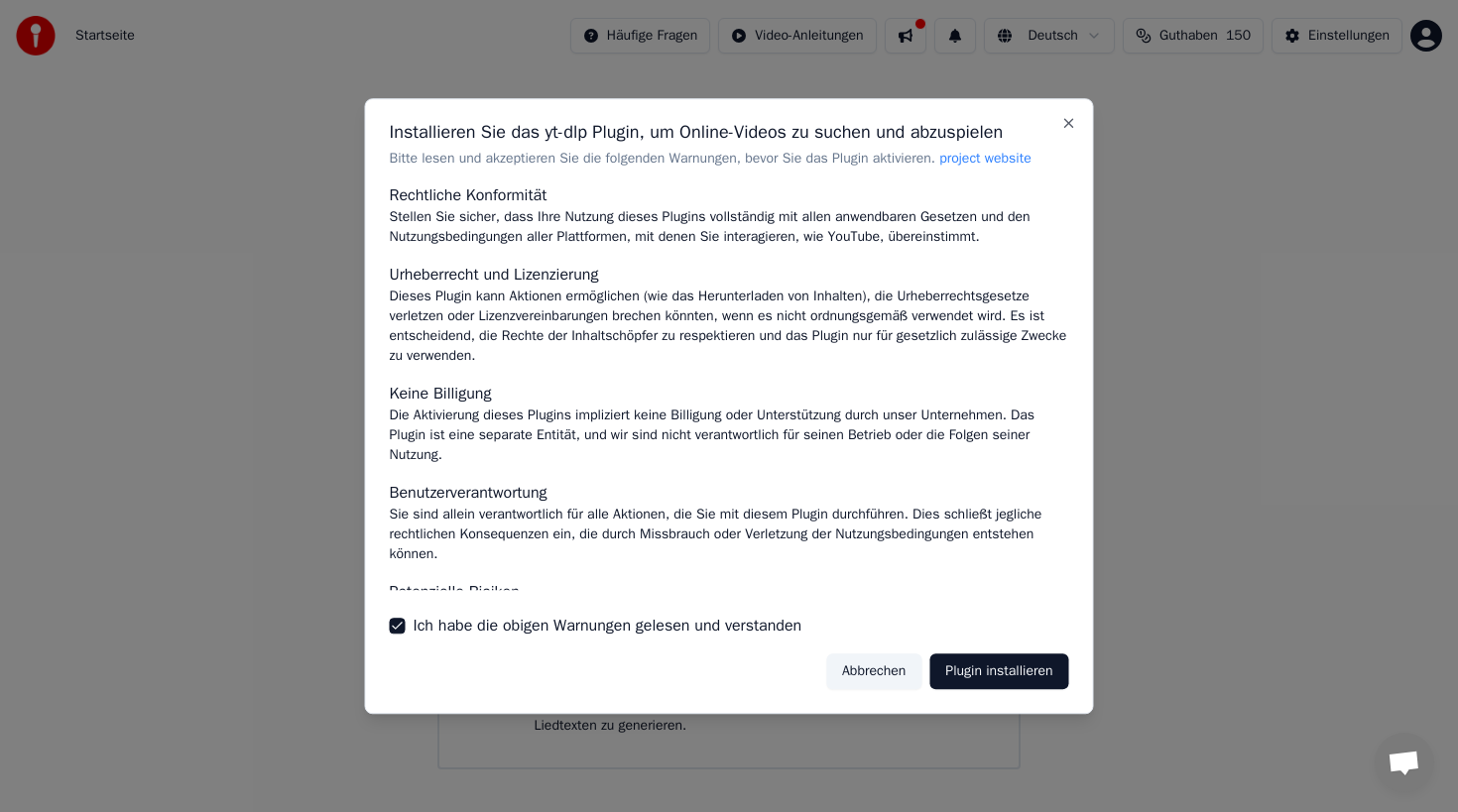click on "Plugin installieren" at bounding box center (999, 671) 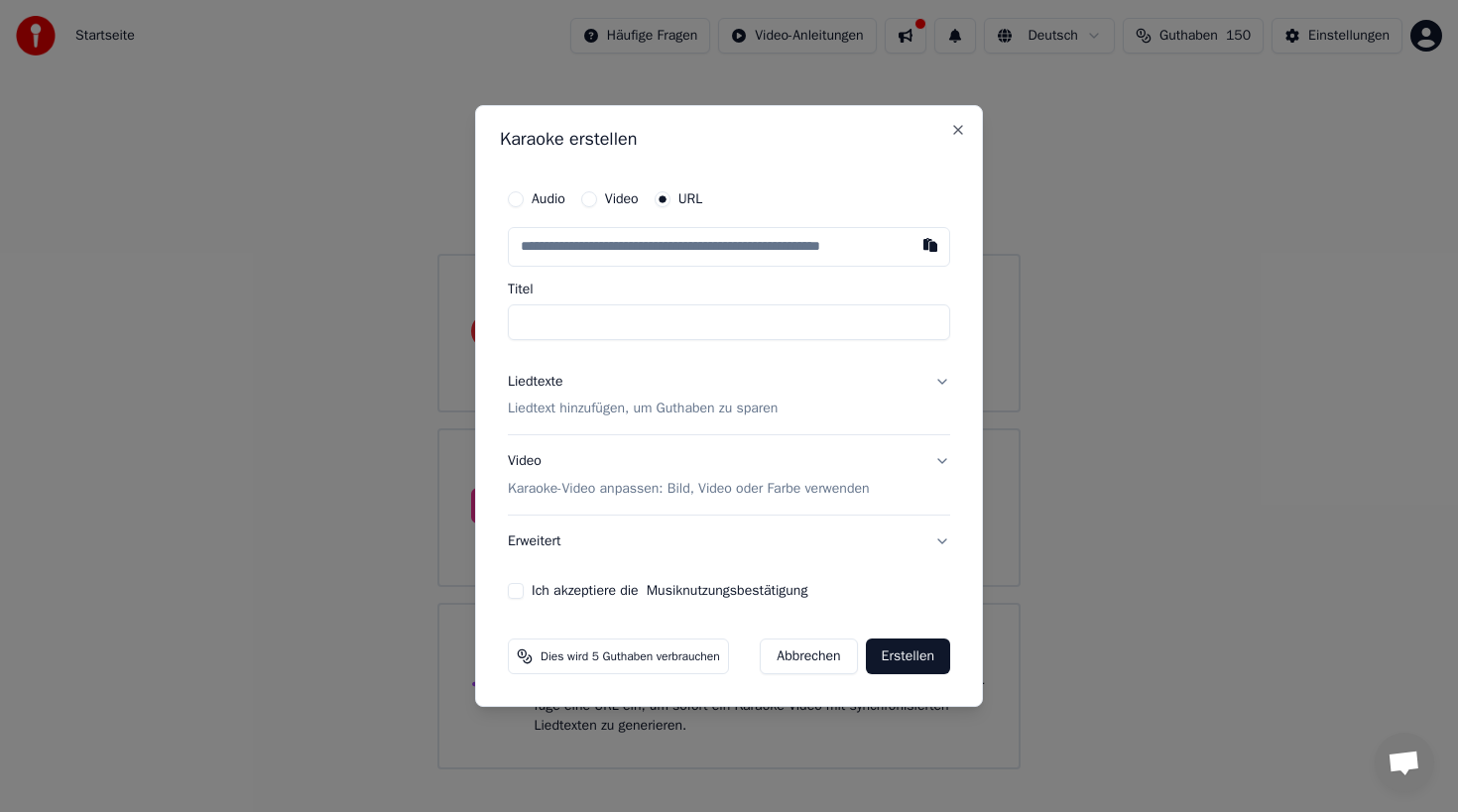 click on "Audio" at bounding box center [516, 199] 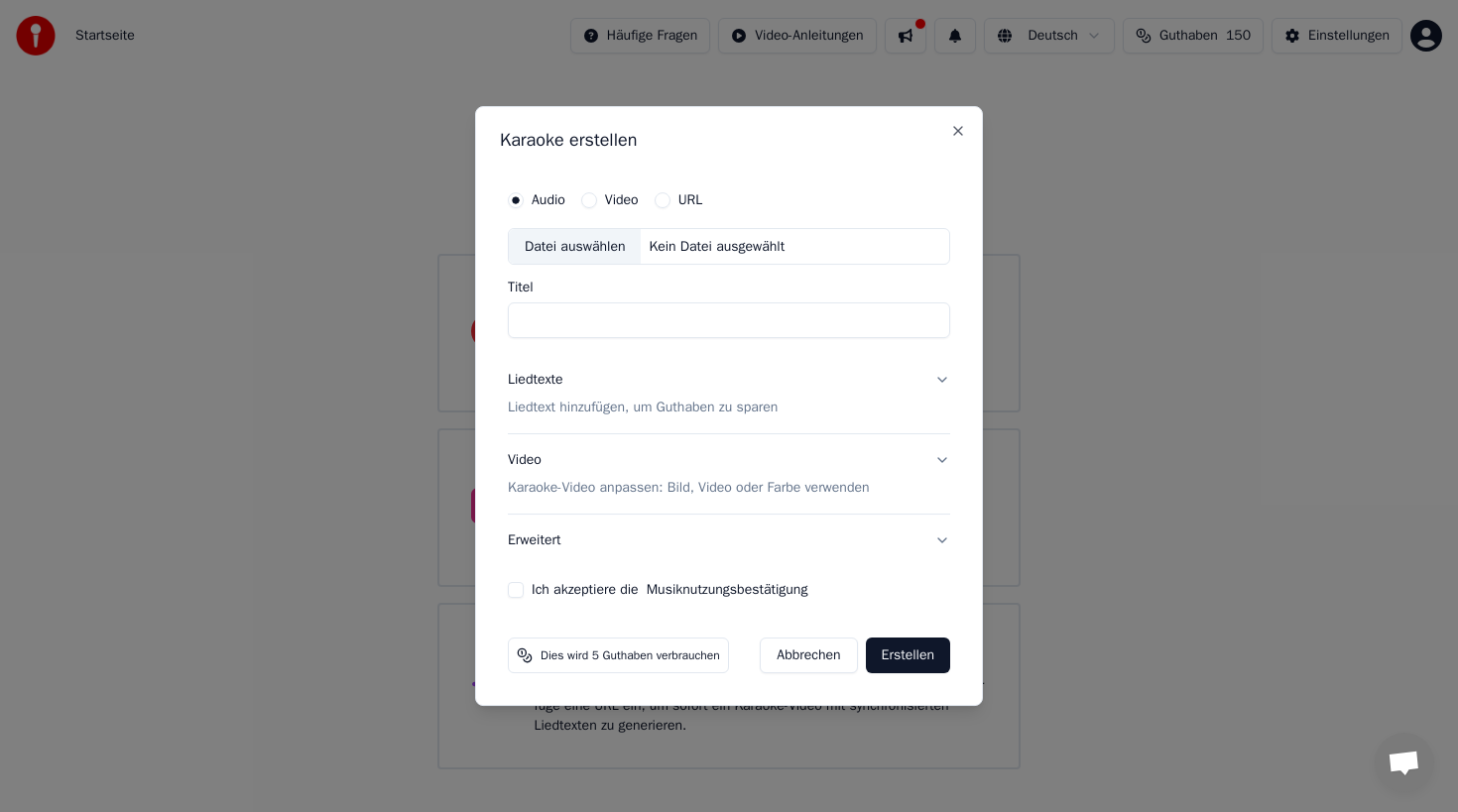 click on "Datei auswählen" at bounding box center [574, 247] 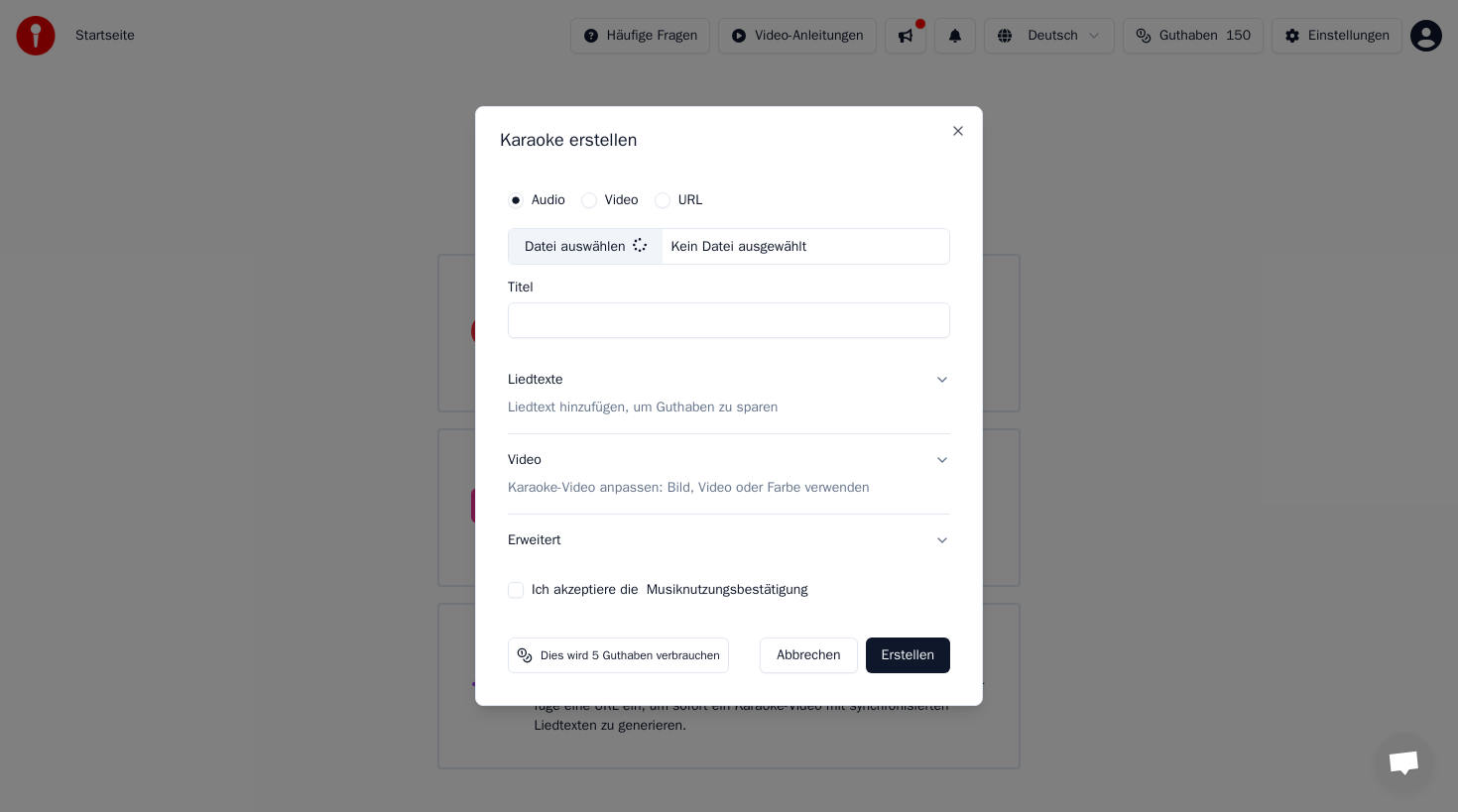 type on "**********" 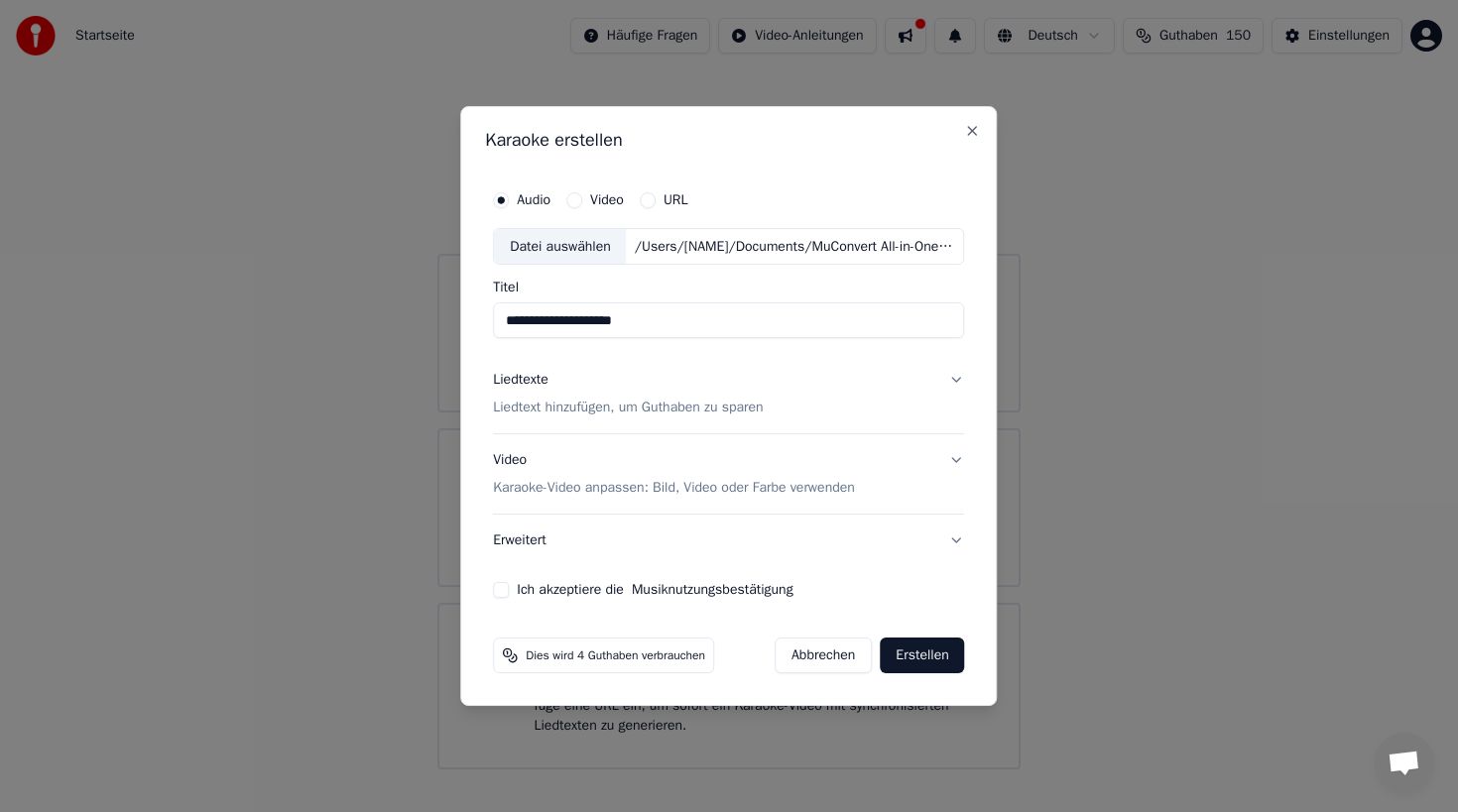click on "Liedtext hinzufügen, um Guthaben zu sparen" at bounding box center [628, 408] 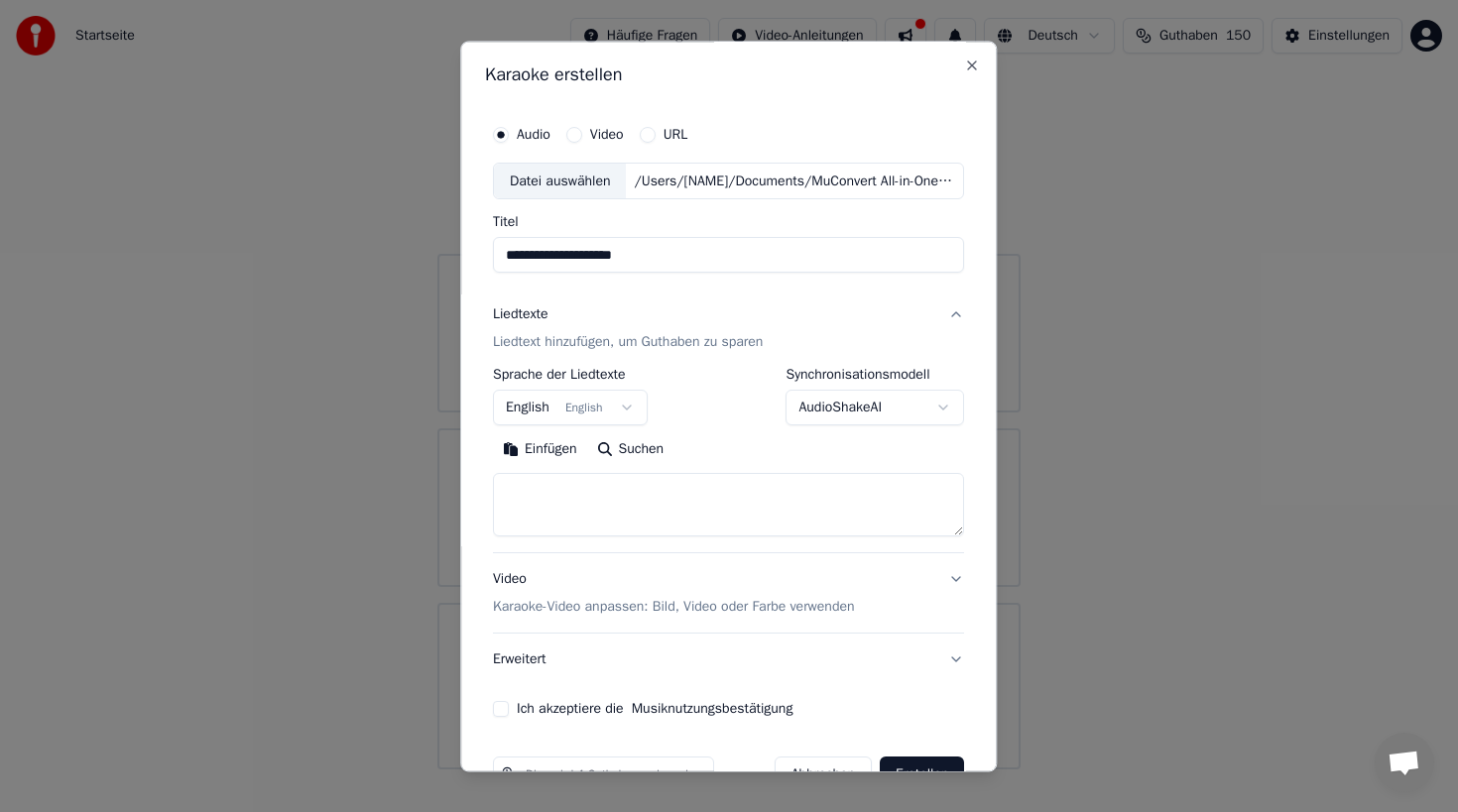 click on "Suchen" at bounding box center [631, 450] 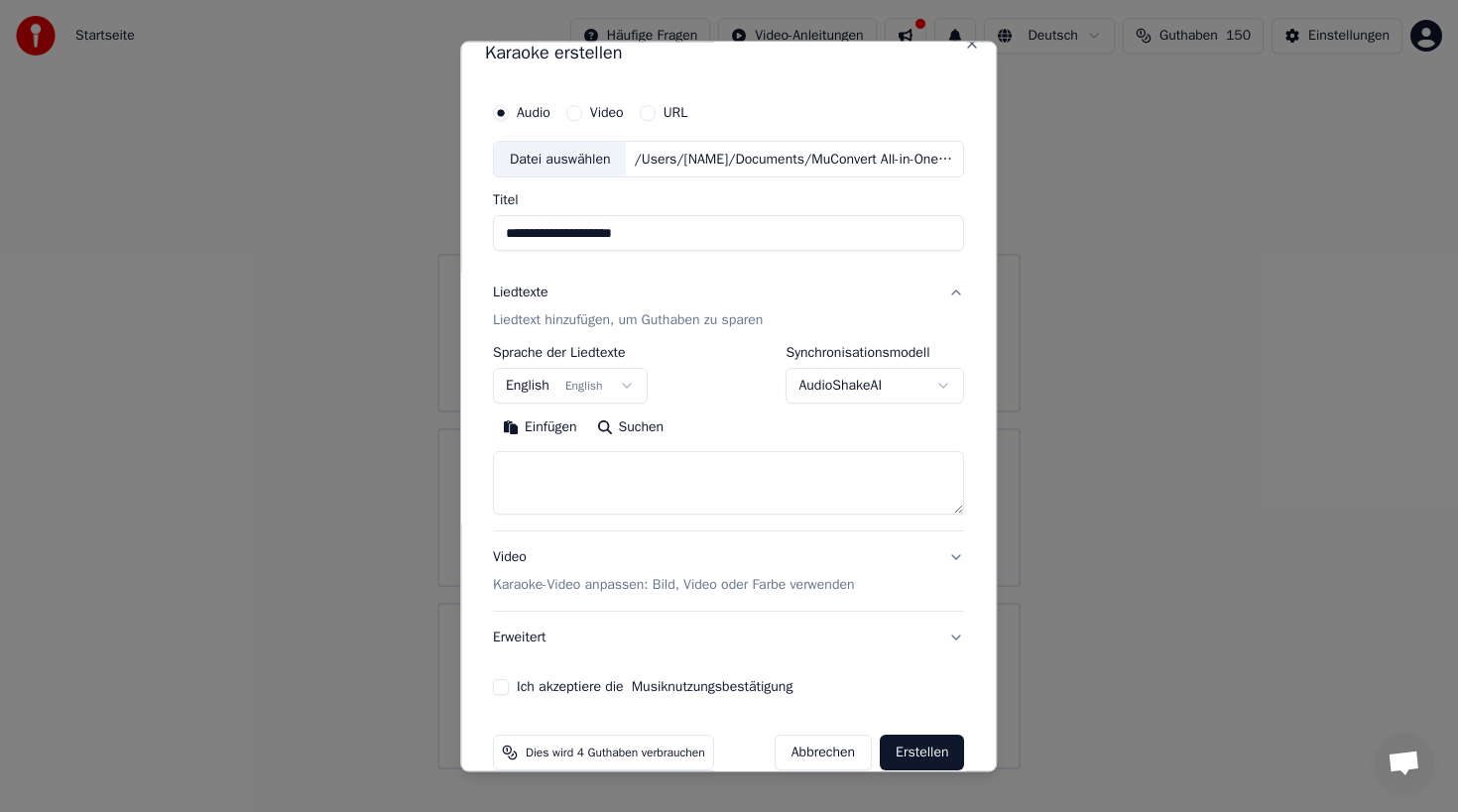 scroll, scrollTop: 0, scrollLeft: 0, axis: both 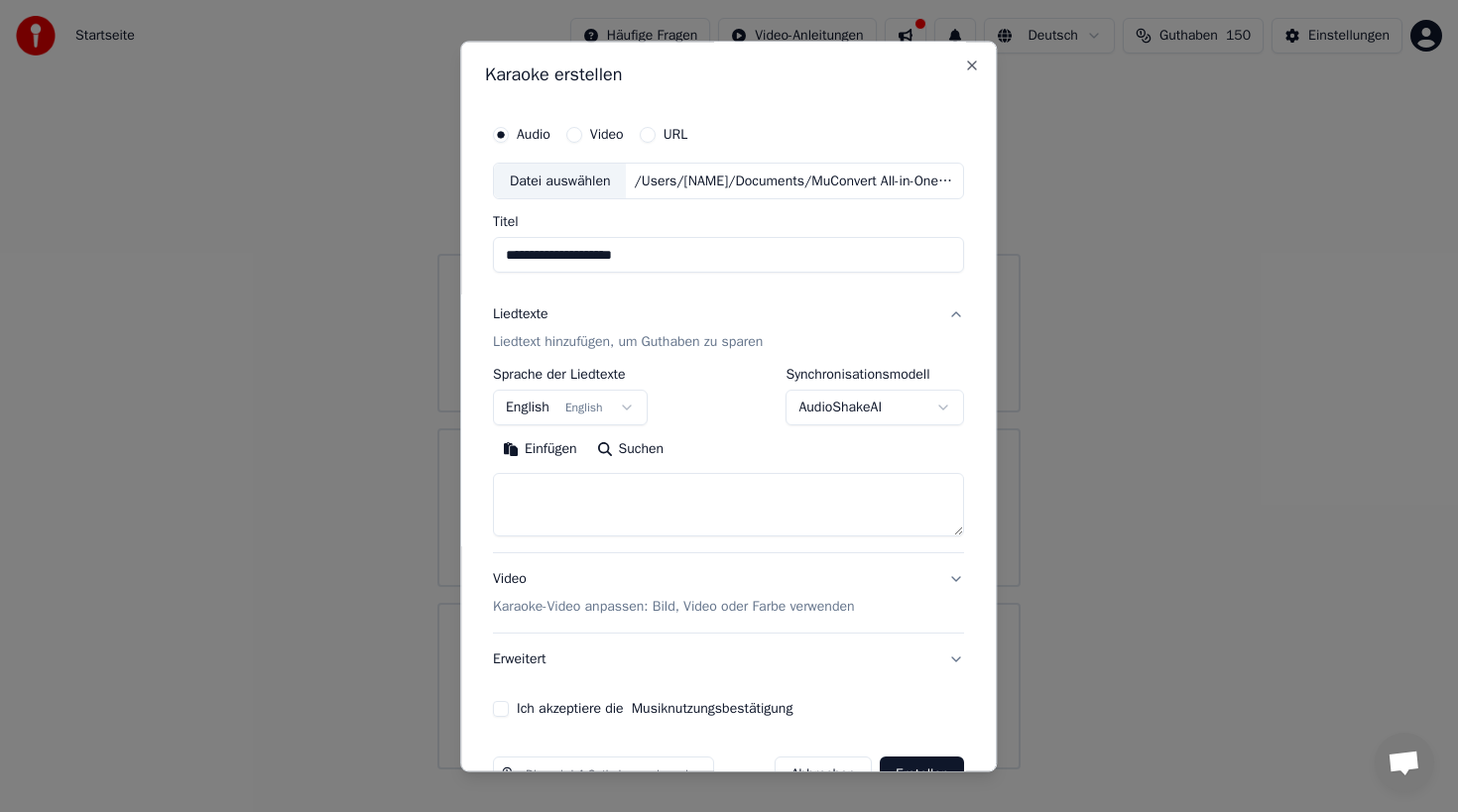 click at bounding box center [728, 506] 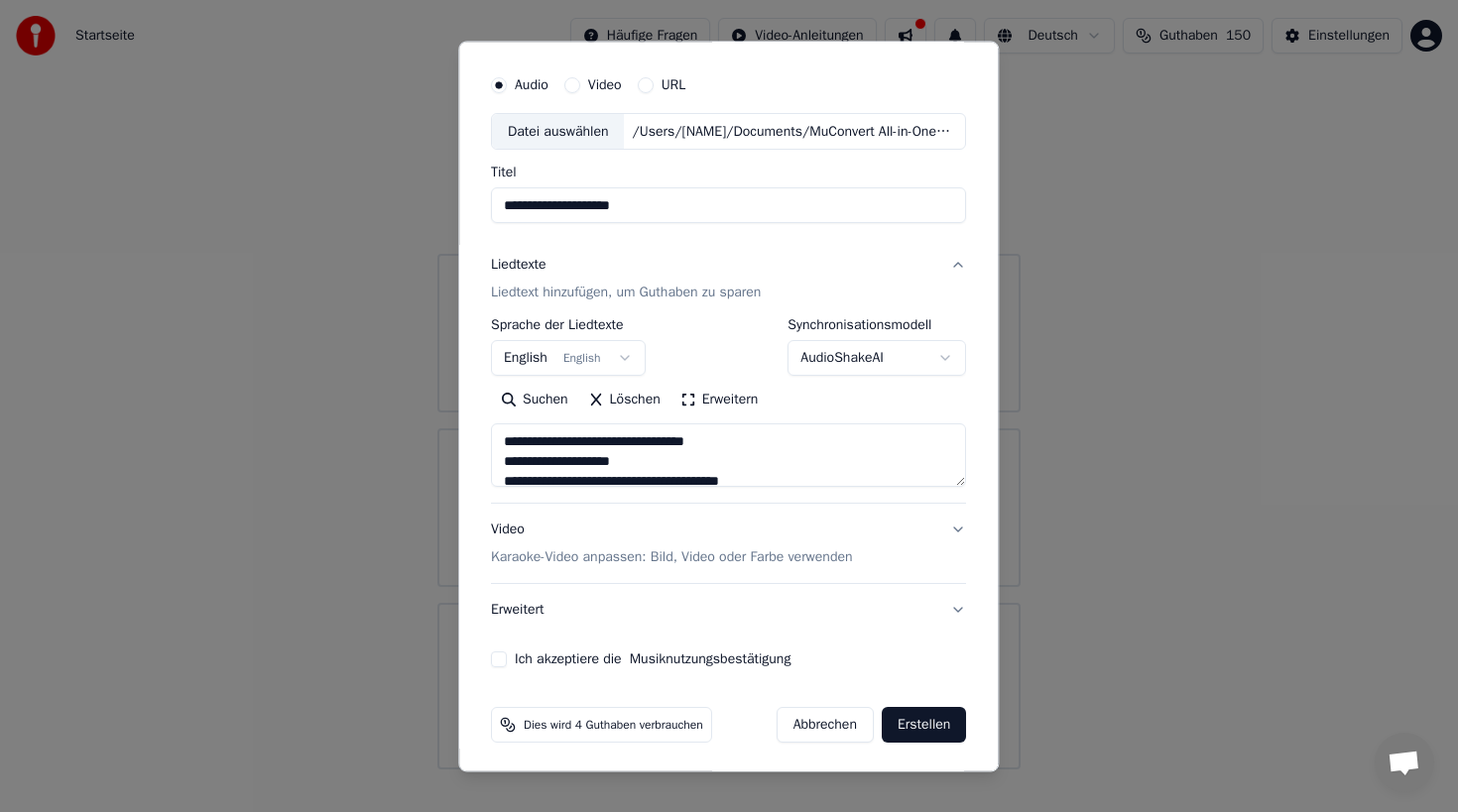 scroll, scrollTop: 55, scrollLeft: 0, axis: vertical 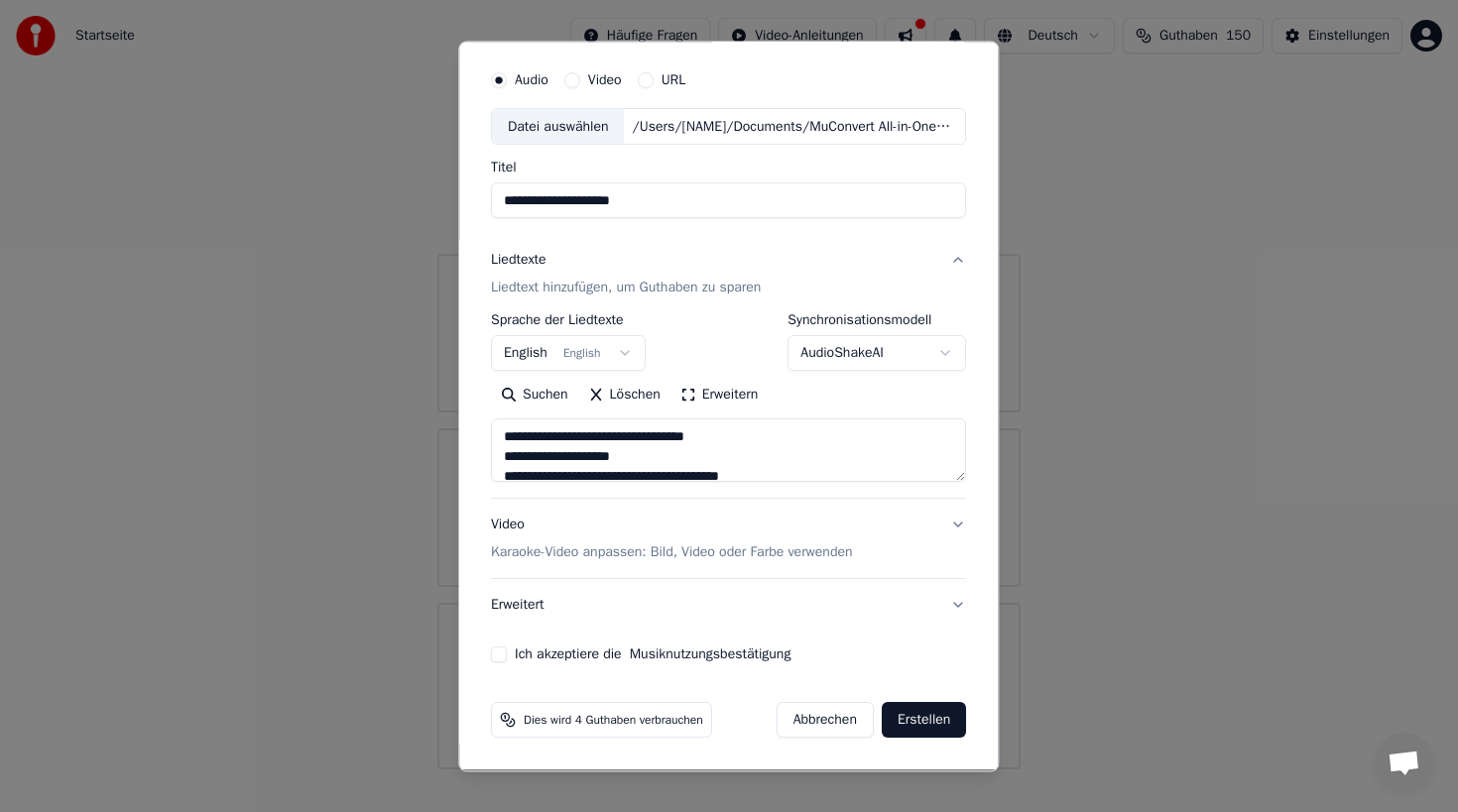 click on "Ich akzeptiere die   Musiknutzungsbestätigung" at bounding box center [499, 655] 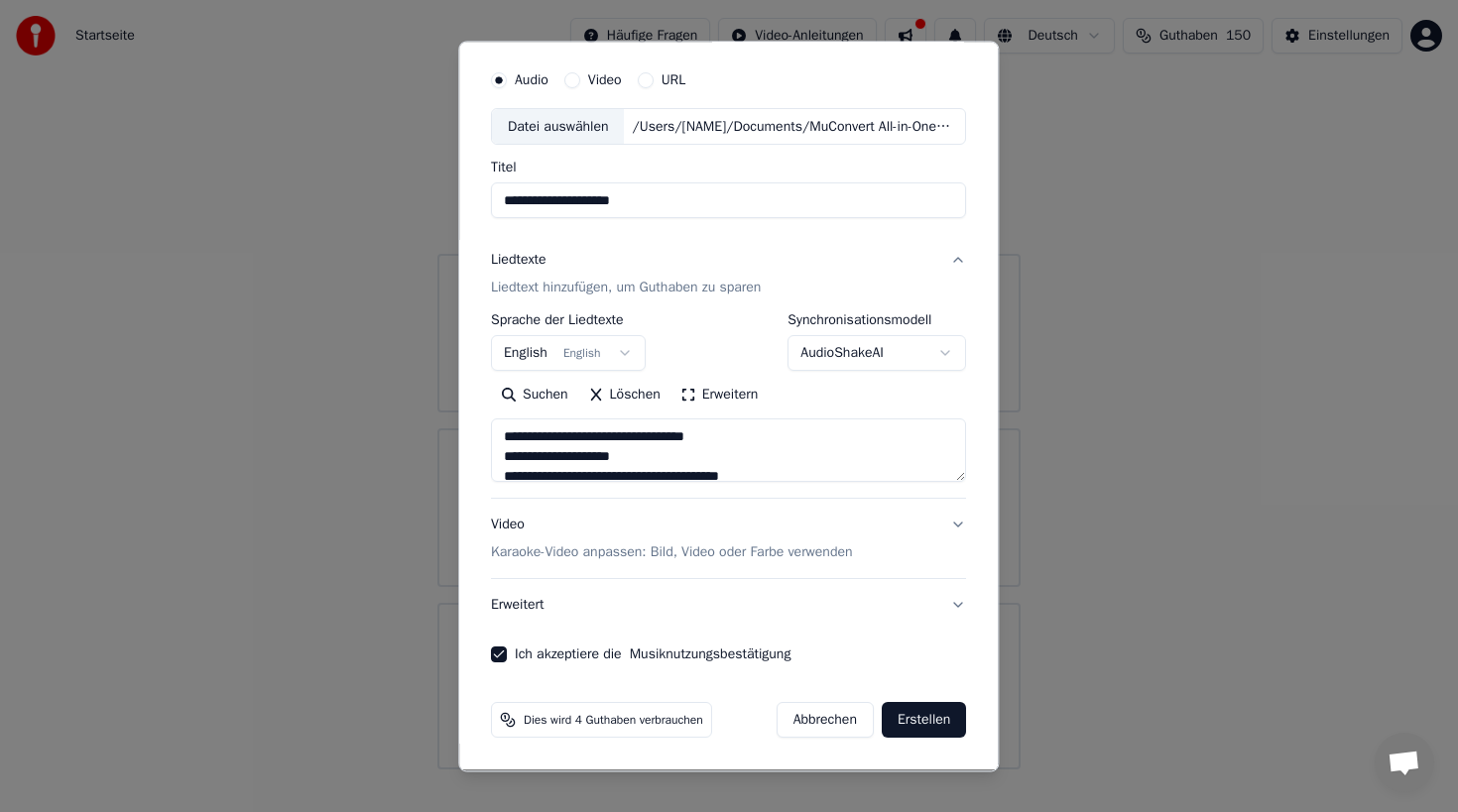 click on "Erstellen" at bounding box center (923, 721) 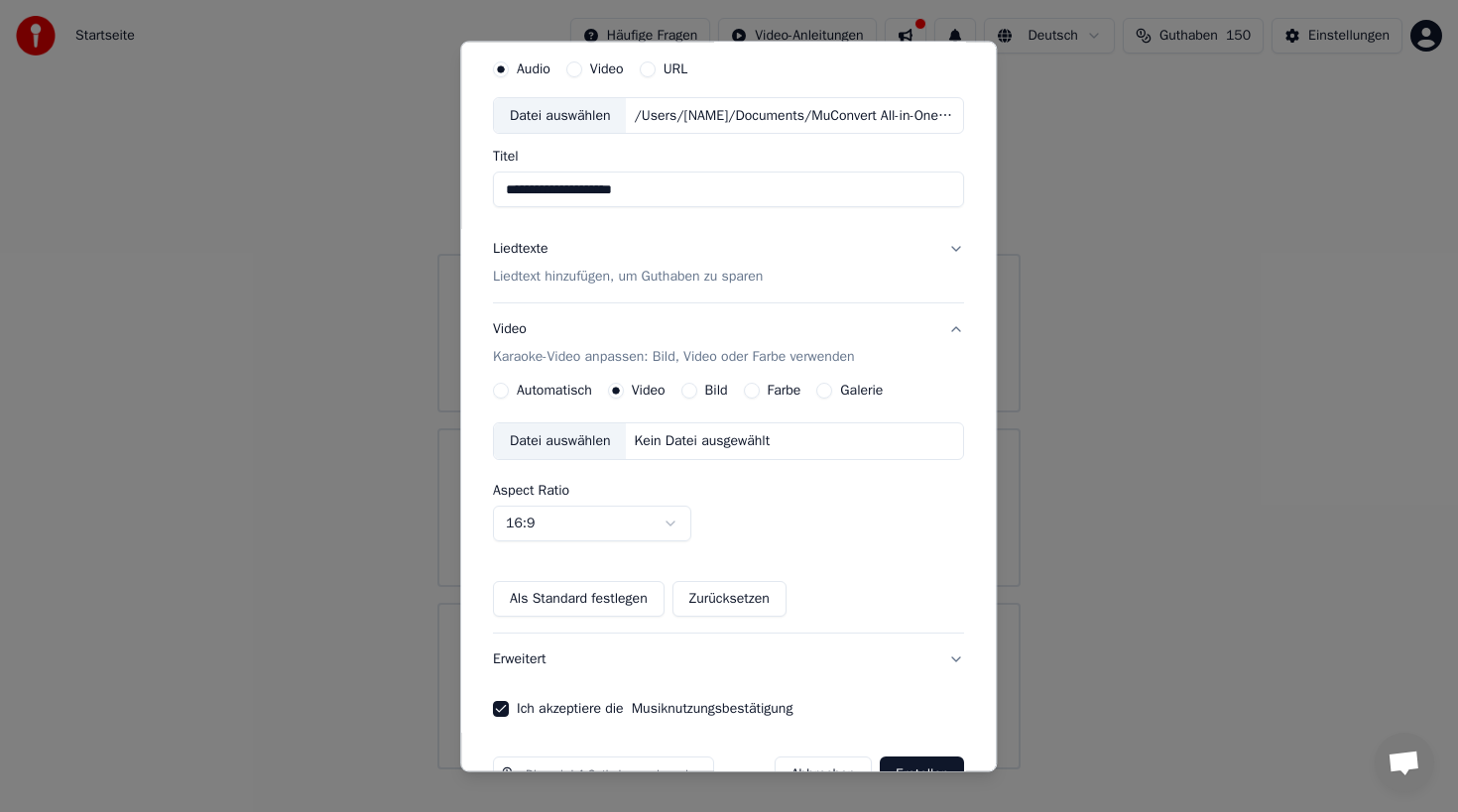 scroll, scrollTop: 66, scrollLeft: 0, axis: vertical 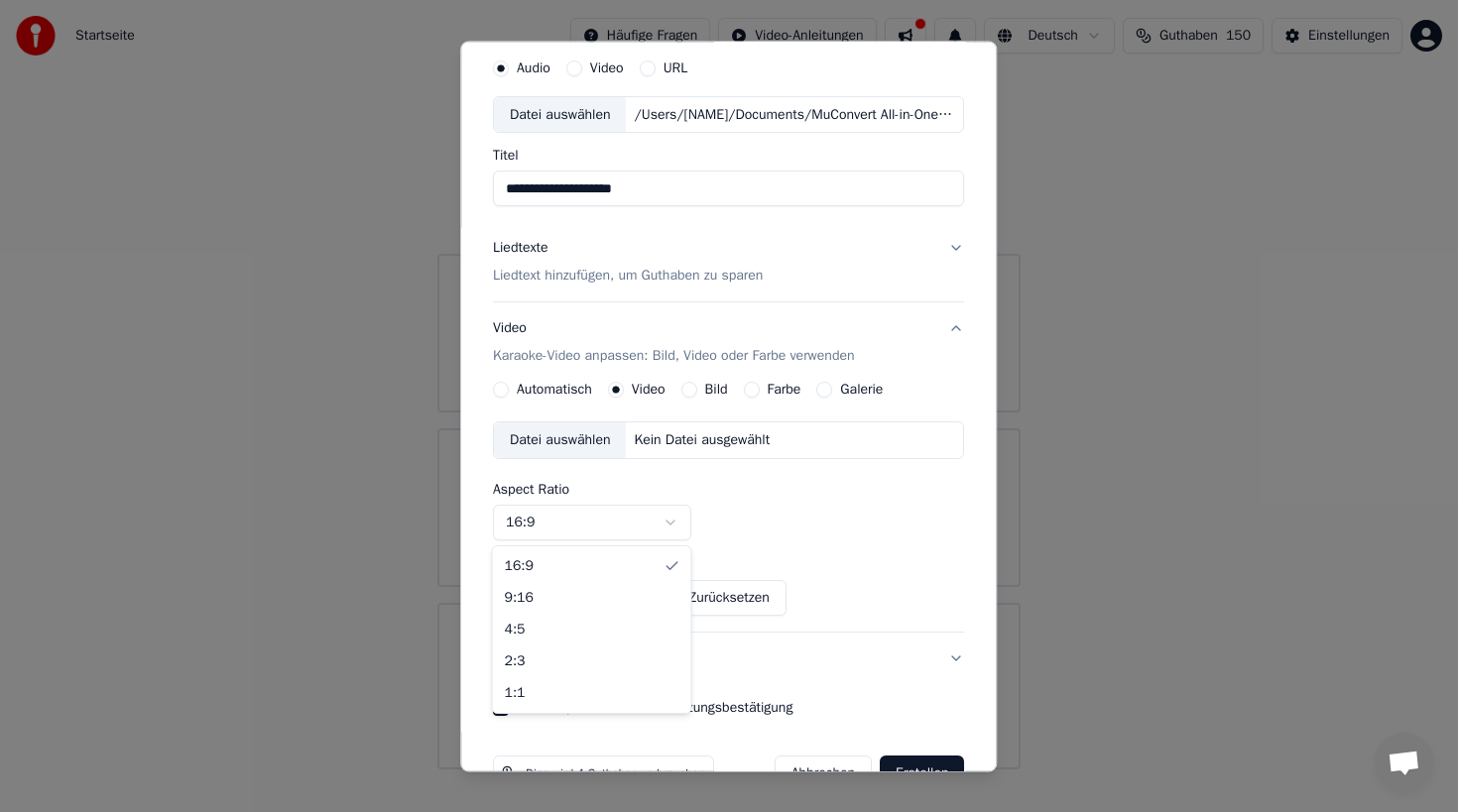 click on "/Users/[NAME]/Documents/MuConvert All-in-One Music Converter/Apple Music/01 Learning to Fly(1).mp3" at bounding box center [729, 385] 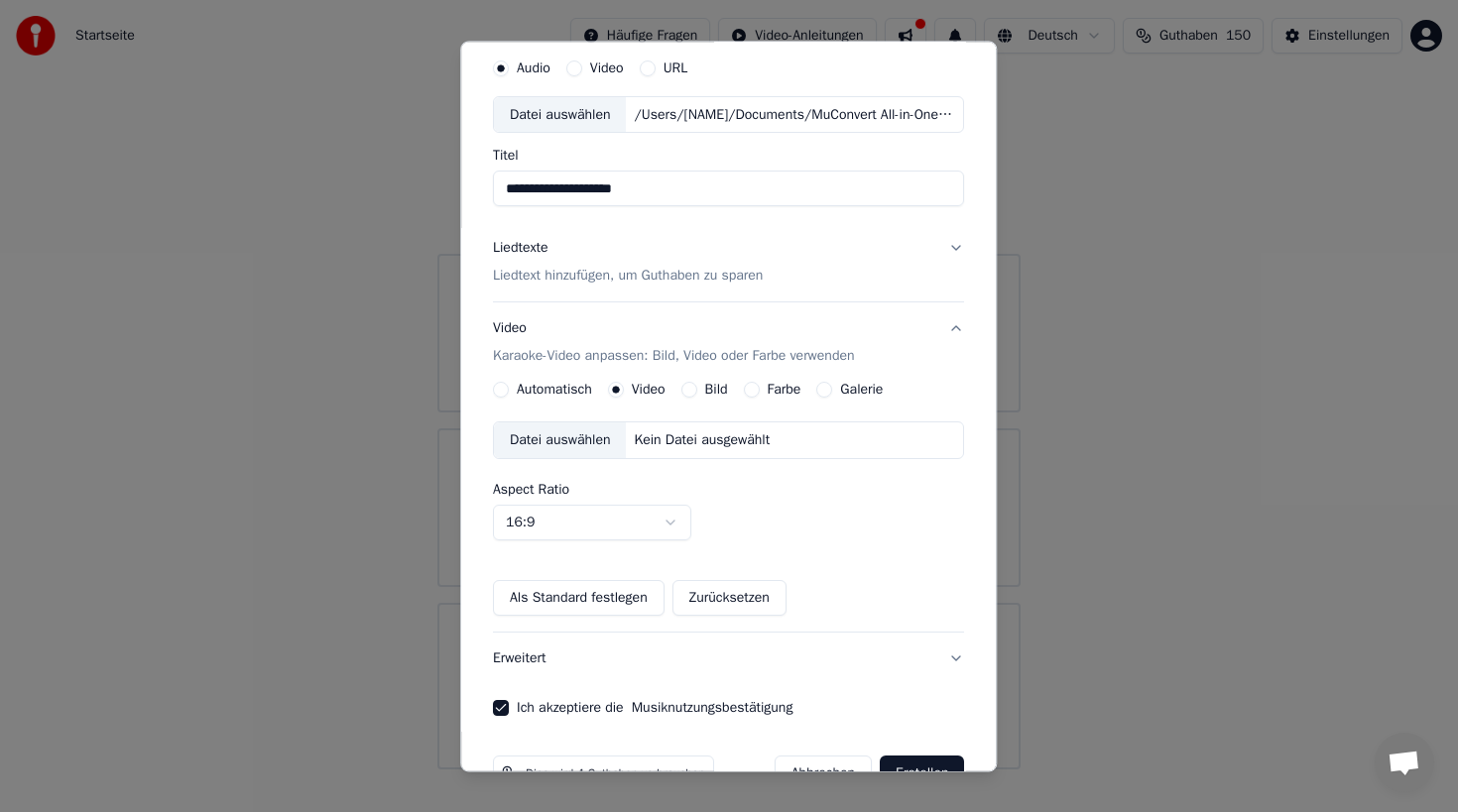 click on "/Users/[NAME]/Documents/MuConvert All-in-One Music Converter/Apple Music/01 Learning to Fly(1).mp3" at bounding box center [729, 385] 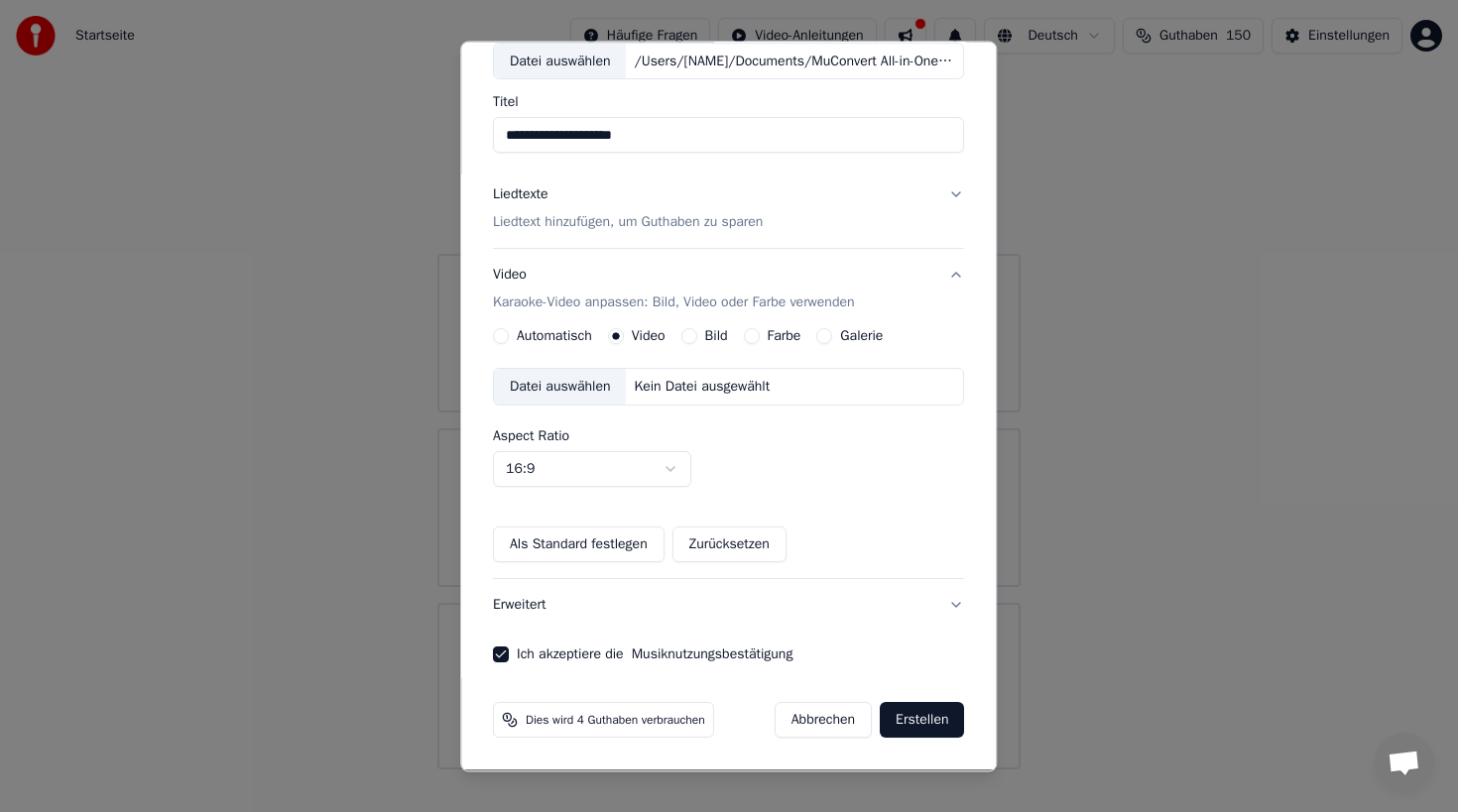 click on "Erstellen" at bounding box center [921, 721] 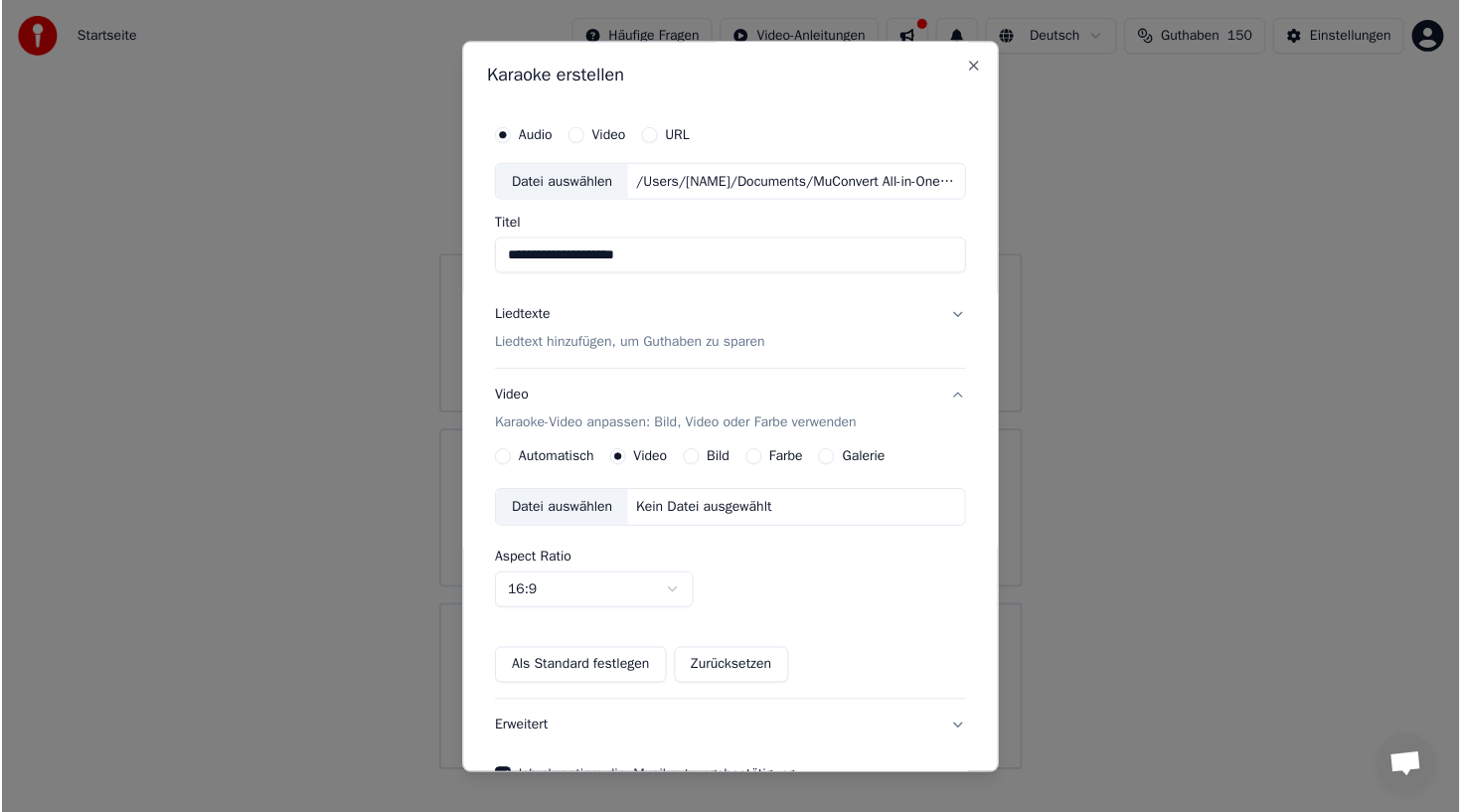 scroll, scrollTop: 15, scrollLeft: 0, axis: vertical 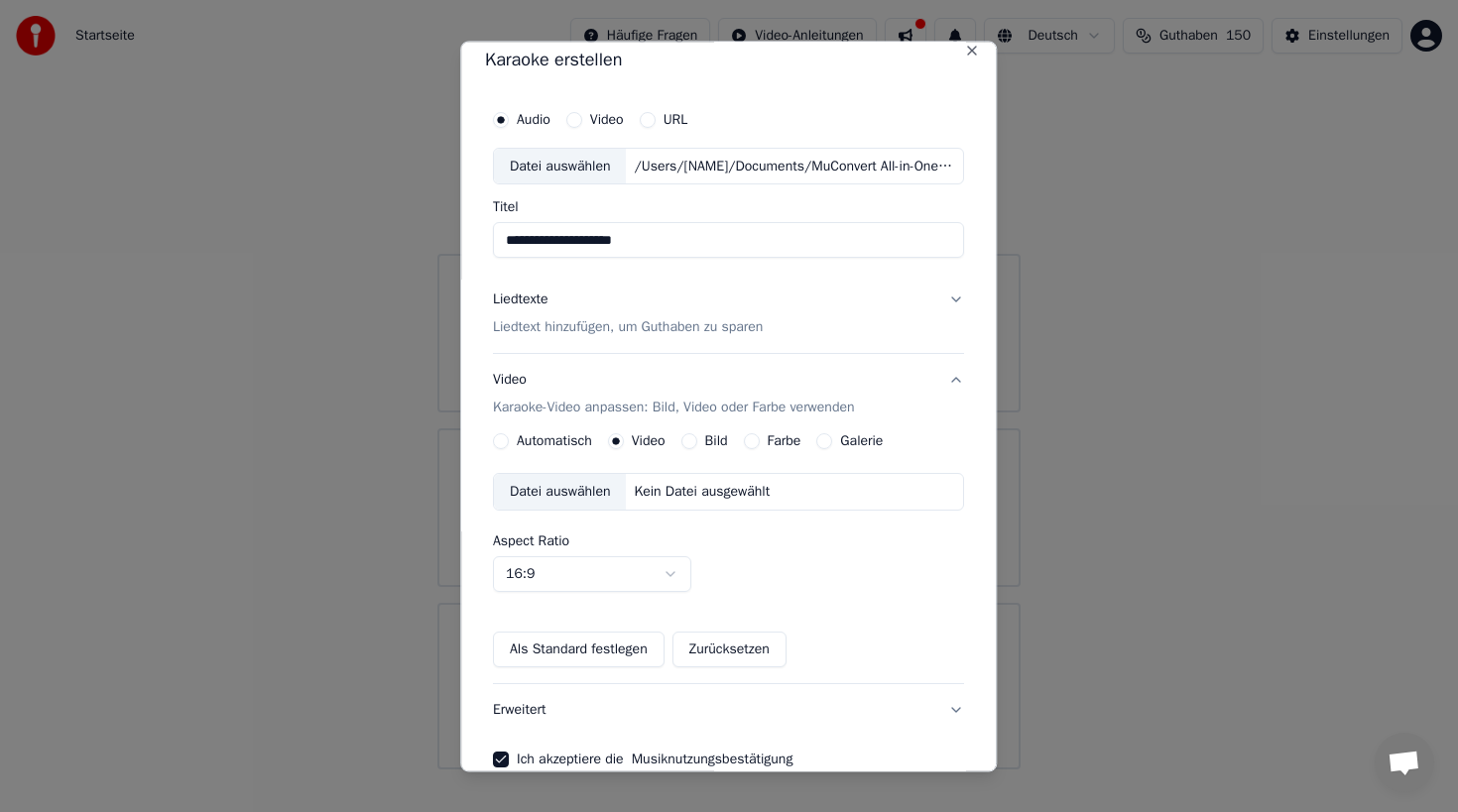 click on "Datei auswählen" at bounding box center (559, 493) 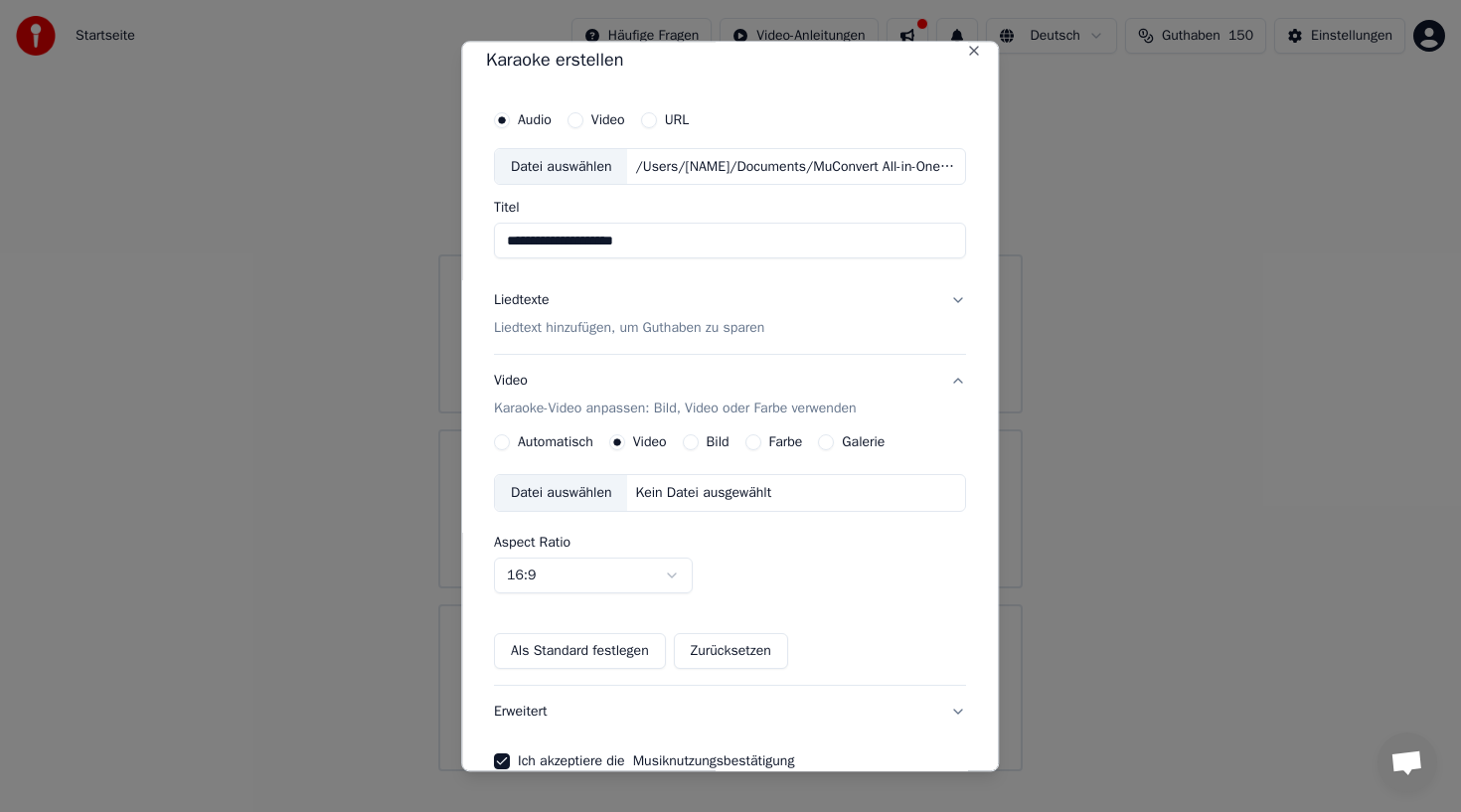click on "Kein Datei ausgewählt" at bounding box center (704, 494) 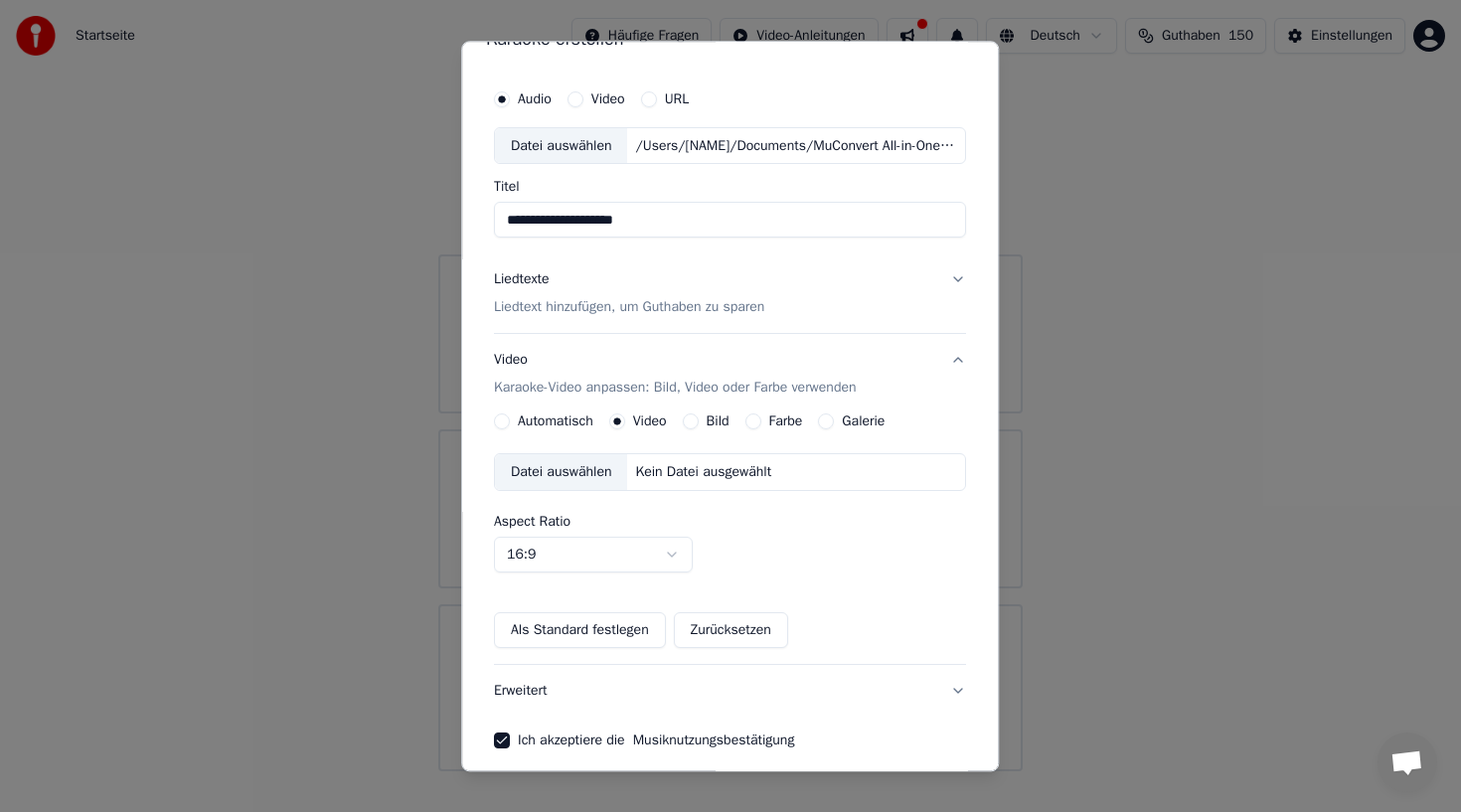 scroll, scrollTop: 41, scrollLeft: 0, axis: vertical 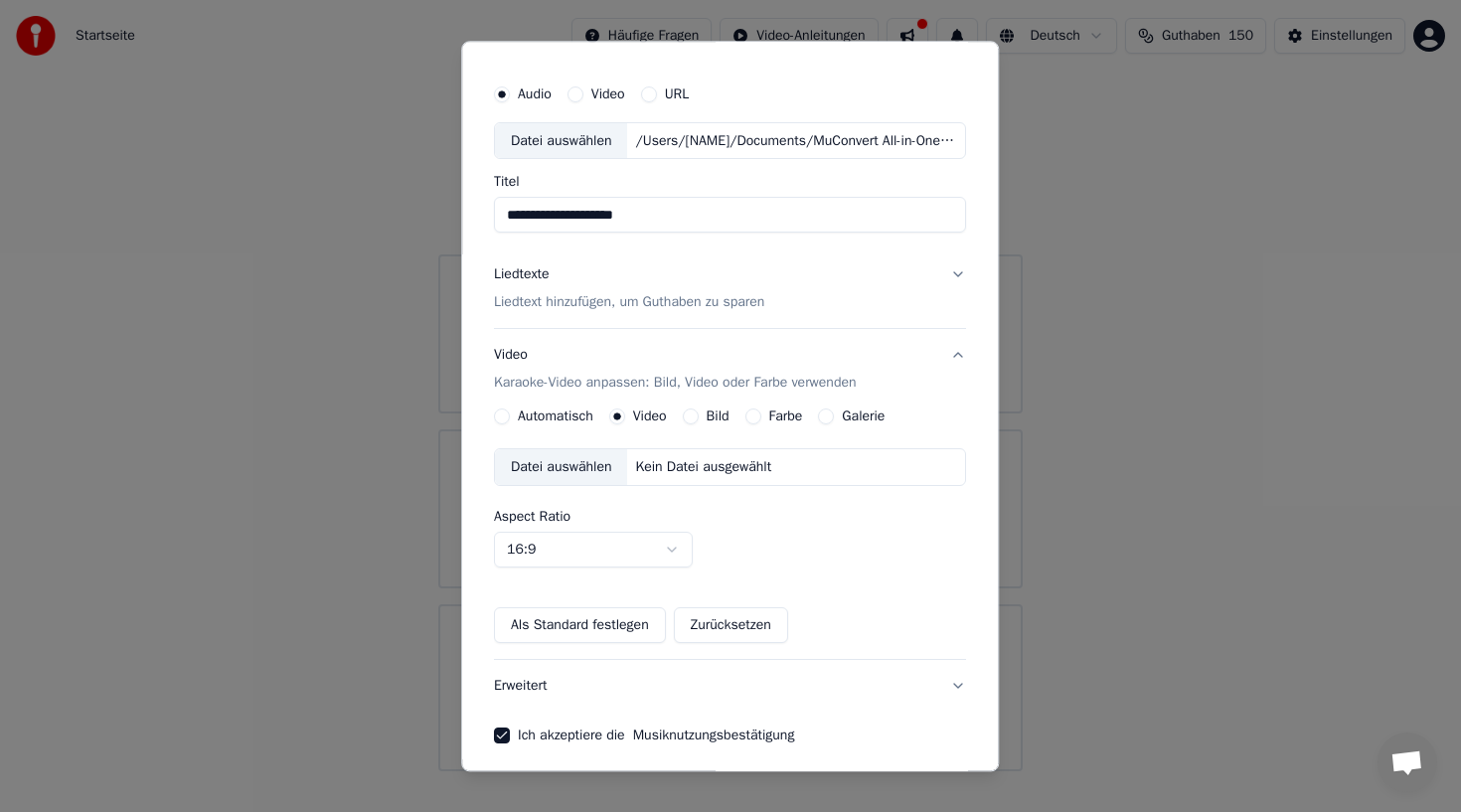 click on "Liedtext hinzufügen, um Guthaben zu sparen" at bounding box center (629, 303) 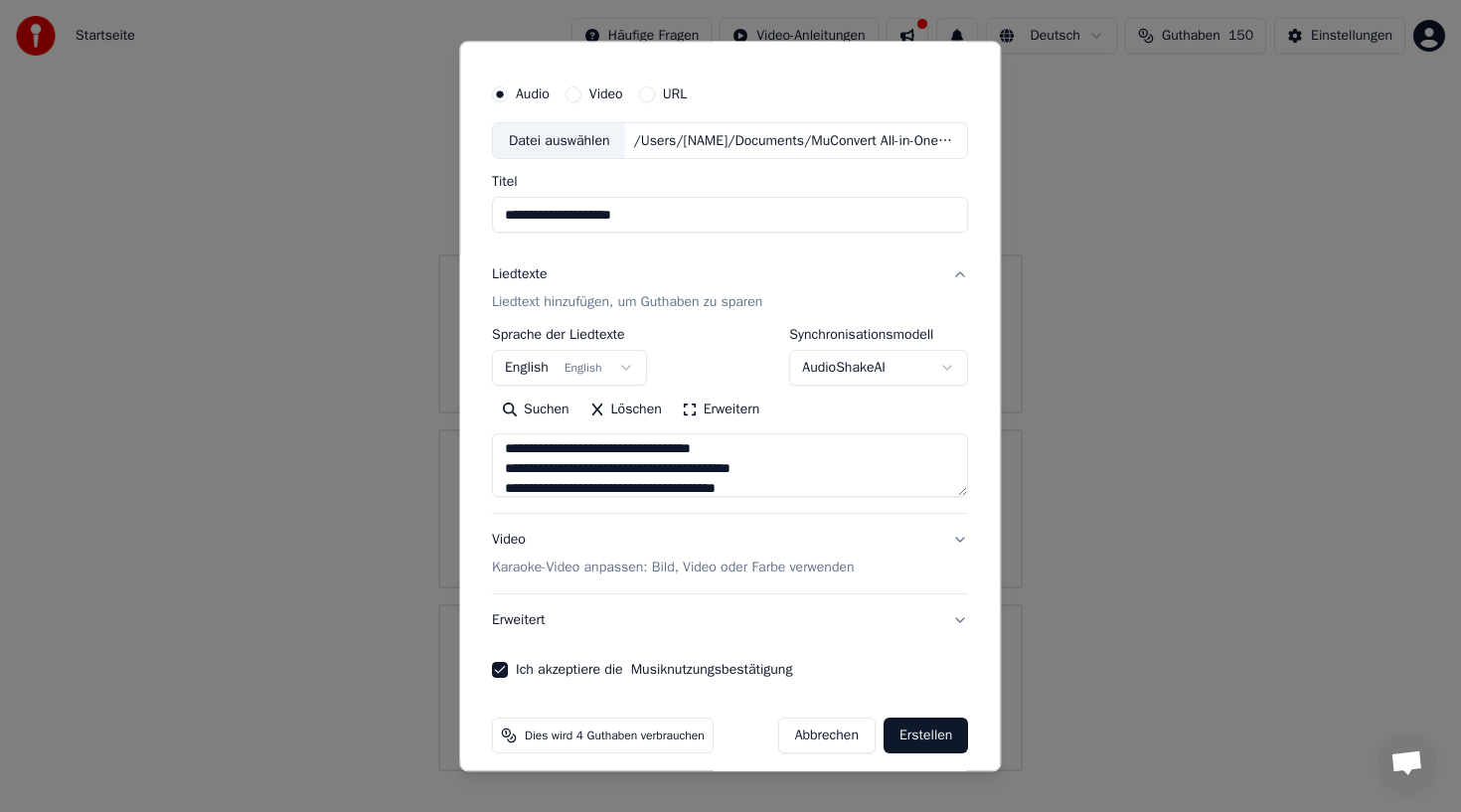 scroll, scrollTop: 332, scrollLeft: 0, axis: vertical 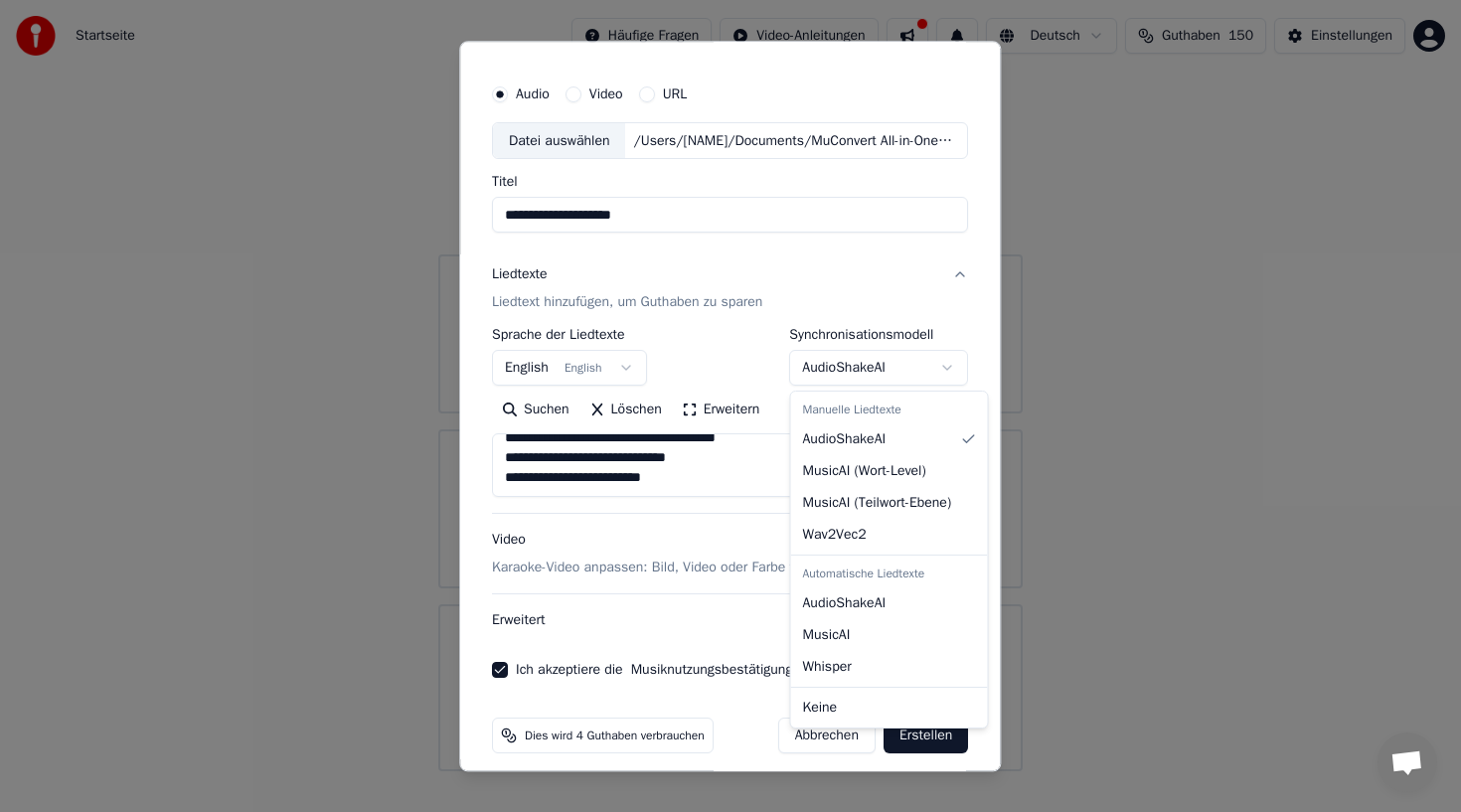 click on "/Users/[NAME]/Documents/MuConvert All-in-One Music Converter/Apple Music/01 Learning to Fly(1).mp3" at bounding box center (730, 386) 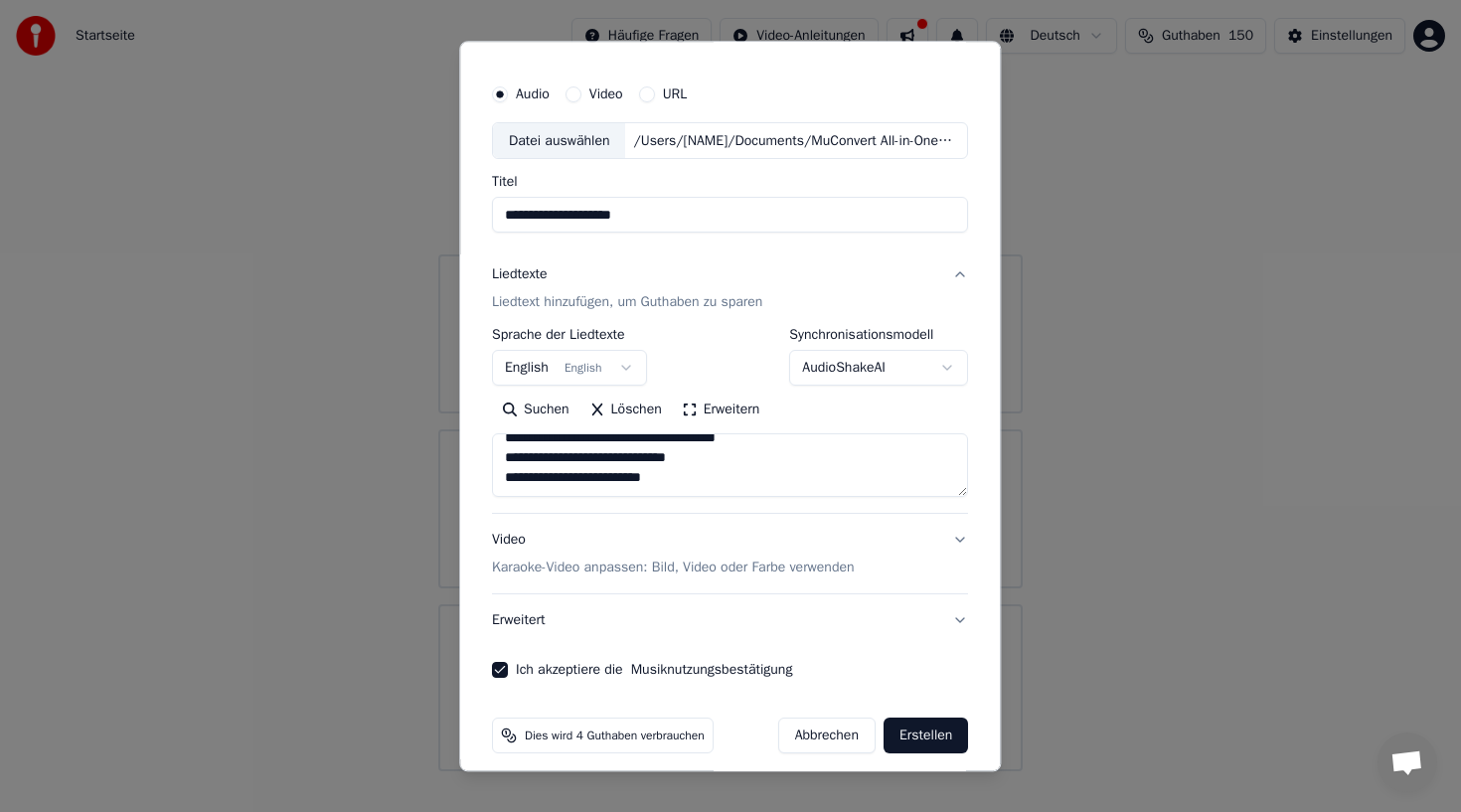 click on "Erstellen" at bounding box center (925, 736) 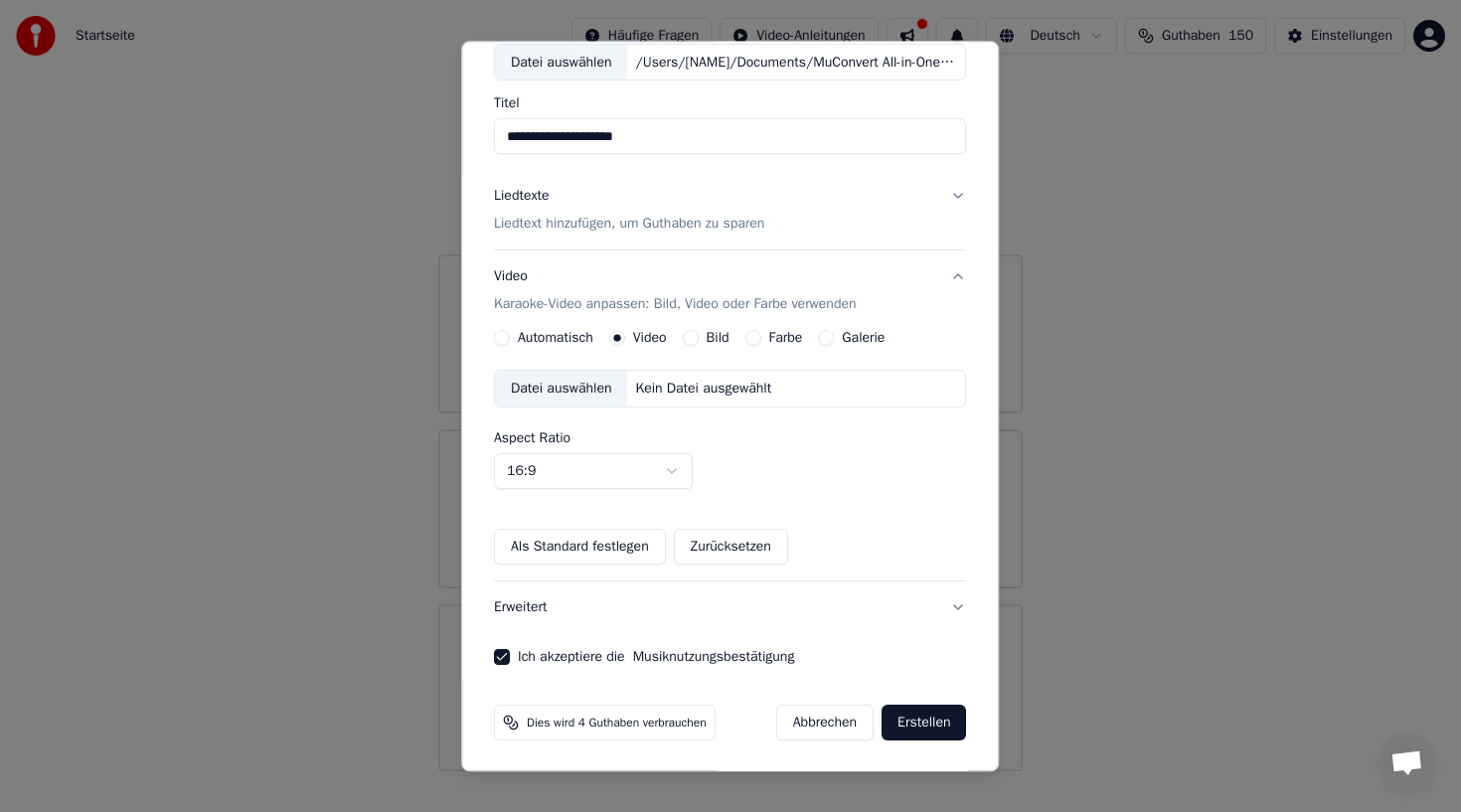 scroll, scrollTop: 121, scrollLeft: 0, axis: vertical 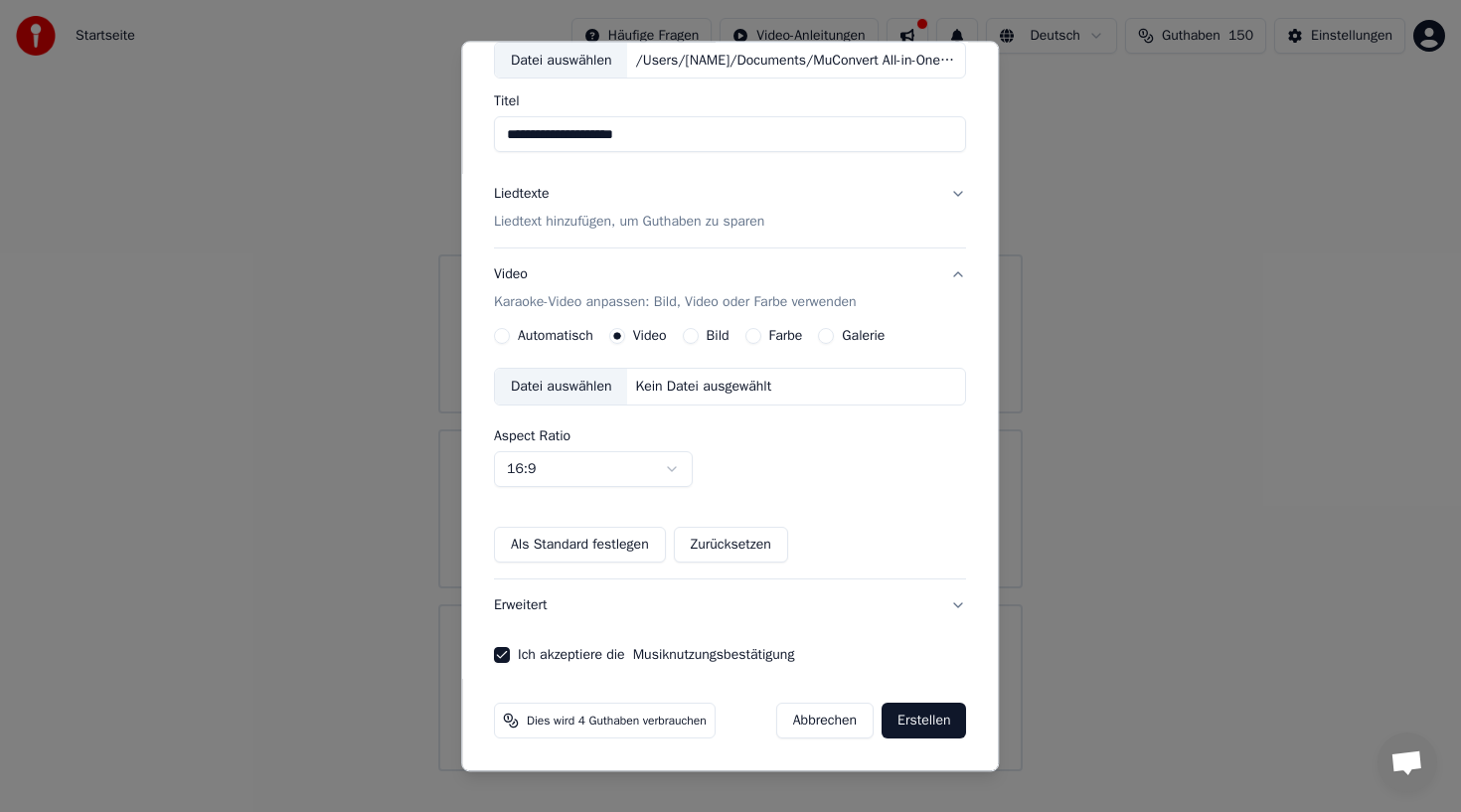 click on "Erstellen" at bounding box center (923, 722) 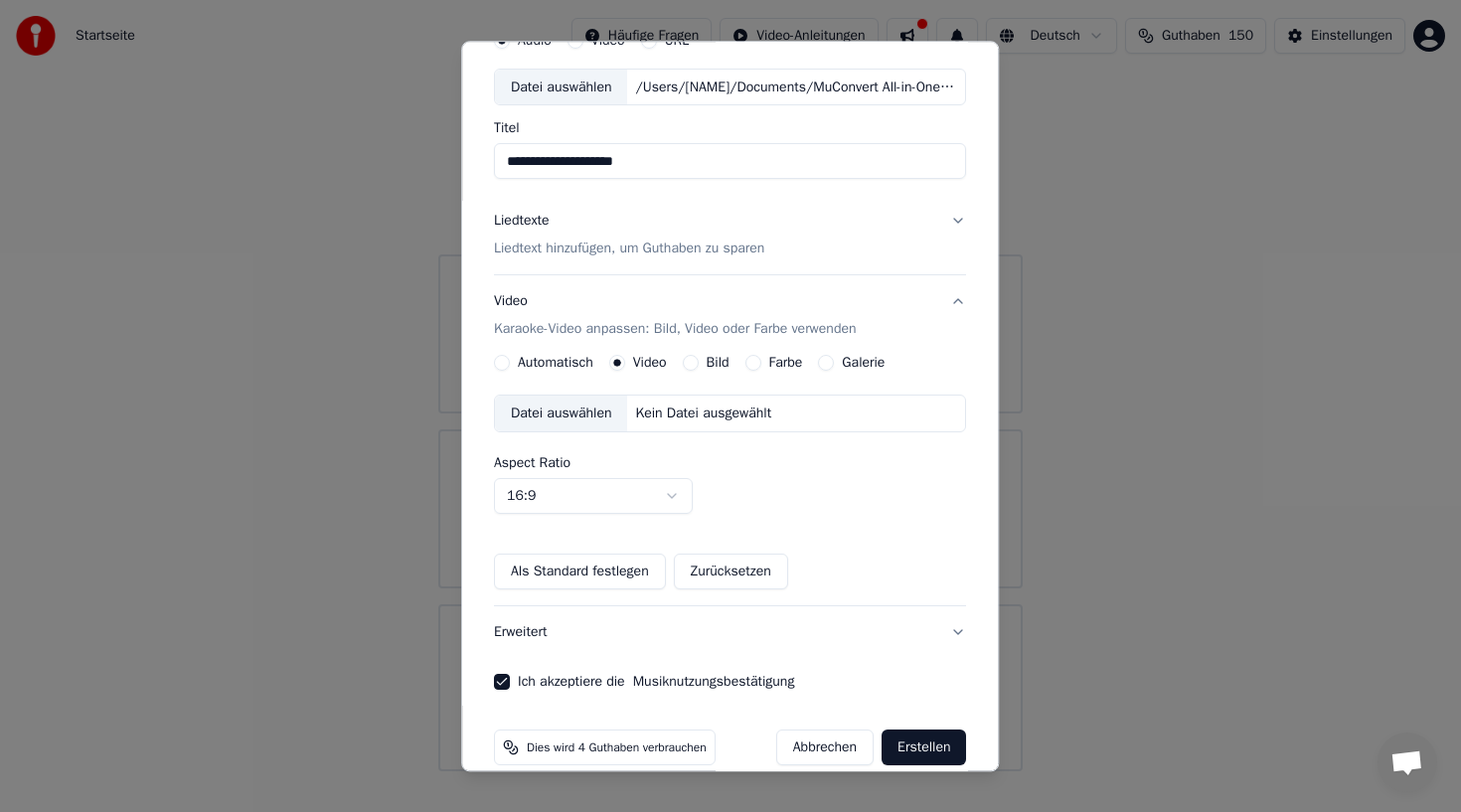 click on "Erstellen" at bounding box center (923, 748) 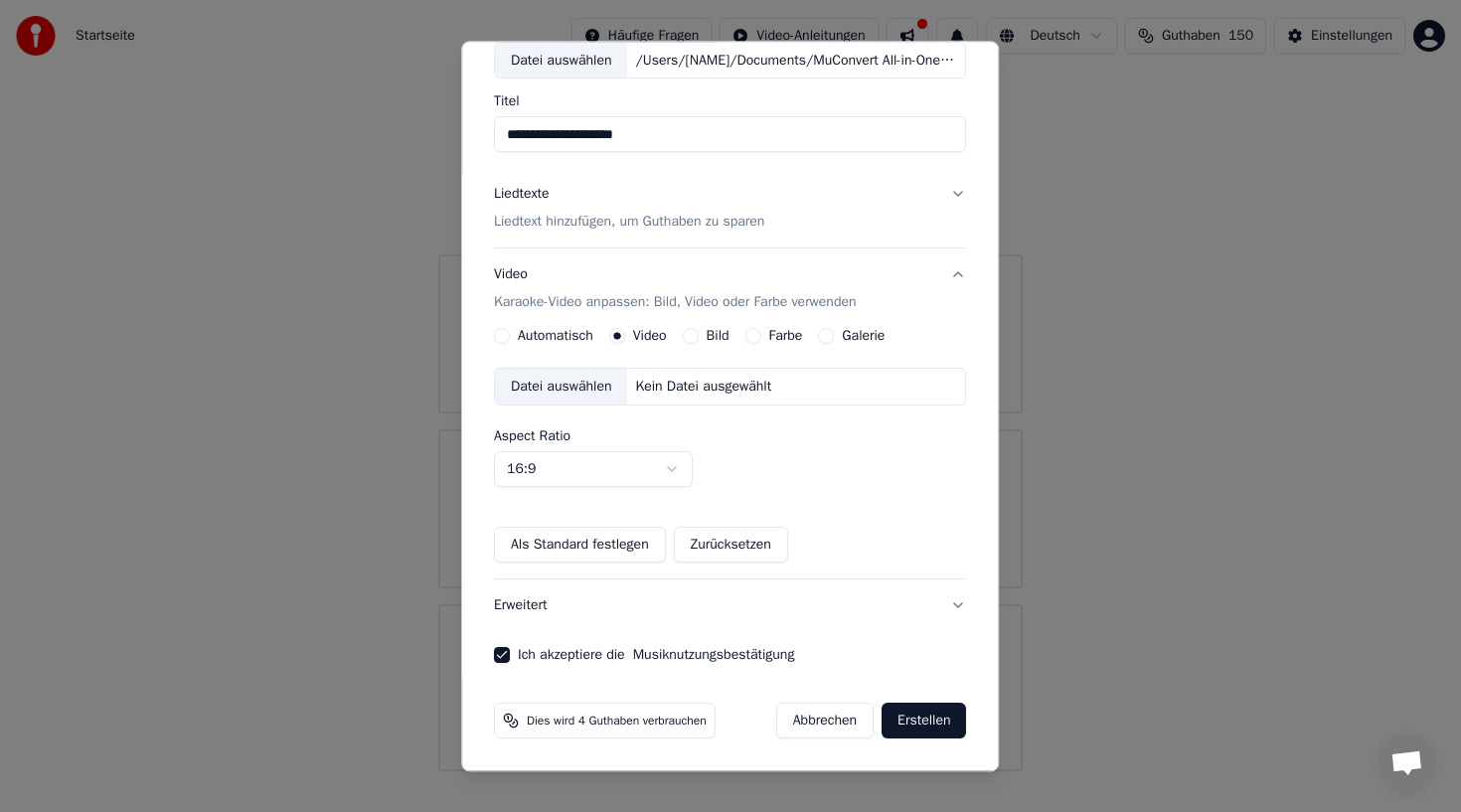 scroll, scrollTop: 0, scrollLeft: 0, axis: both 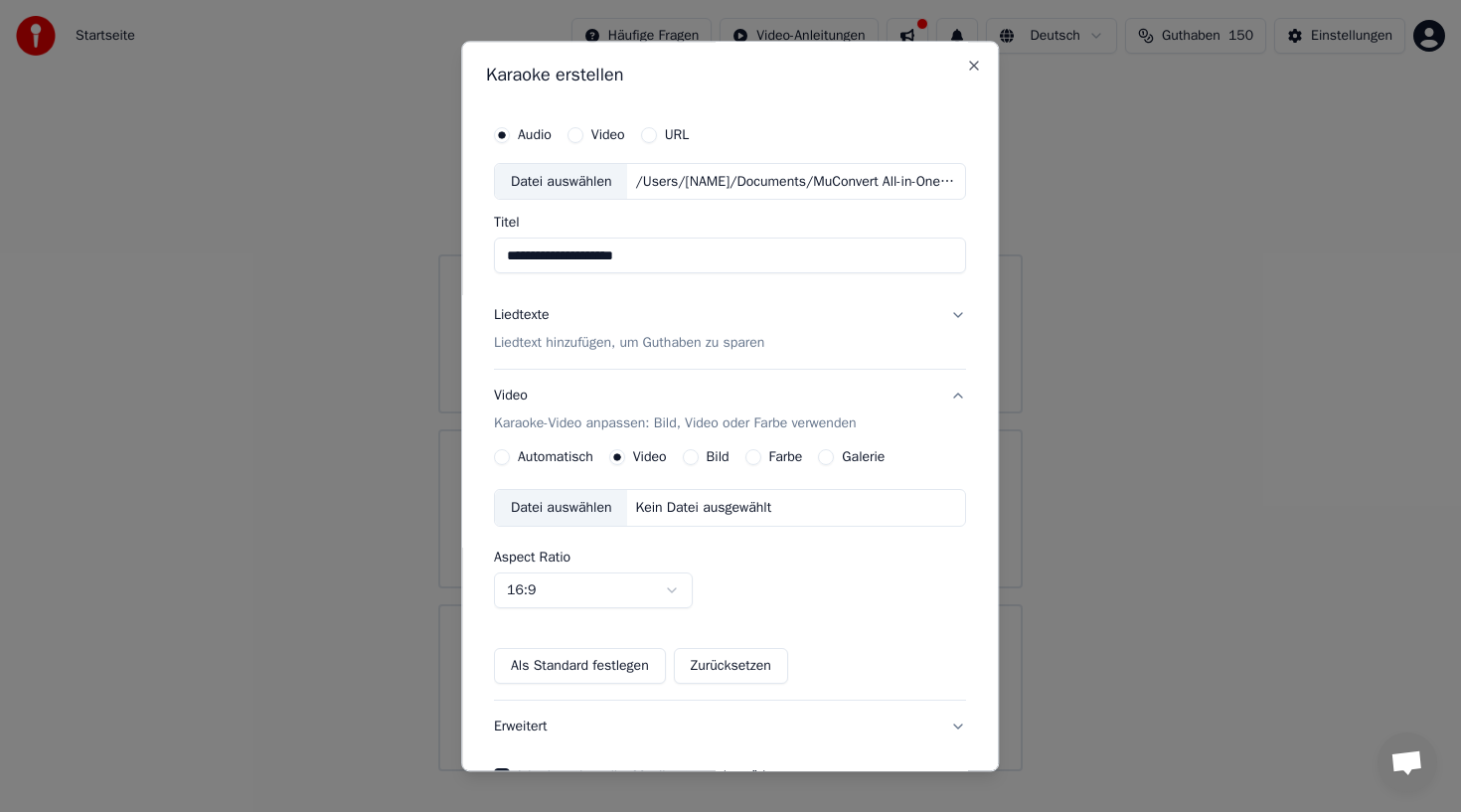 type 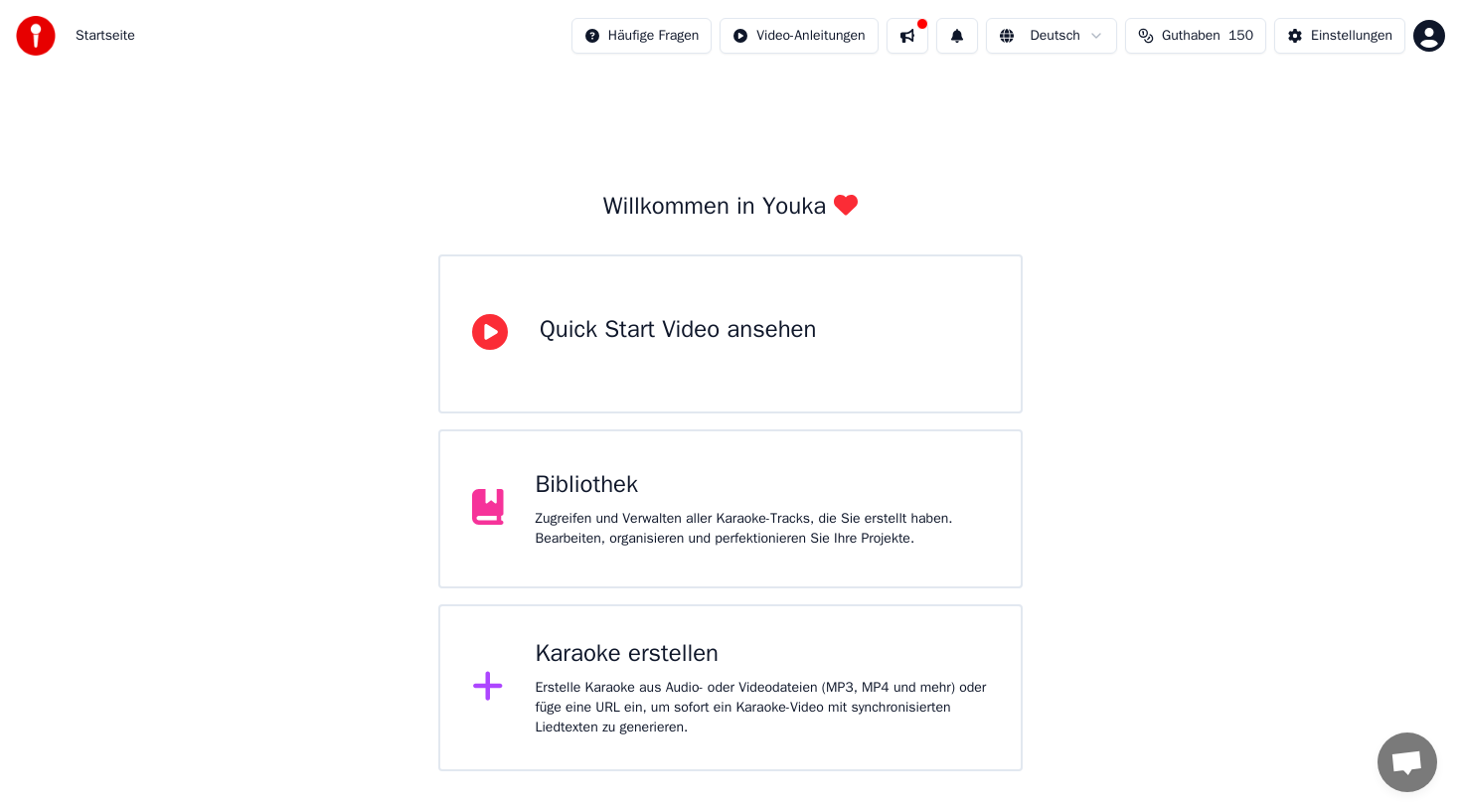 click 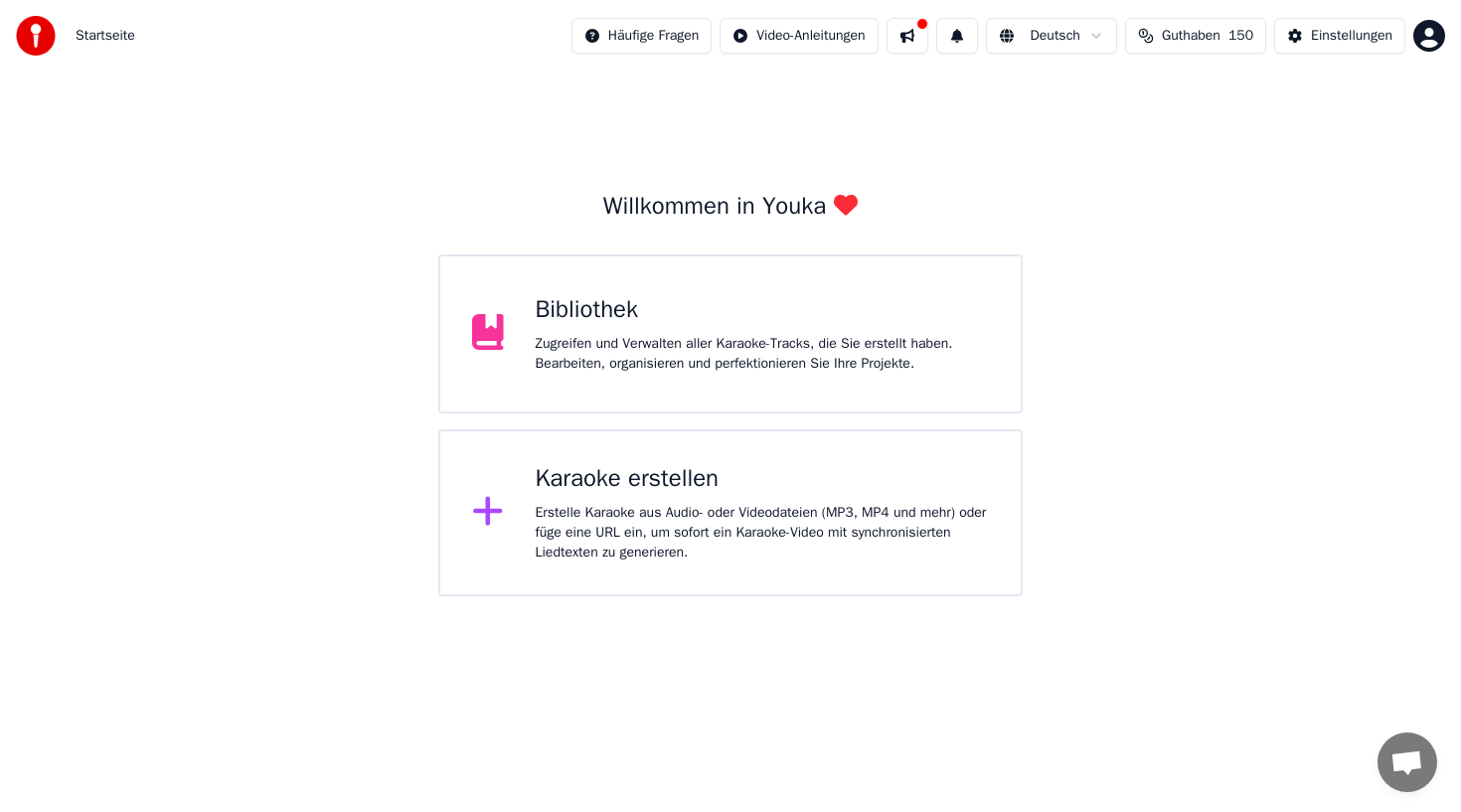 click on "Karaoke erstellen" at bounding box center [762, 479] 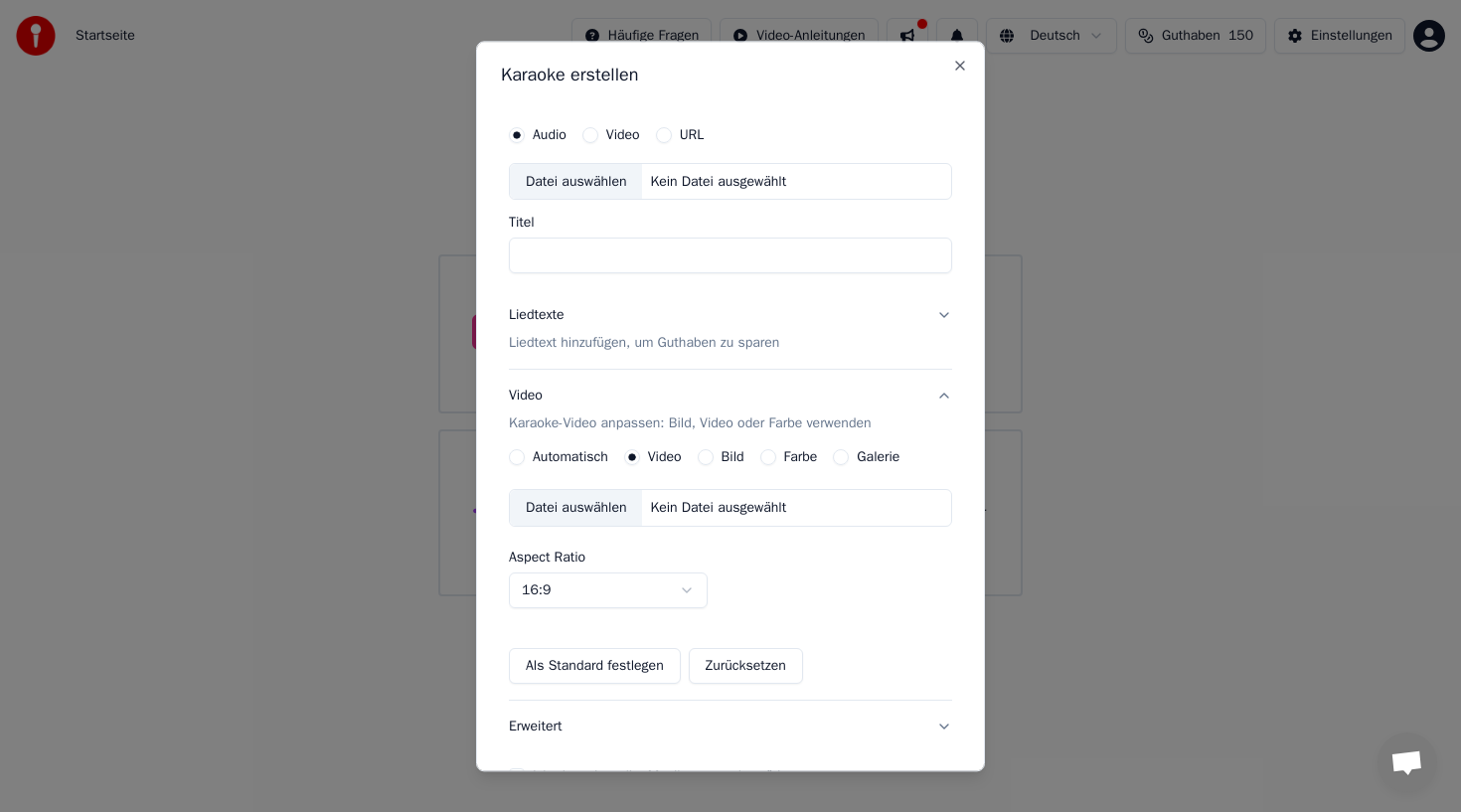 click on "URL" at bounding box center (692, 135) 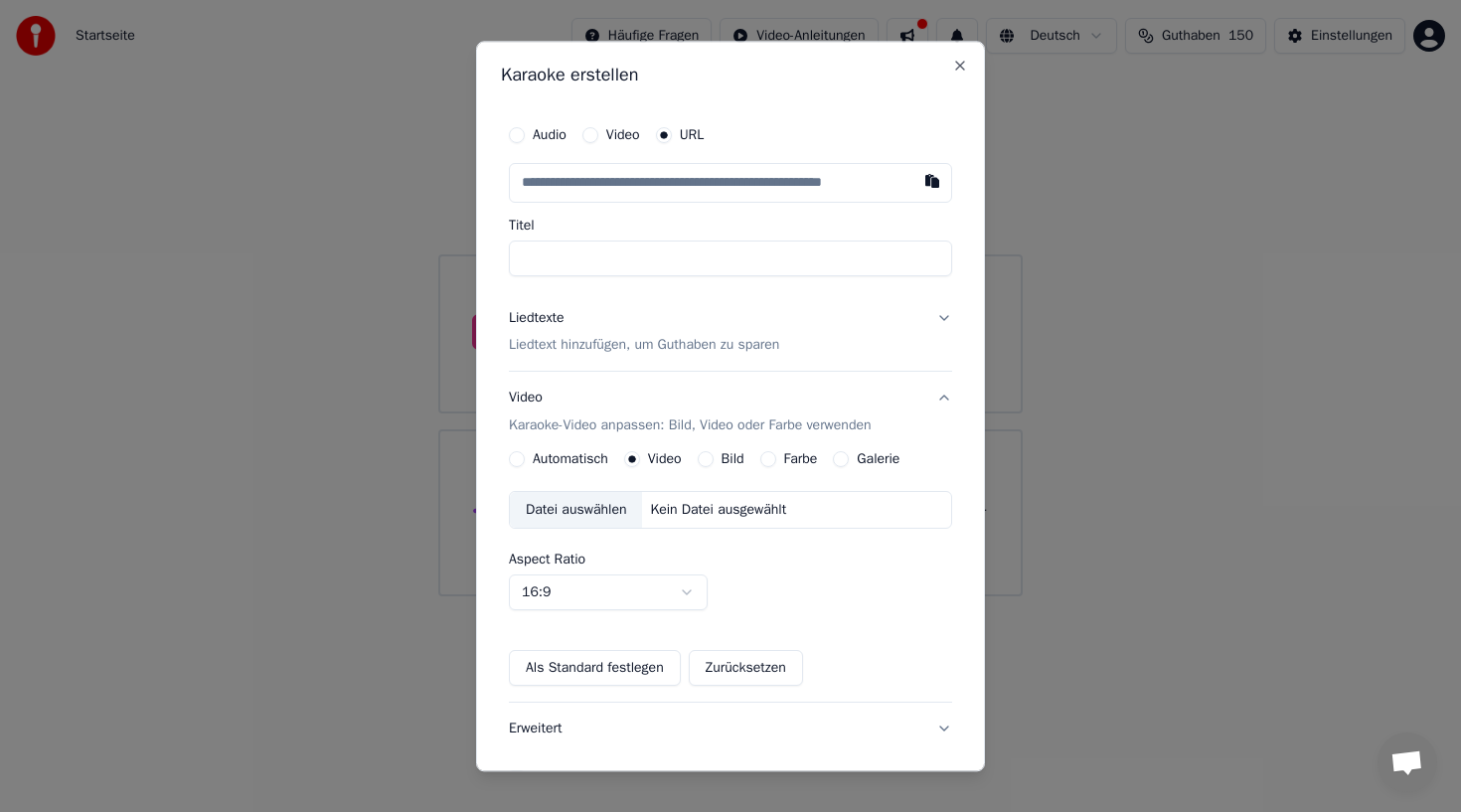 click at bounding box center [730, 183] 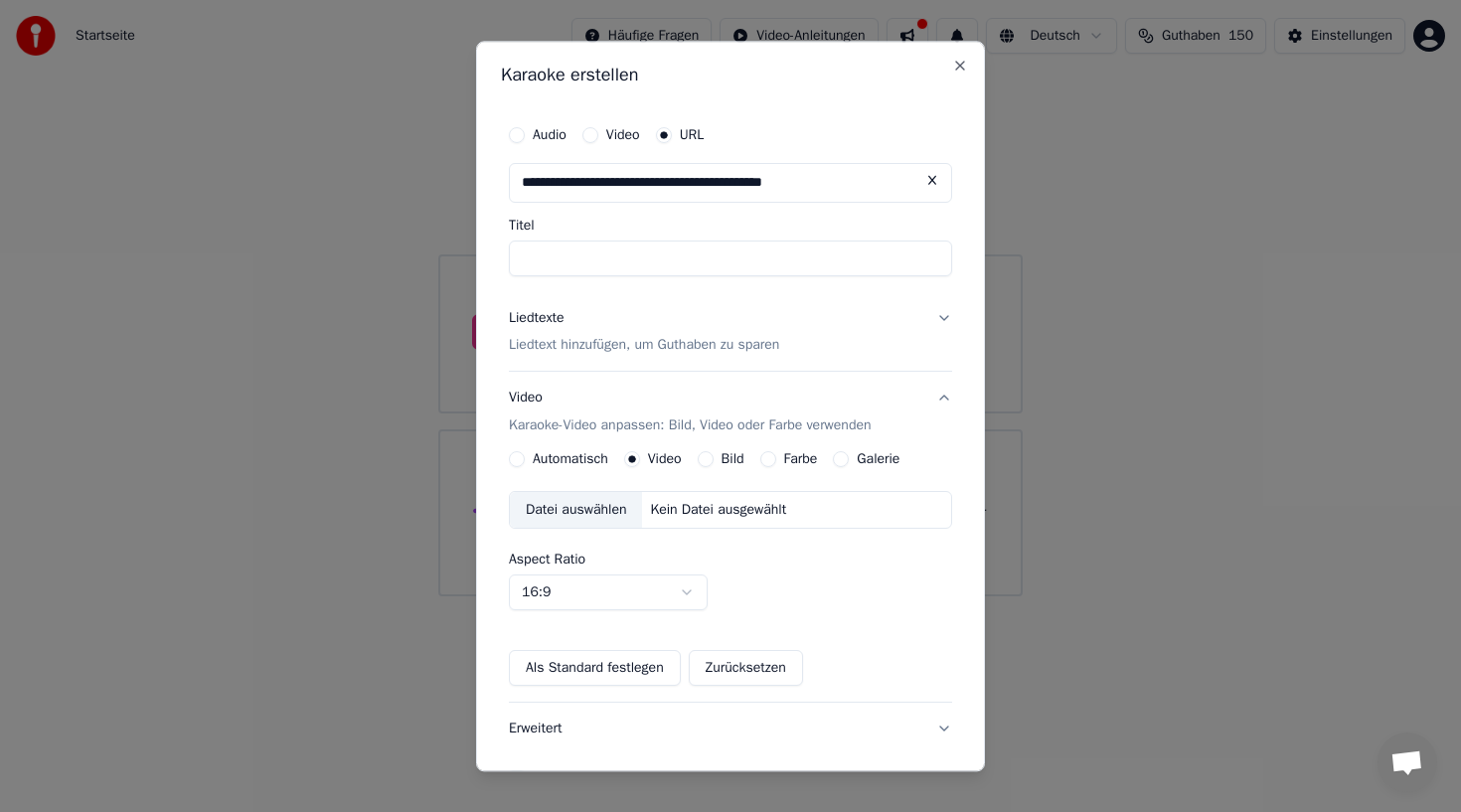 type on "**********" 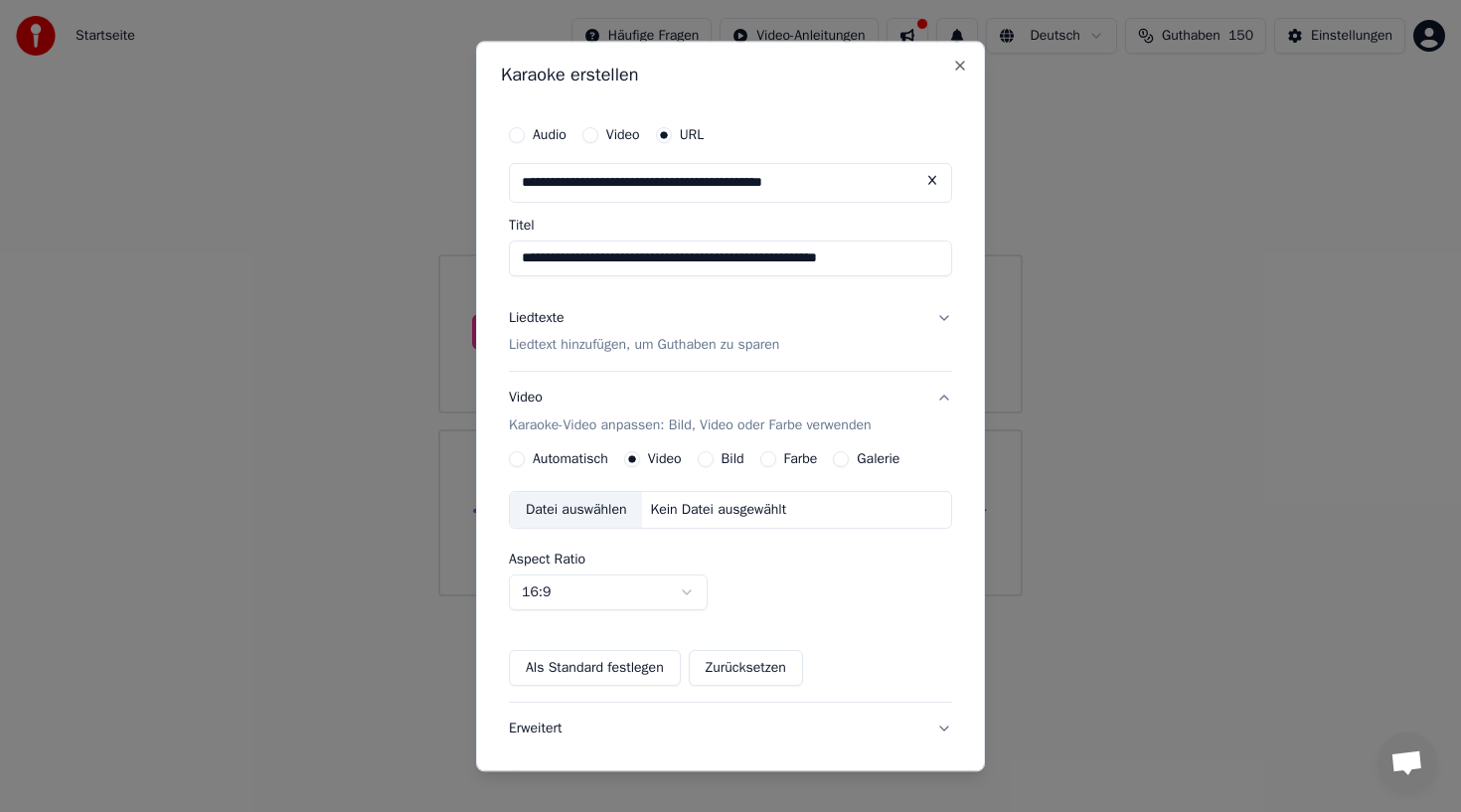 type on "**********" 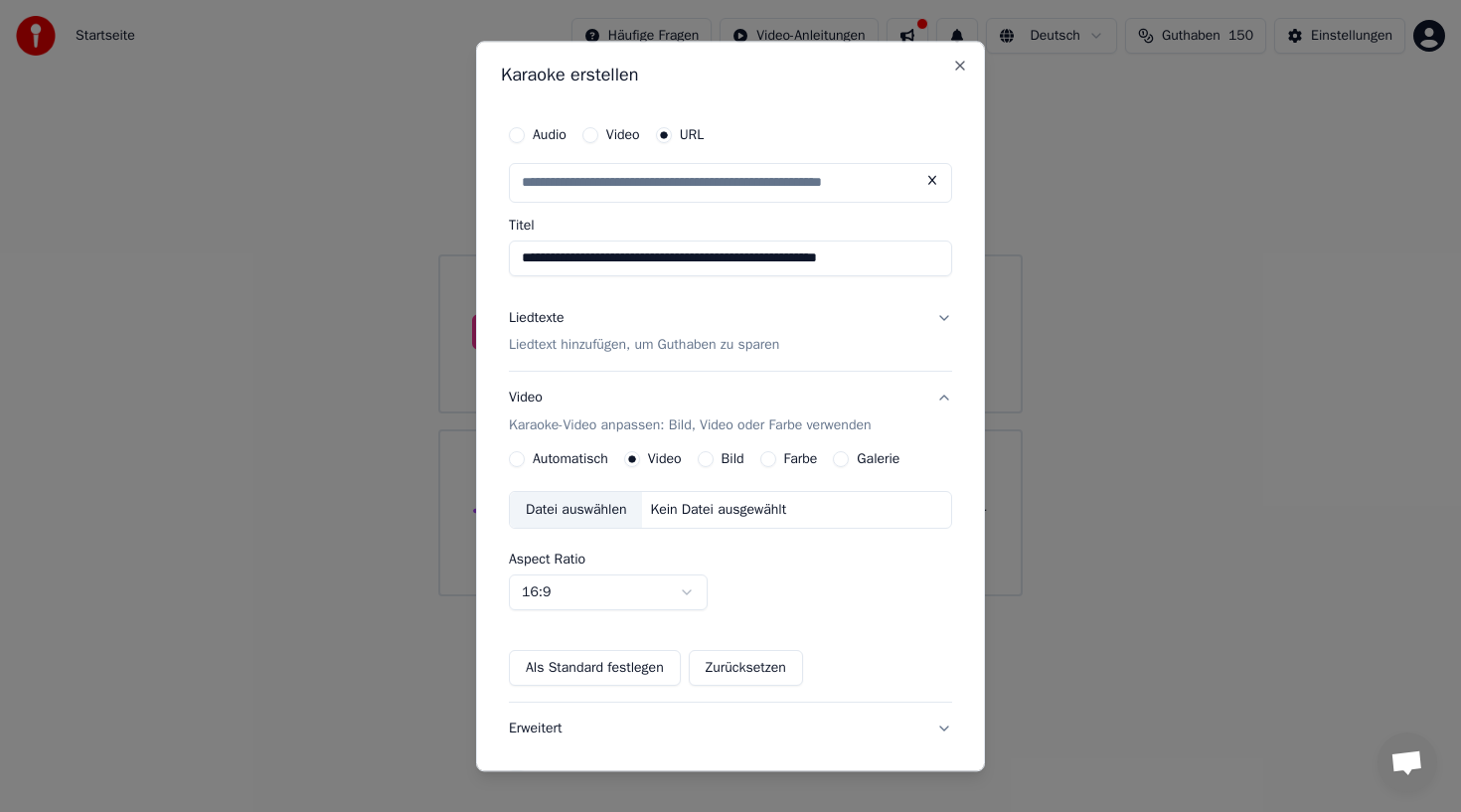 click on "Liedtext hinzufügen, um Guthaben zu sparen" at bounding box center (644, 346) 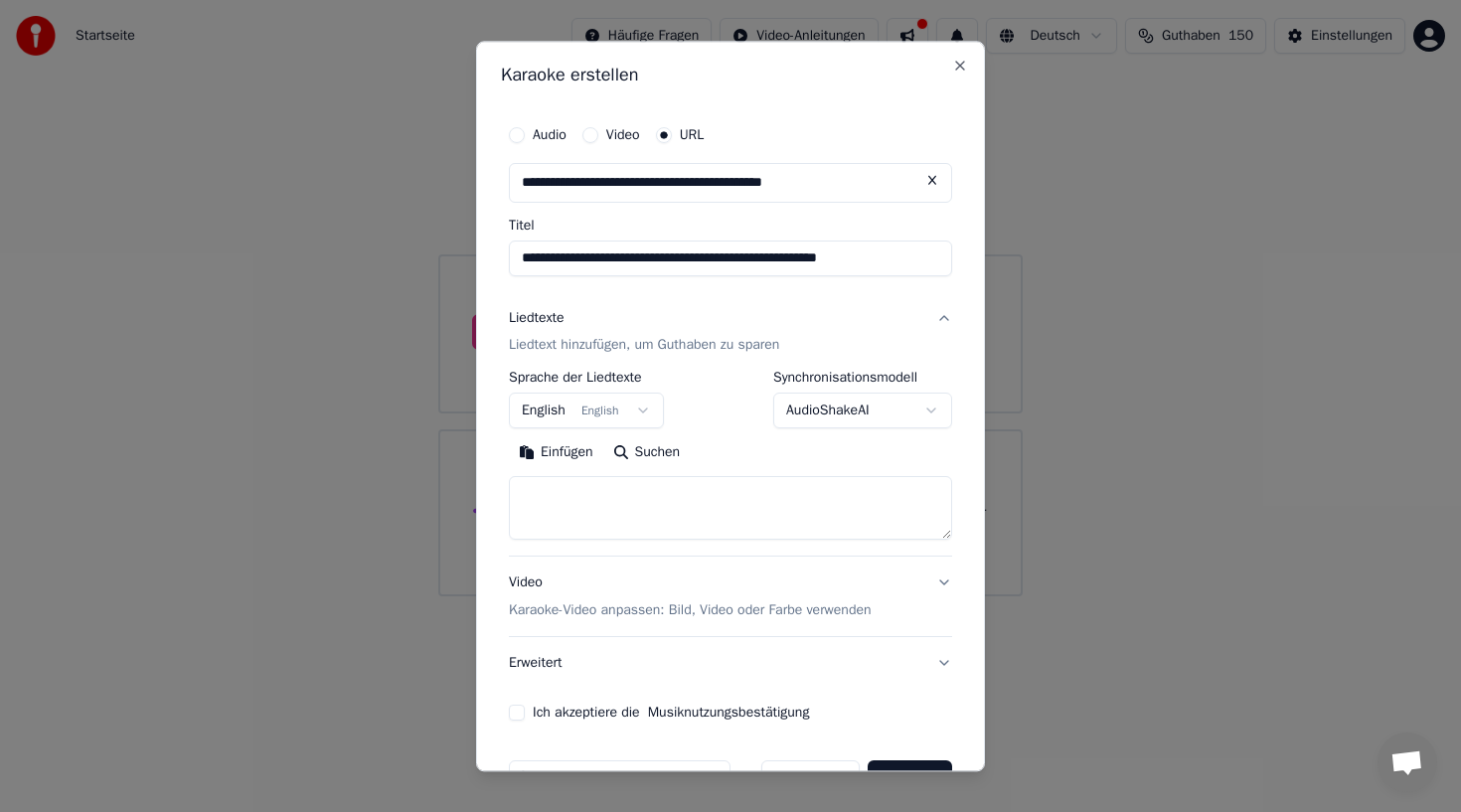 click on "Einfügen" at bounding box center [556, 453] 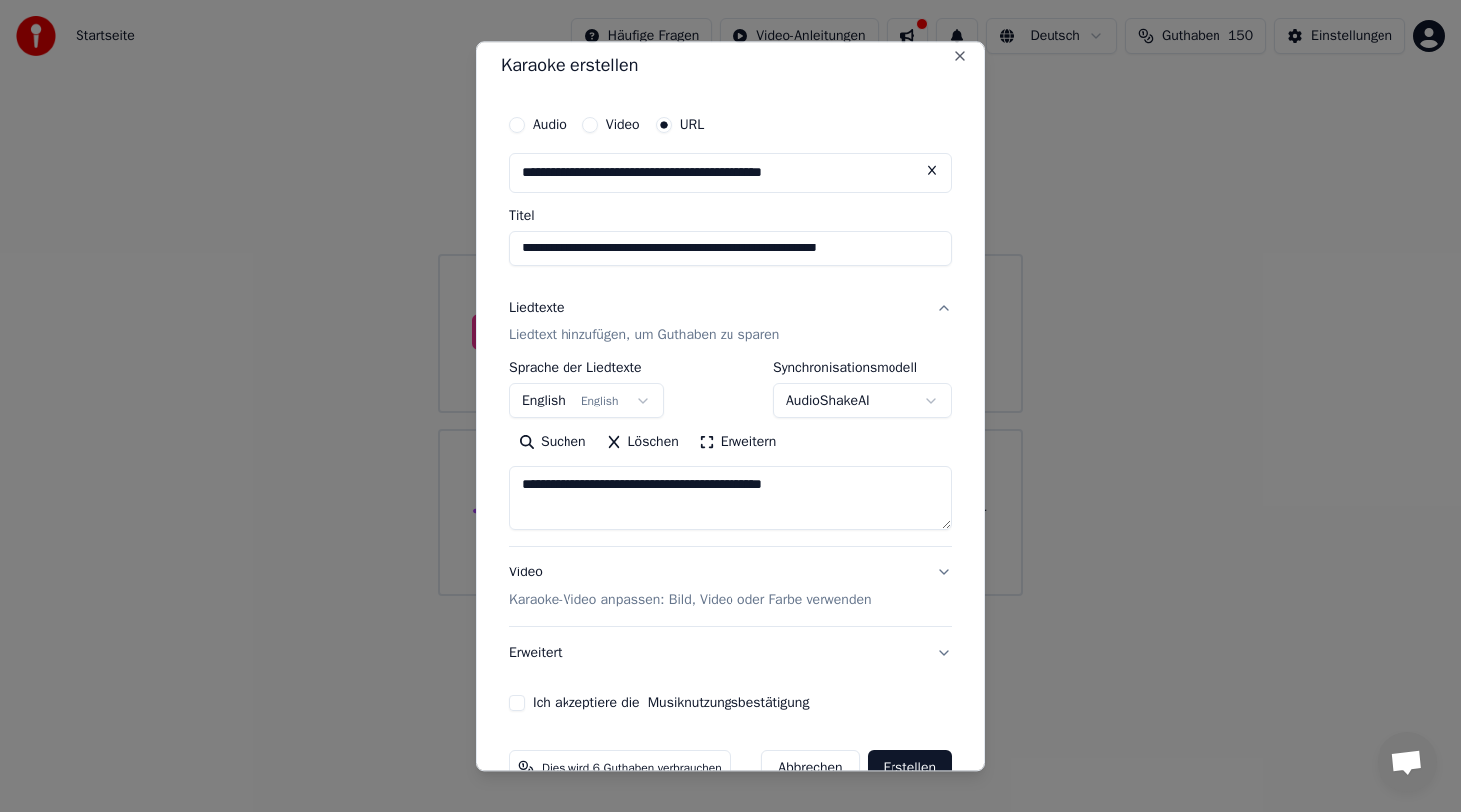 scroll, scrollTop: 58, scrollLeft: 0, axis: vertical 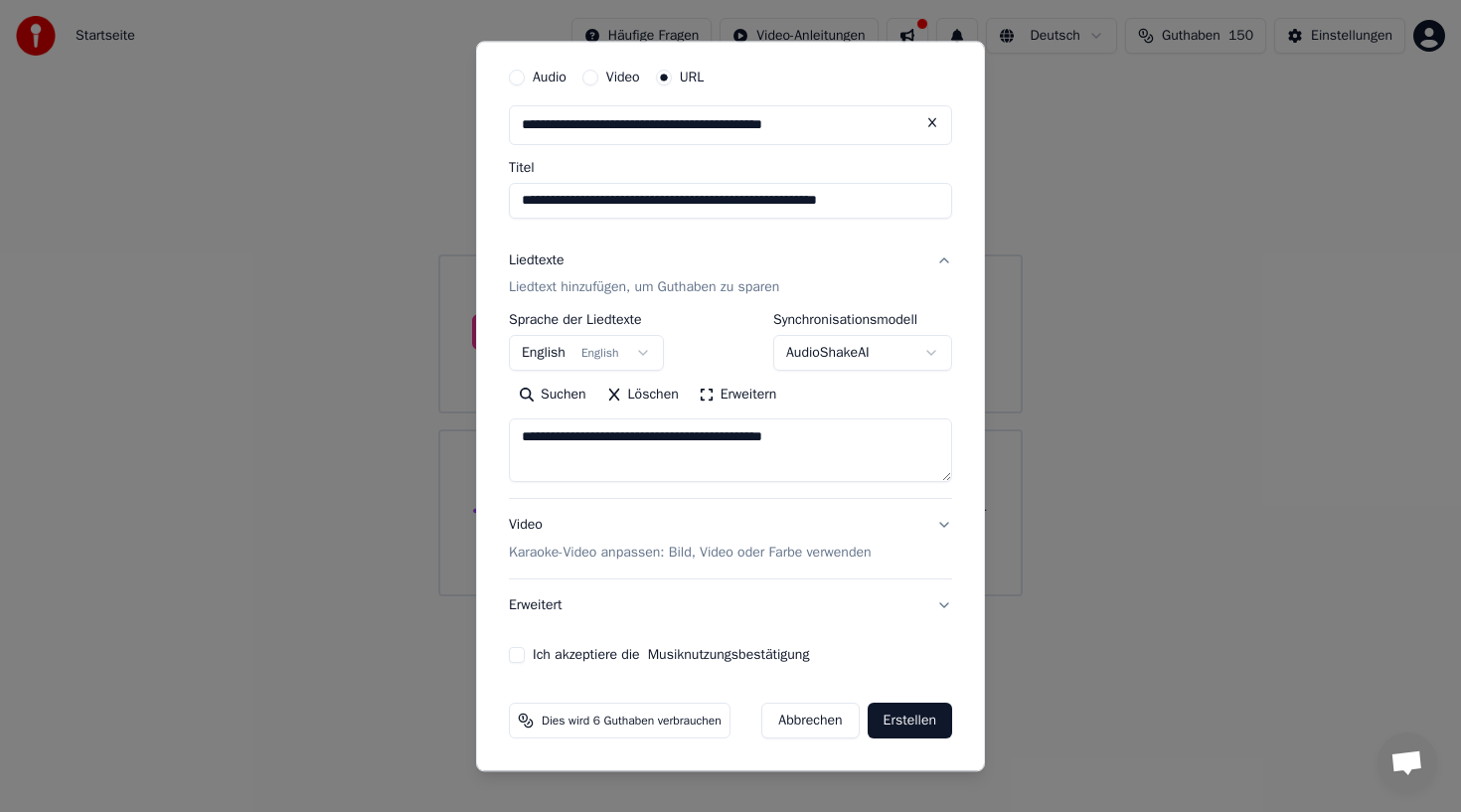 click on "Ich akzeptiere die   Musiknutzungsbestätigung" at bounding box center [517, 656] 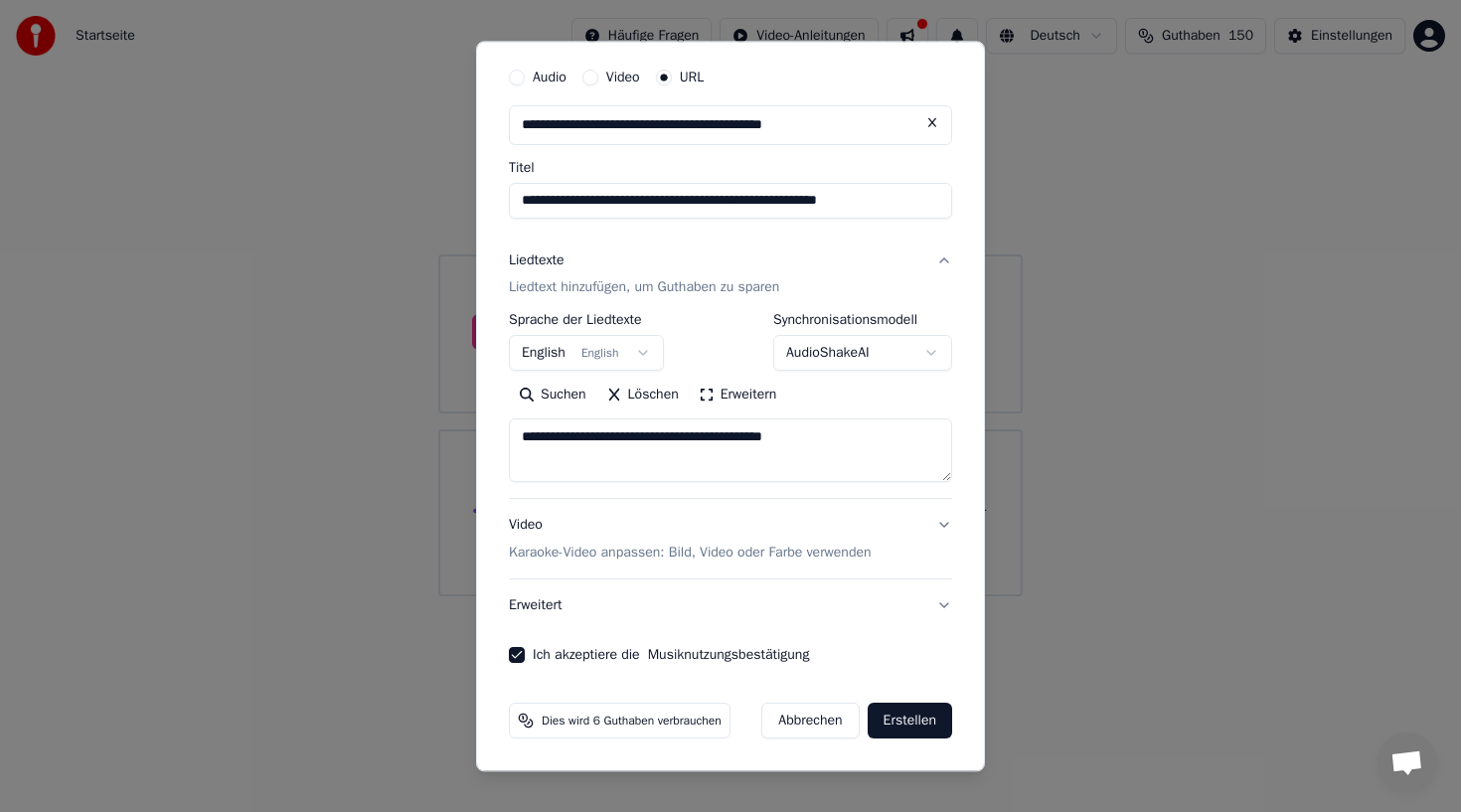 click on "Karaoke-Video anpassen: Bild, Video oder Farbe verwenden" at bounding box center (690, 554) 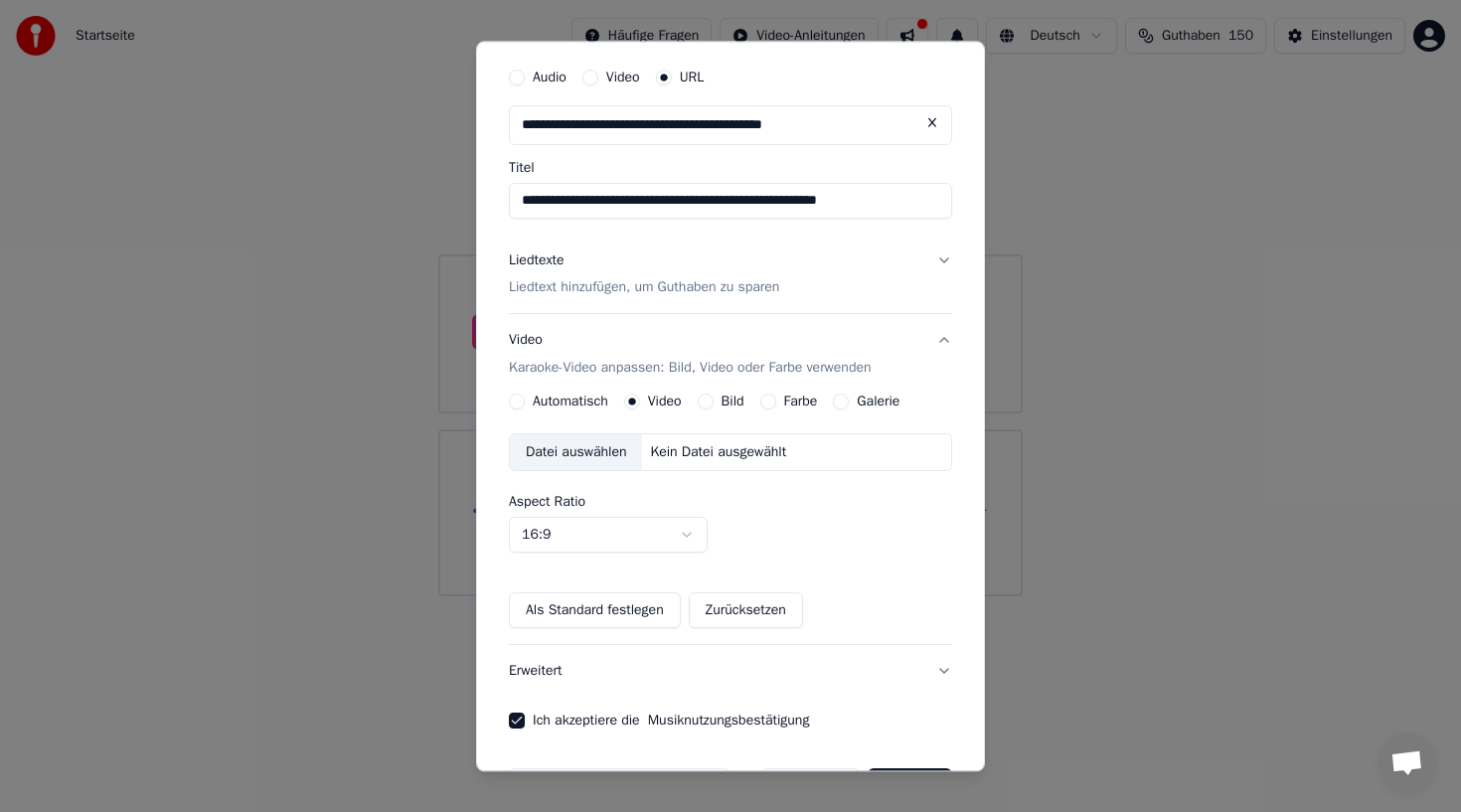 scroll, scrollTop: 123, scrollLeft: 0, axis: vertical 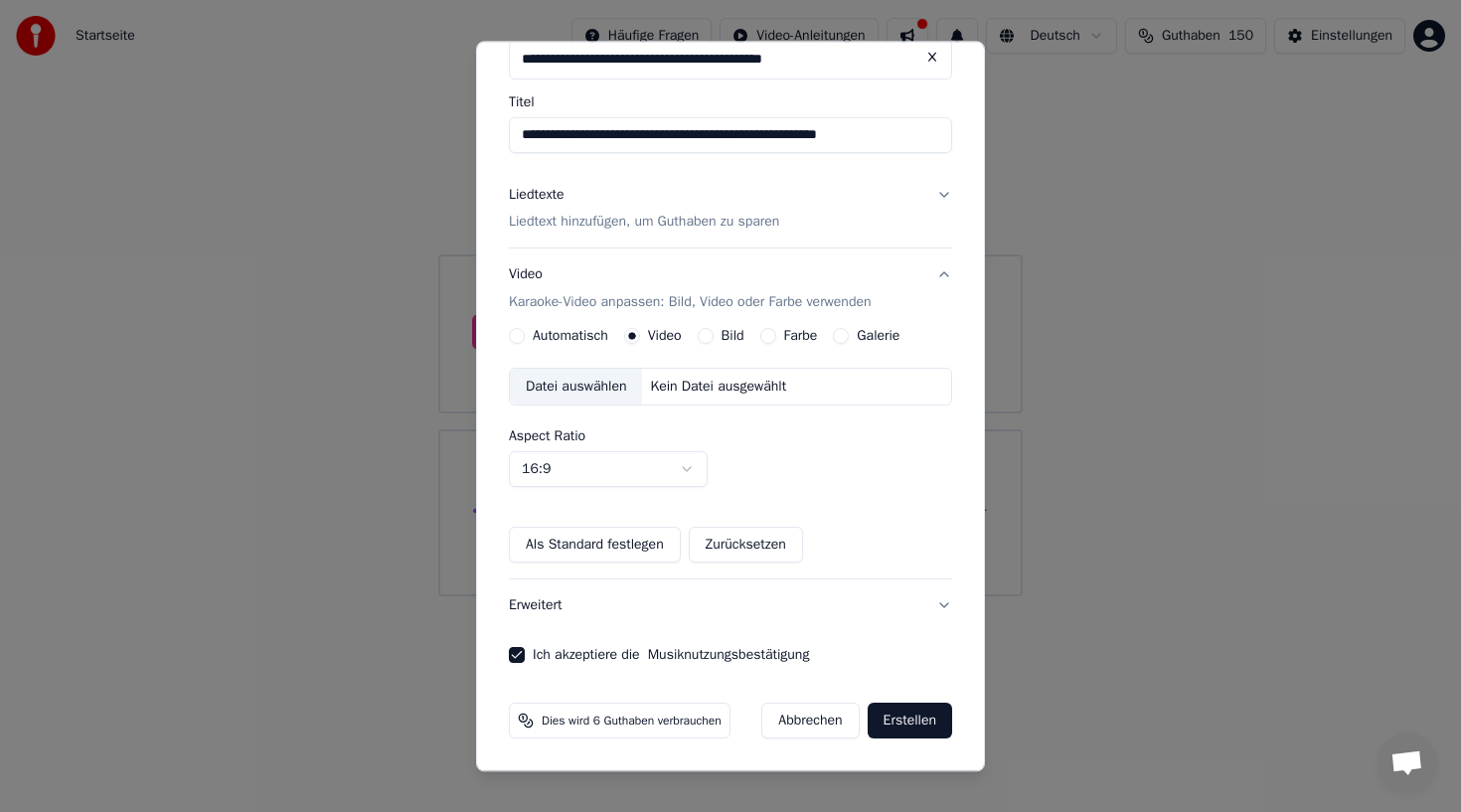 click on "Erstellen" at bounding box center [909, 722] 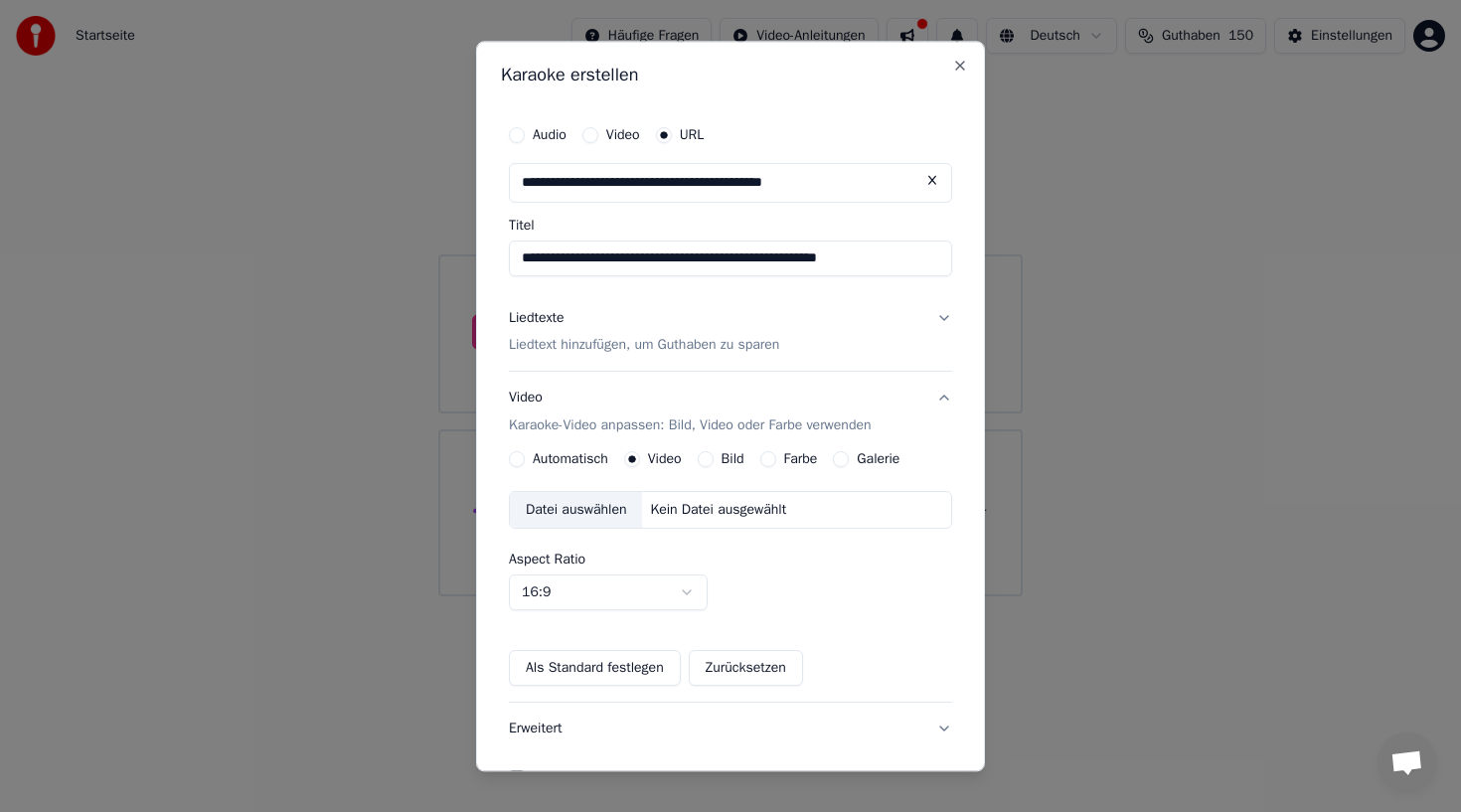 scroll, scrollTop: 1, scrollLeft: 0, axis: vertical 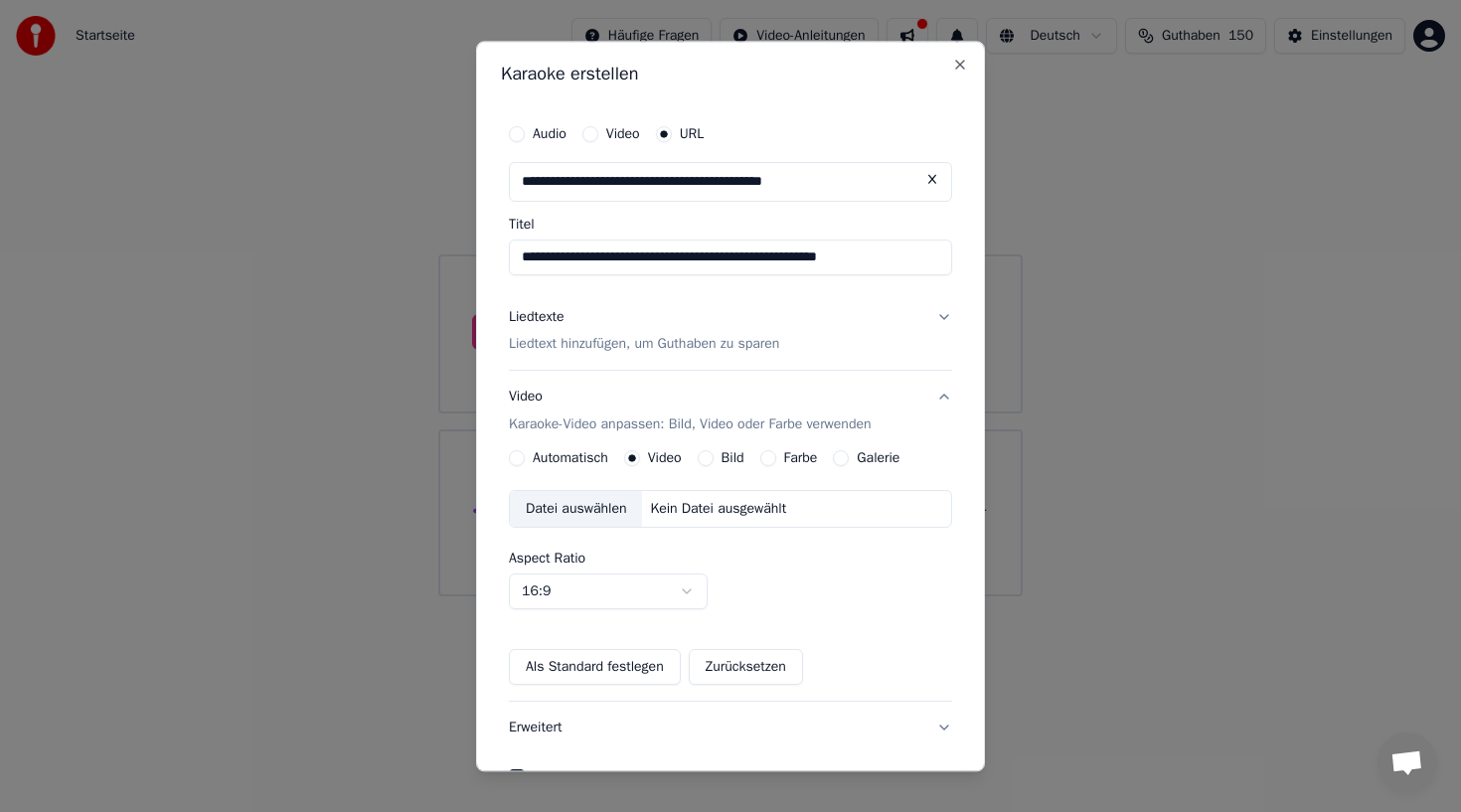 click on "Bild" at bounding box center [732, 459] 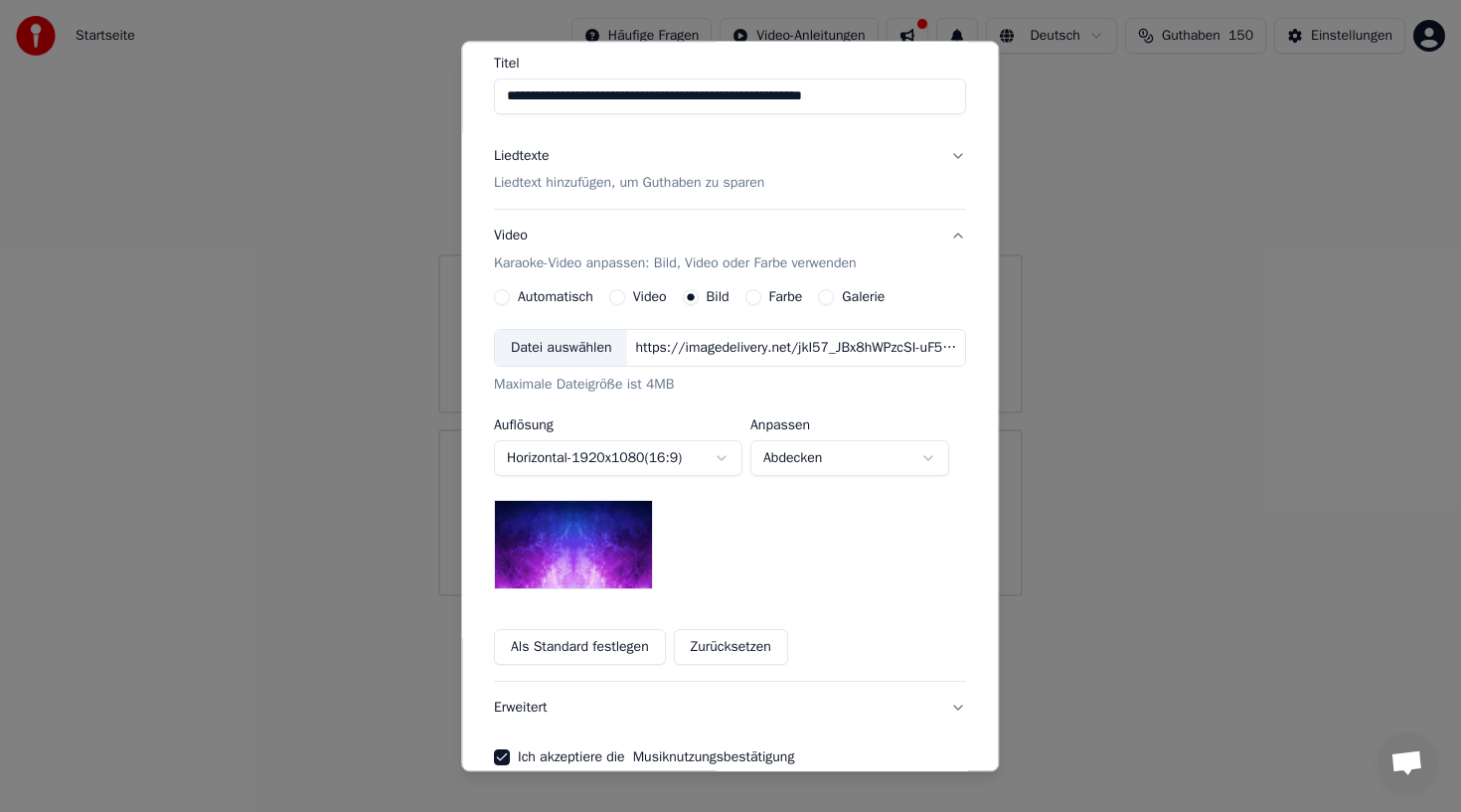 scroll, scrollTop: 264, scrollLeft: 0, axis: vertical 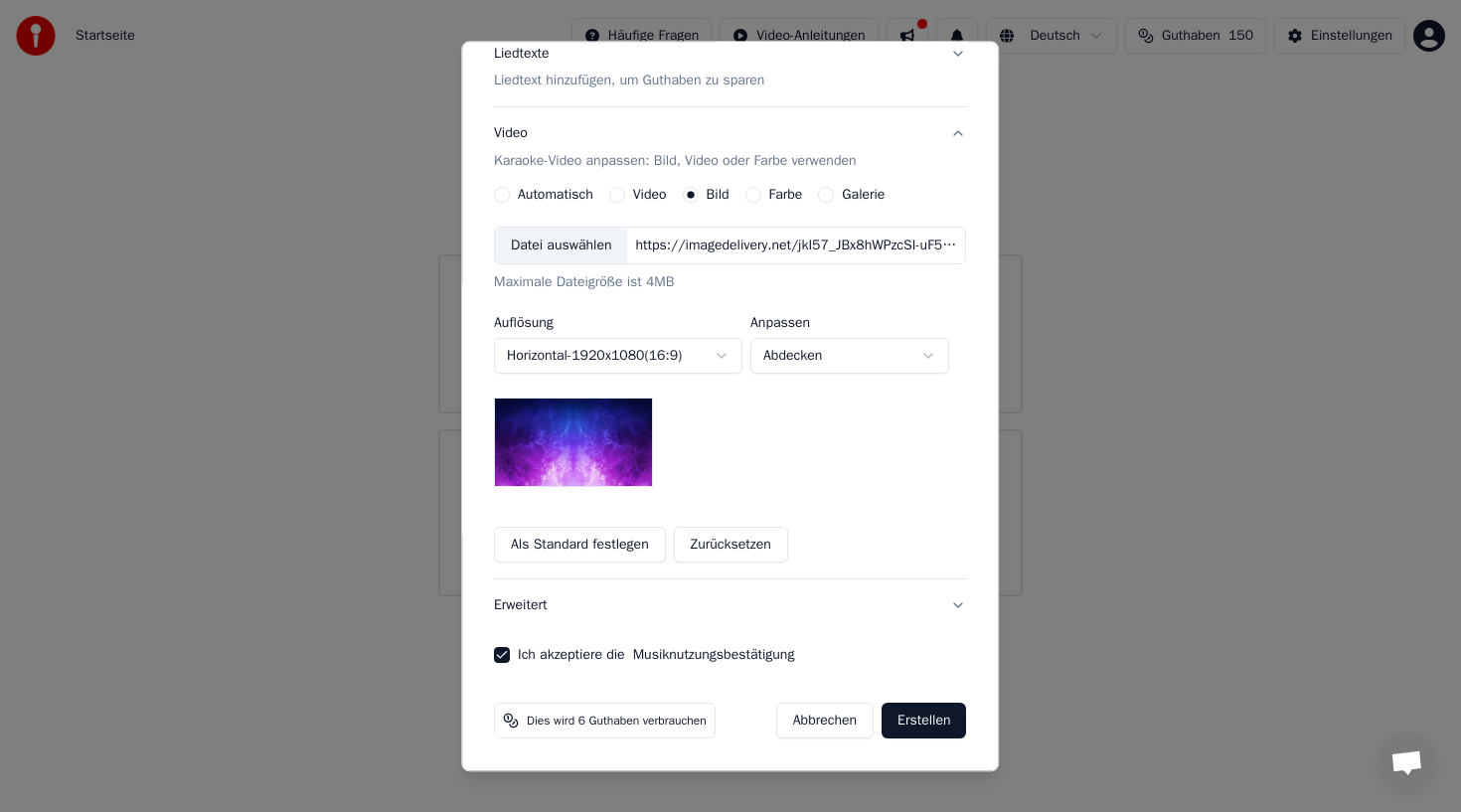 click on "Erweitert" at bounding box center [730, 606] 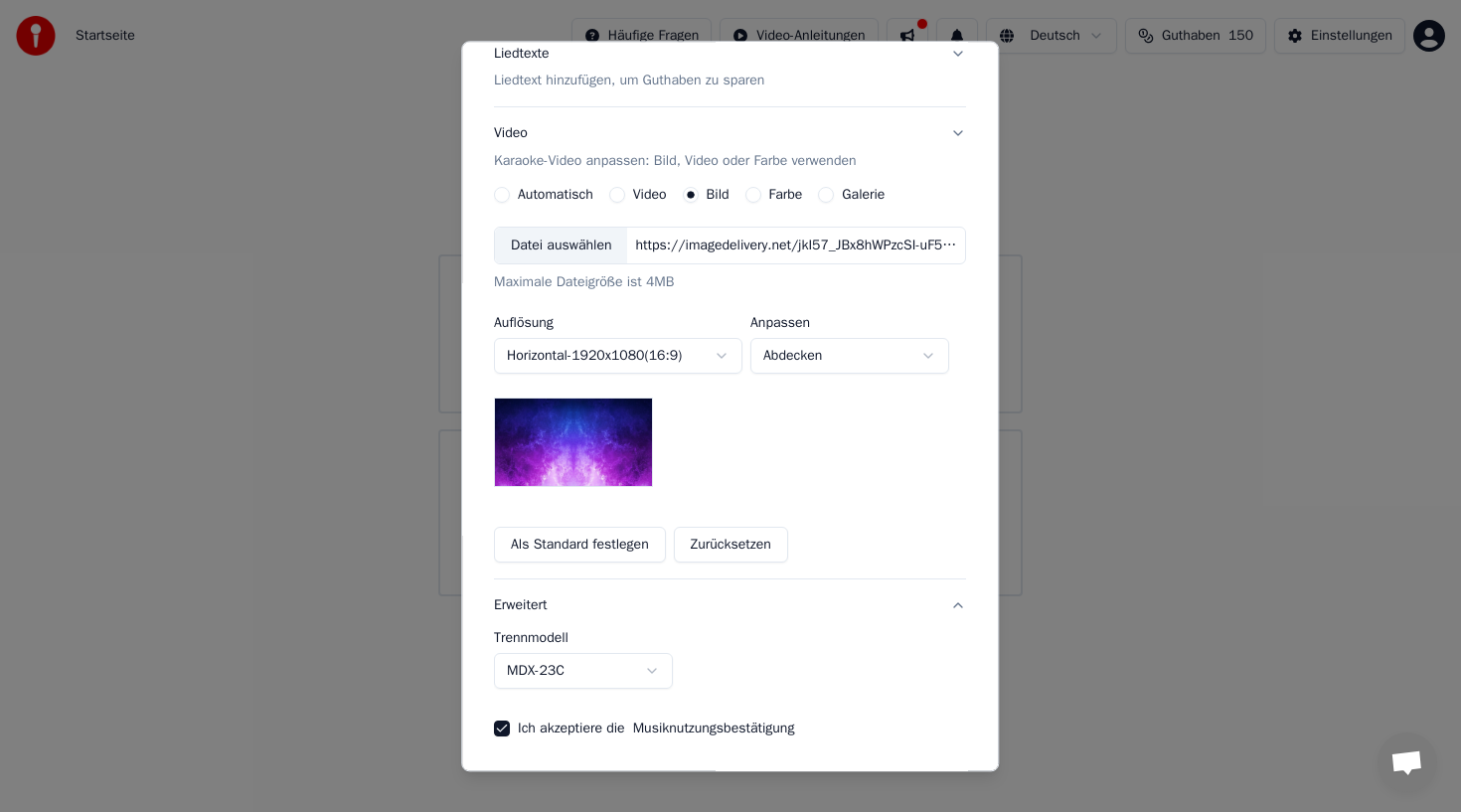 scroll, scrollTop: 0, scrollLeft: 0, axis: both 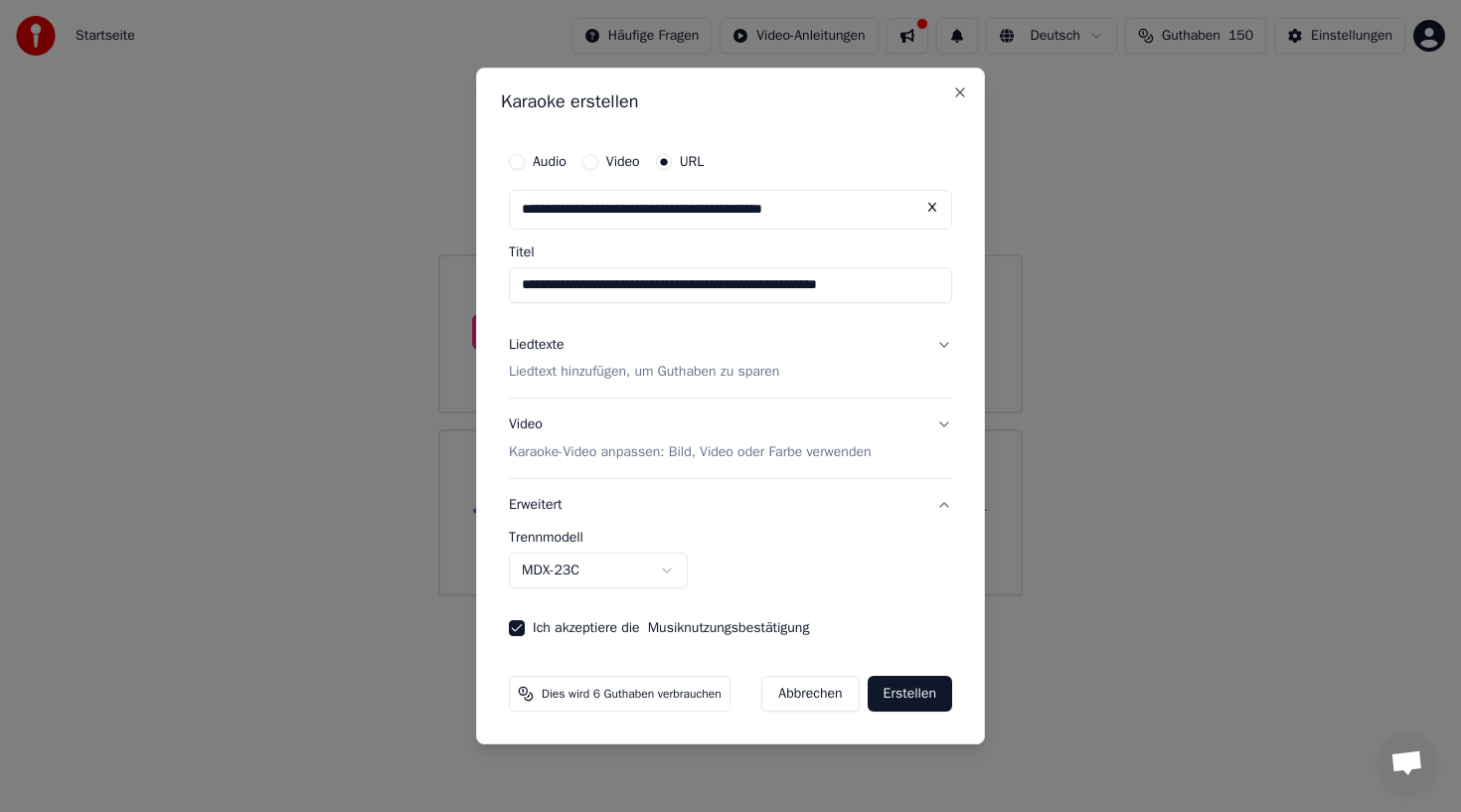 click on "Erstellen" at bounding box center [909, 694] 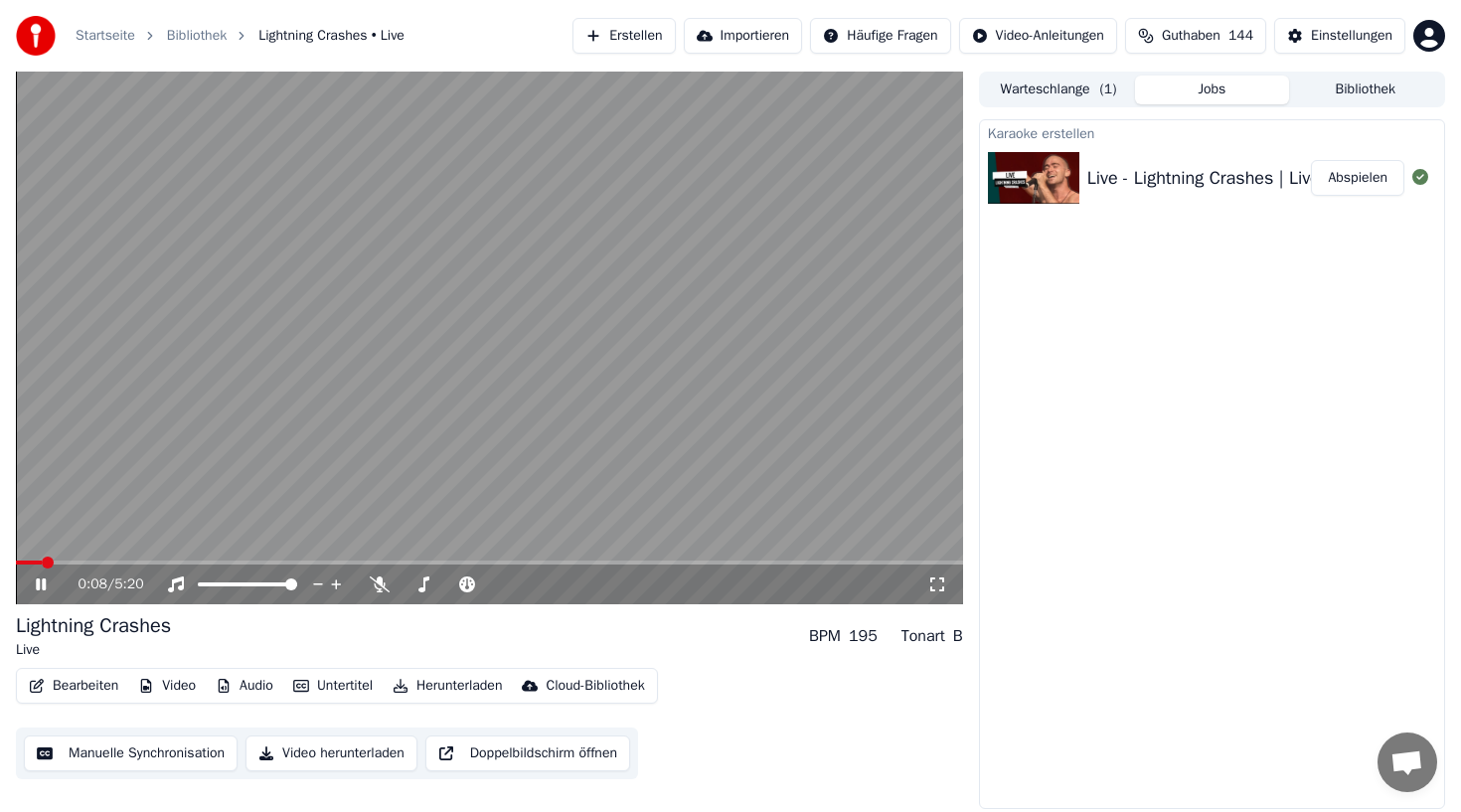 click at bounding box center [489, 563] 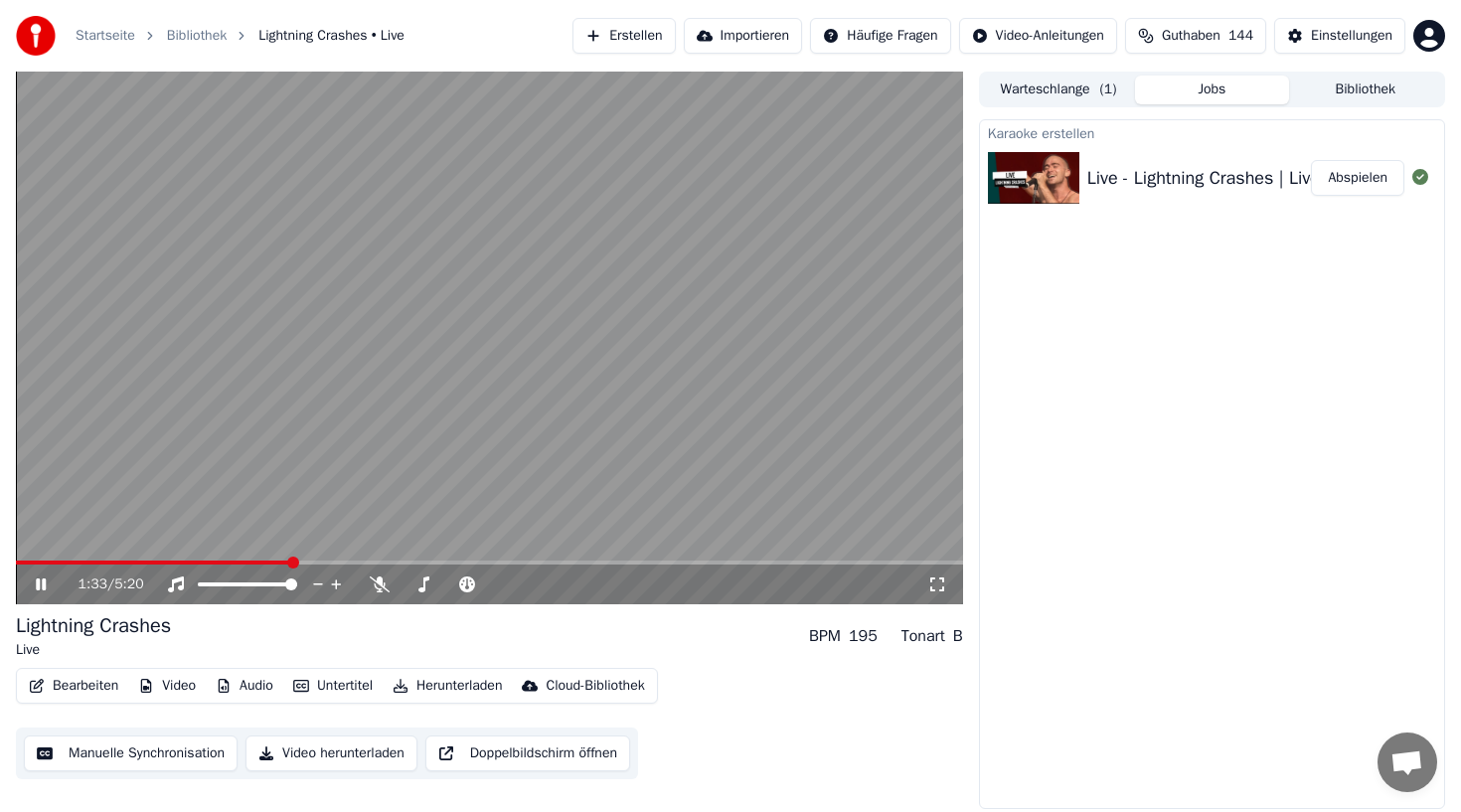 click at bounding box center [489, 563] 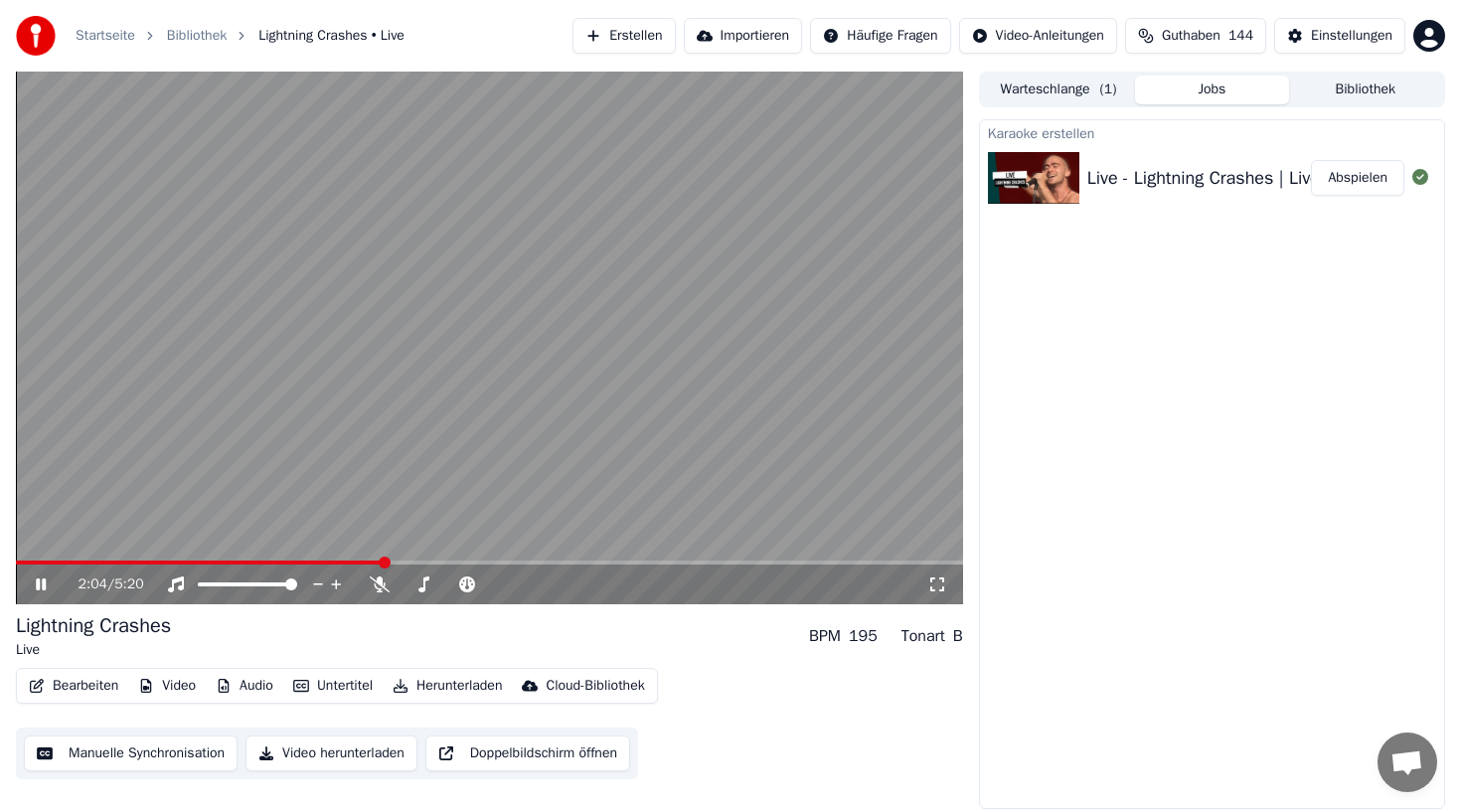 click at bounding box center [489, 563] 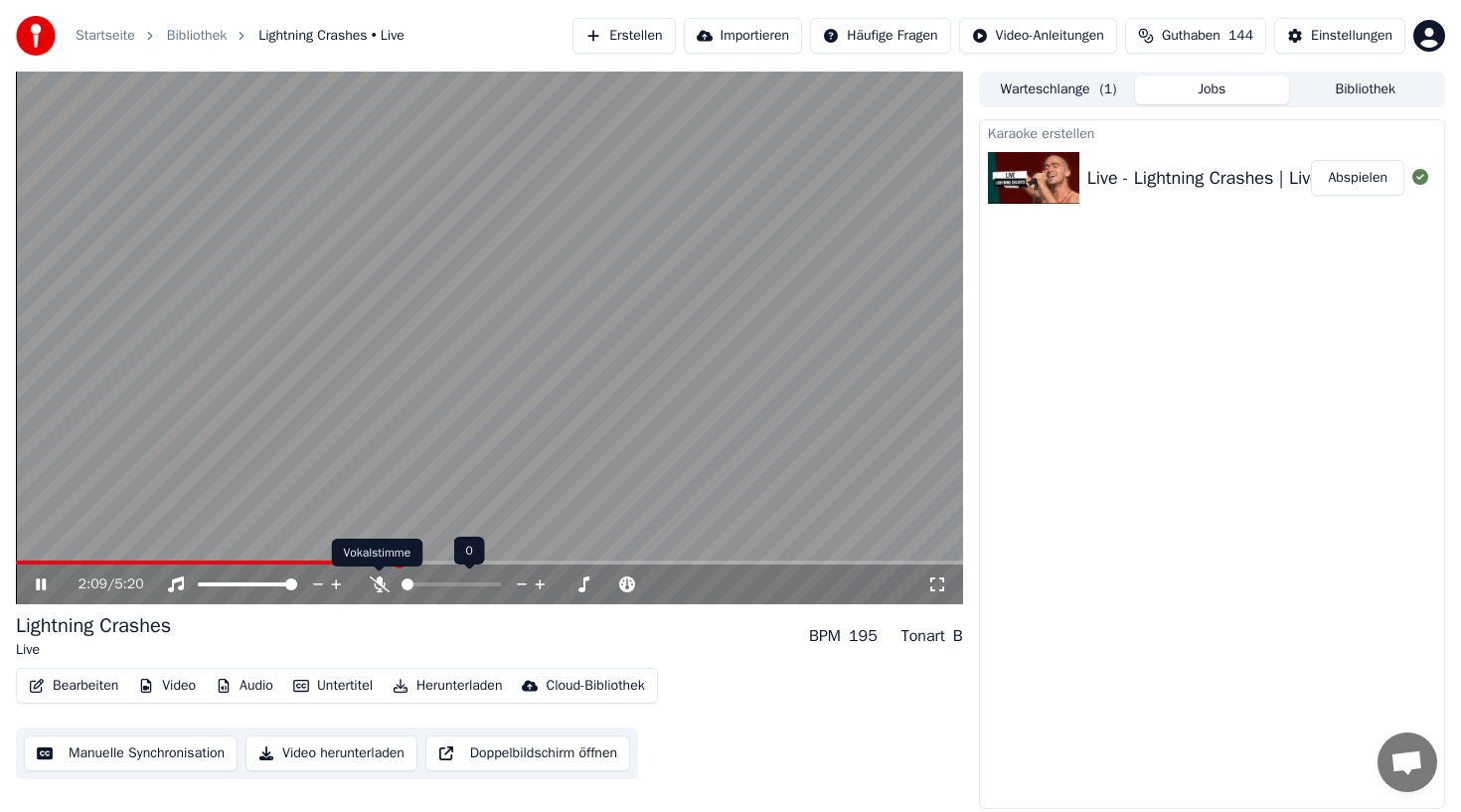 click 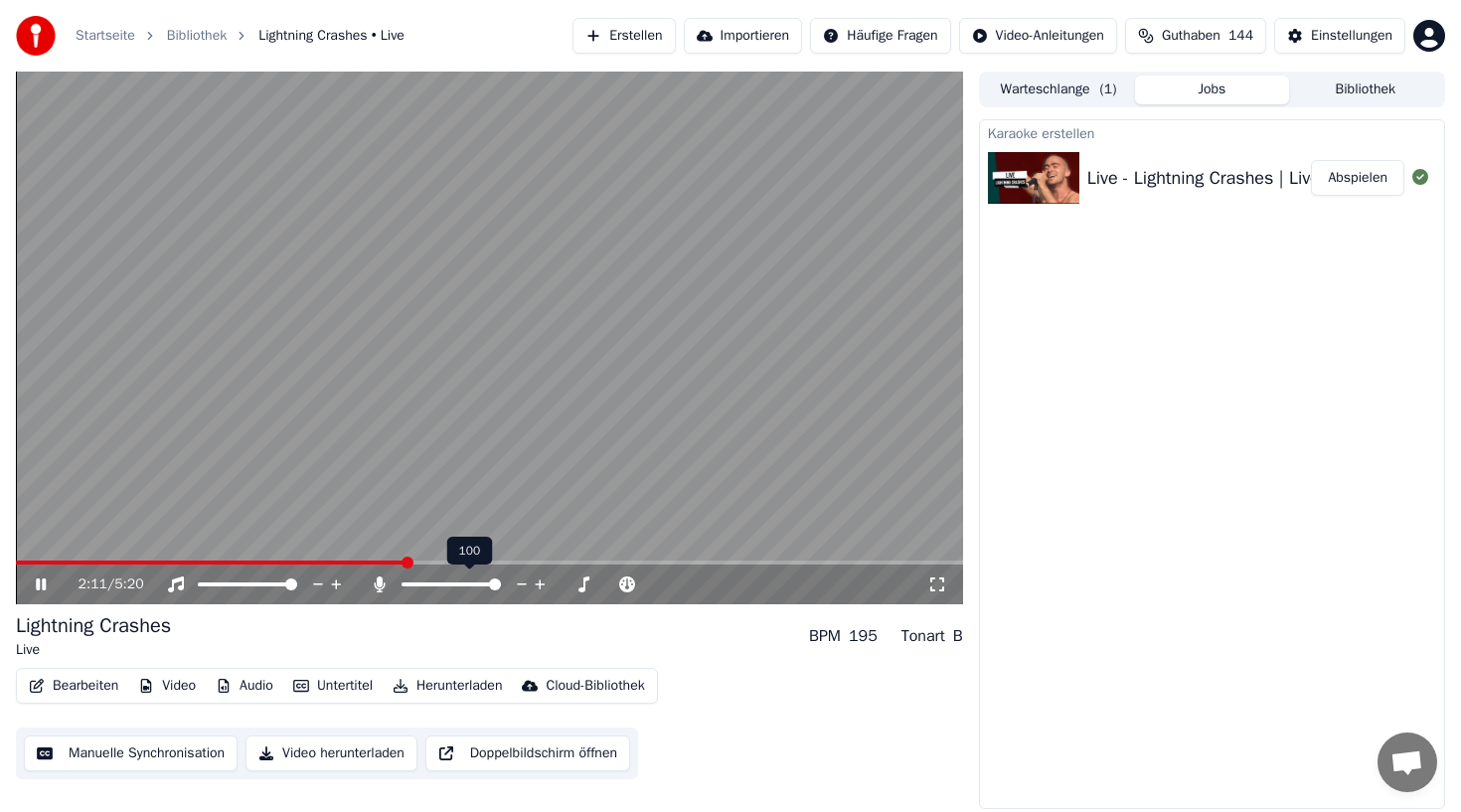 click 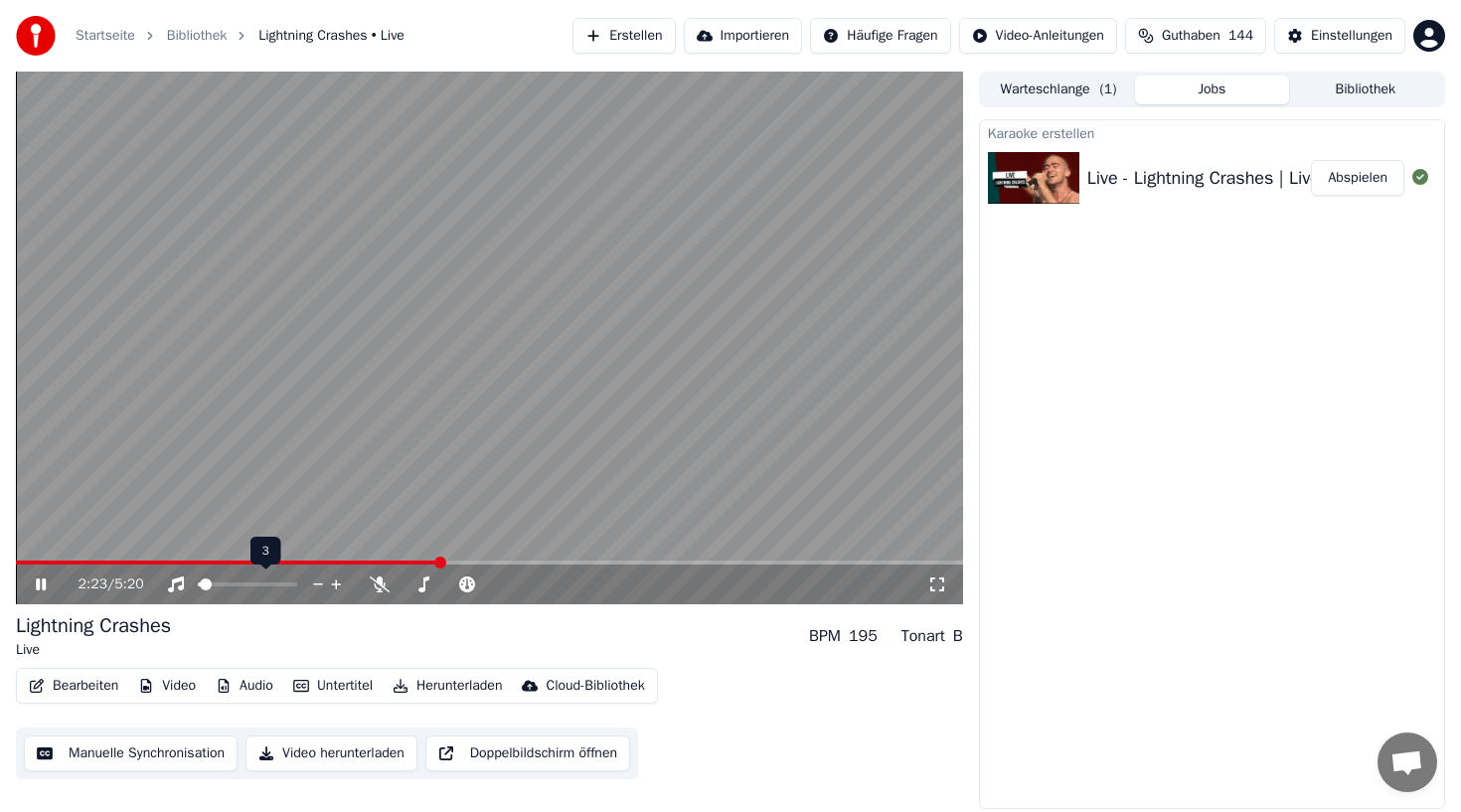 click at bounding box center [199, 584] 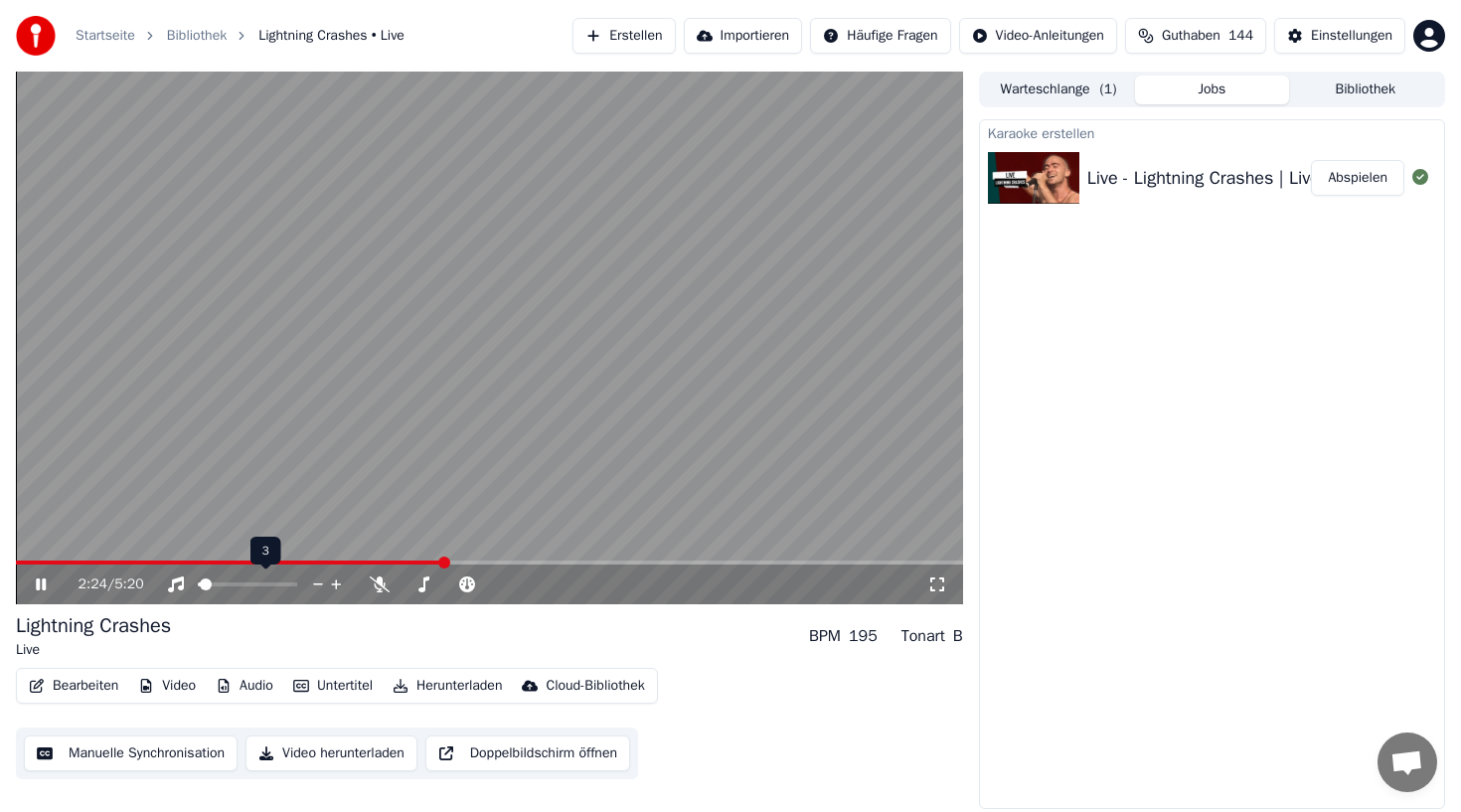 click at bounding box center [247, 584] 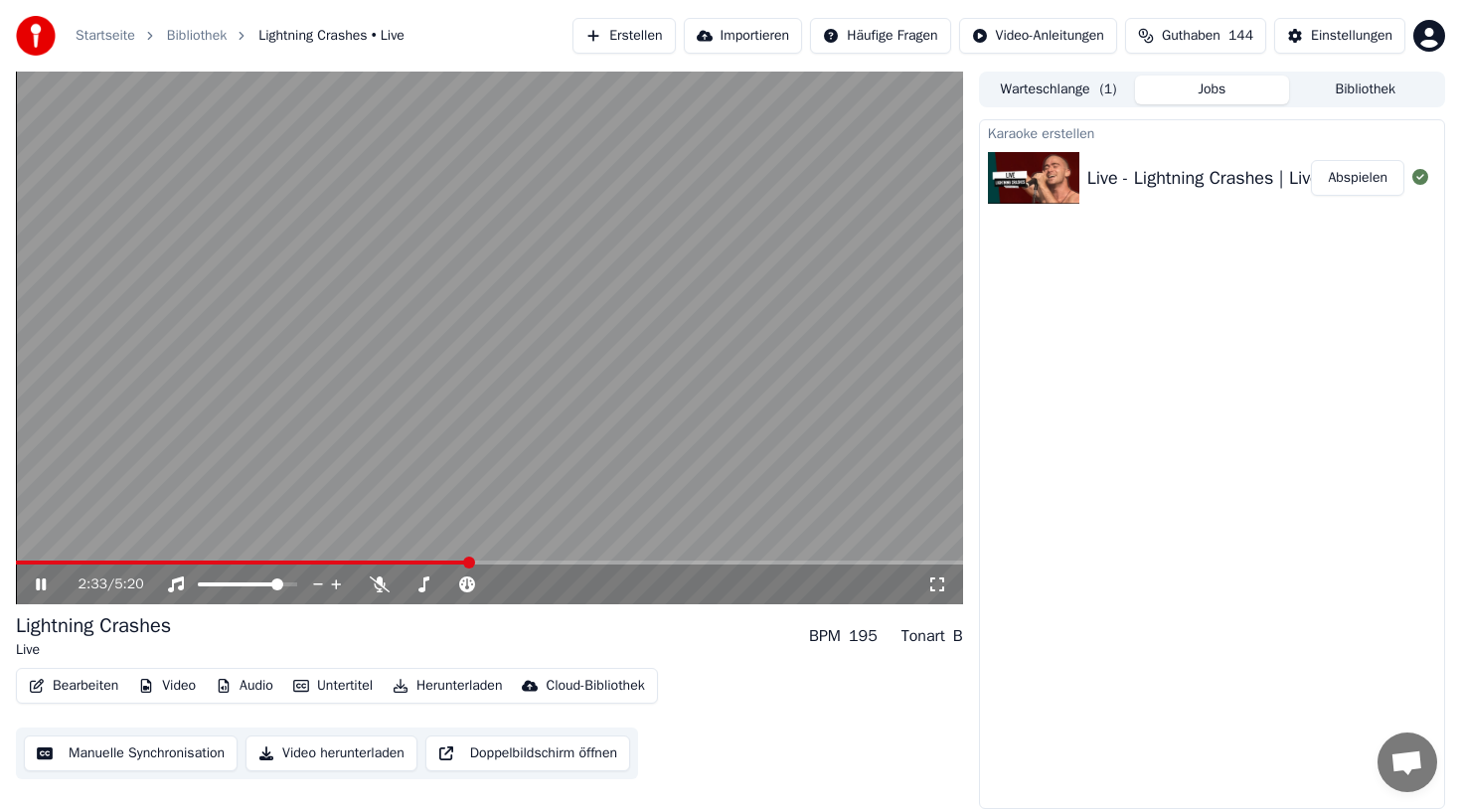 click 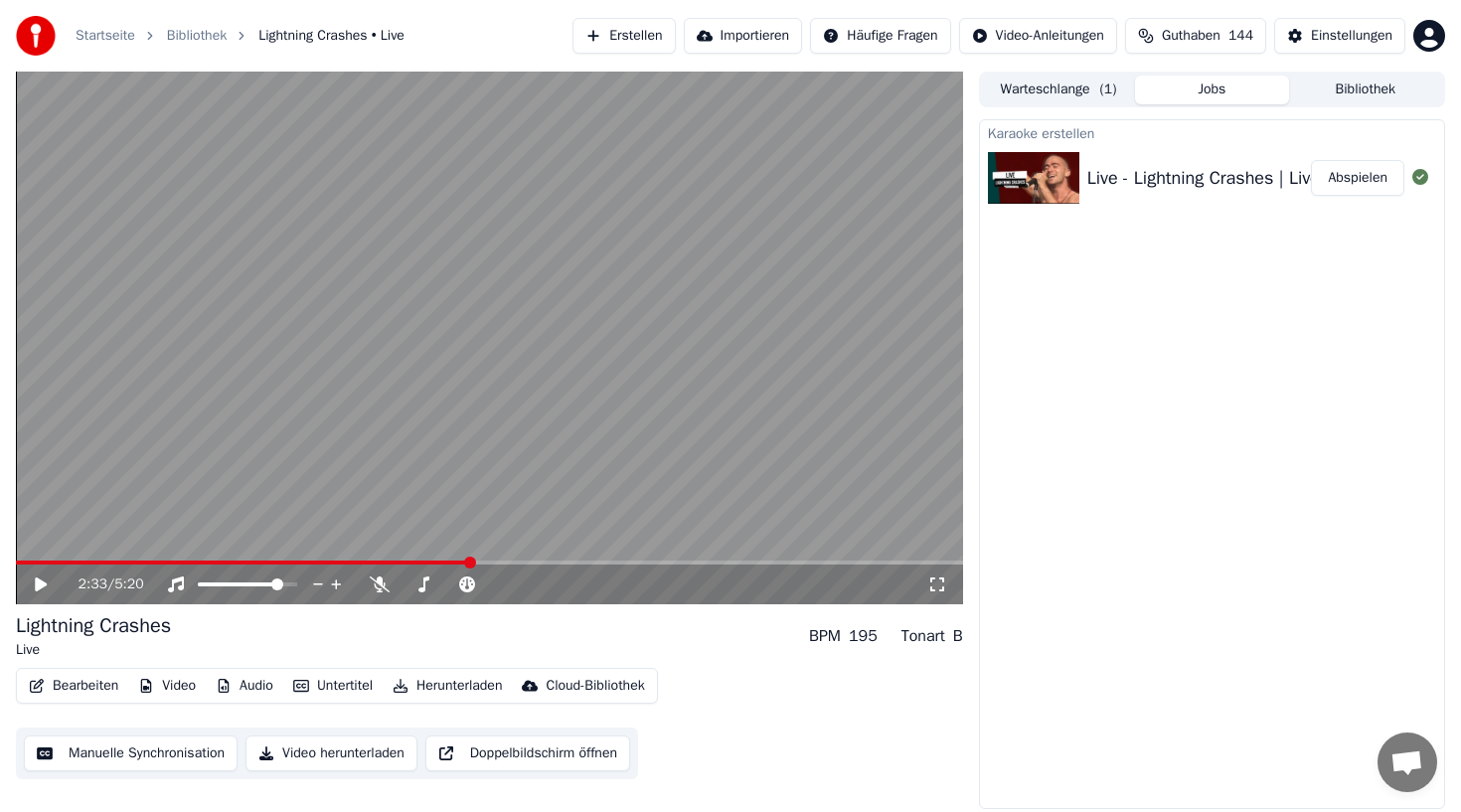 click on "Bearbeiten" at bounding box center (74, 686) 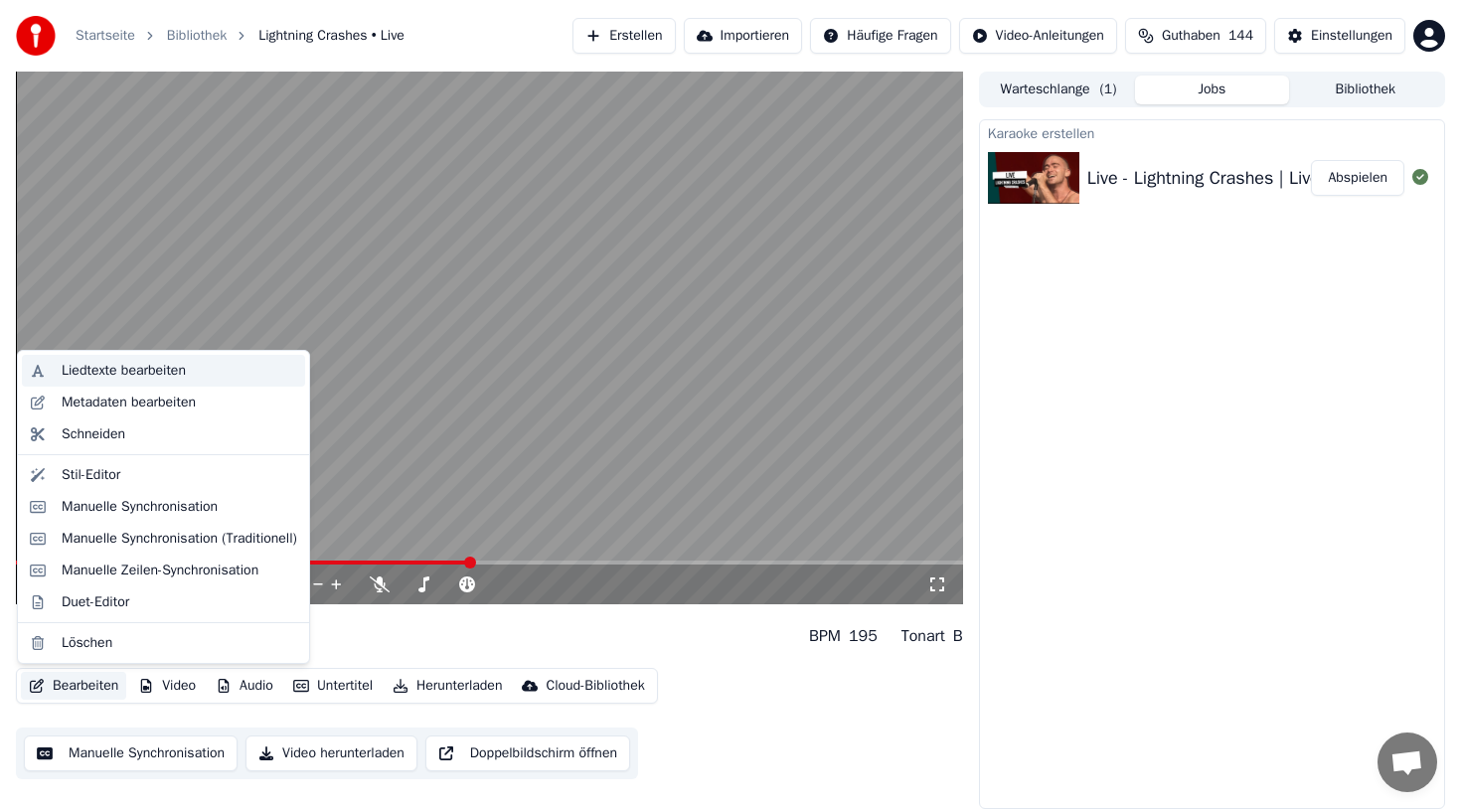 click on "Liedtexte bearbeiten" at bounding box center [123, 371] 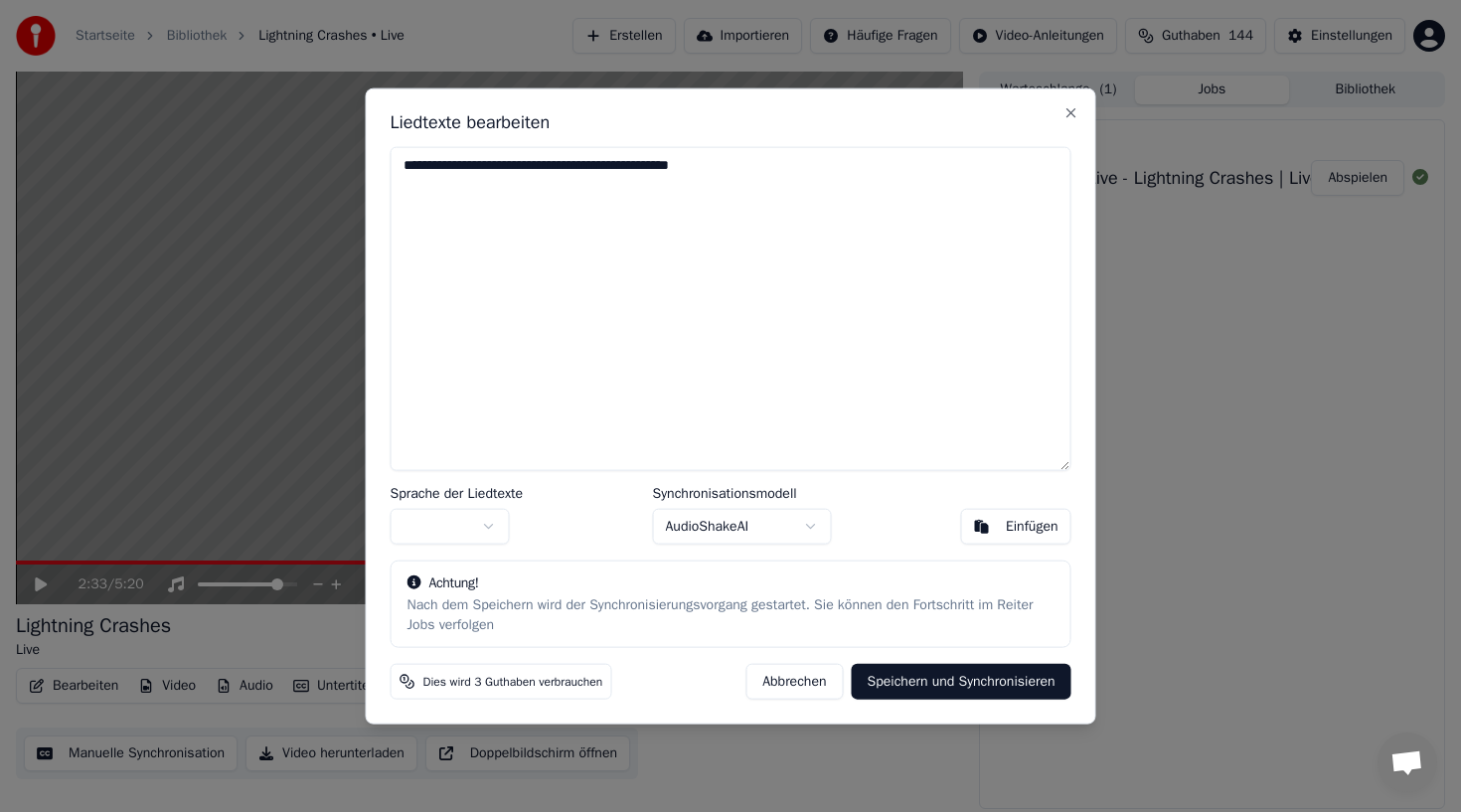 click on "**********" at bounding box center (730, 308) 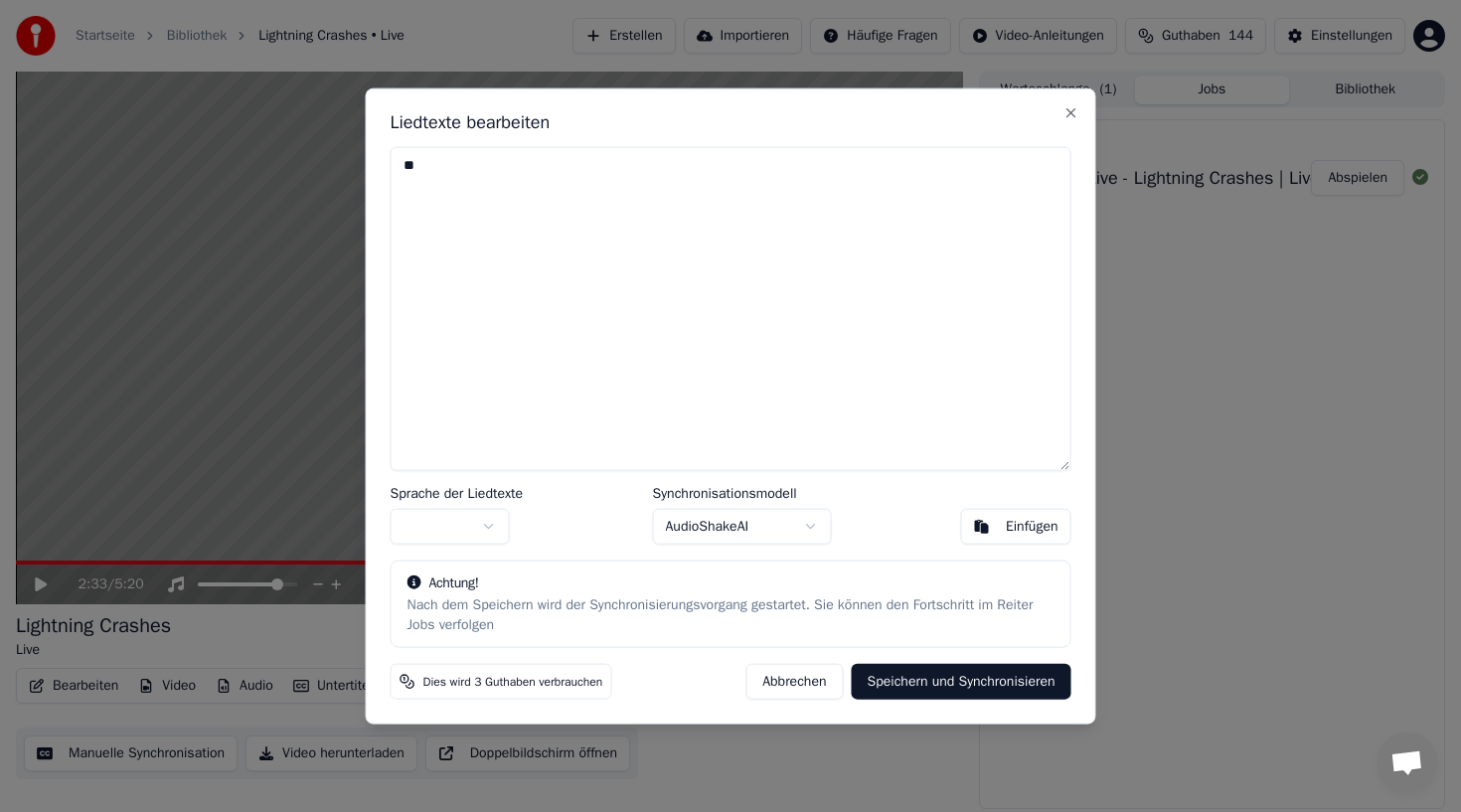 type on "*" 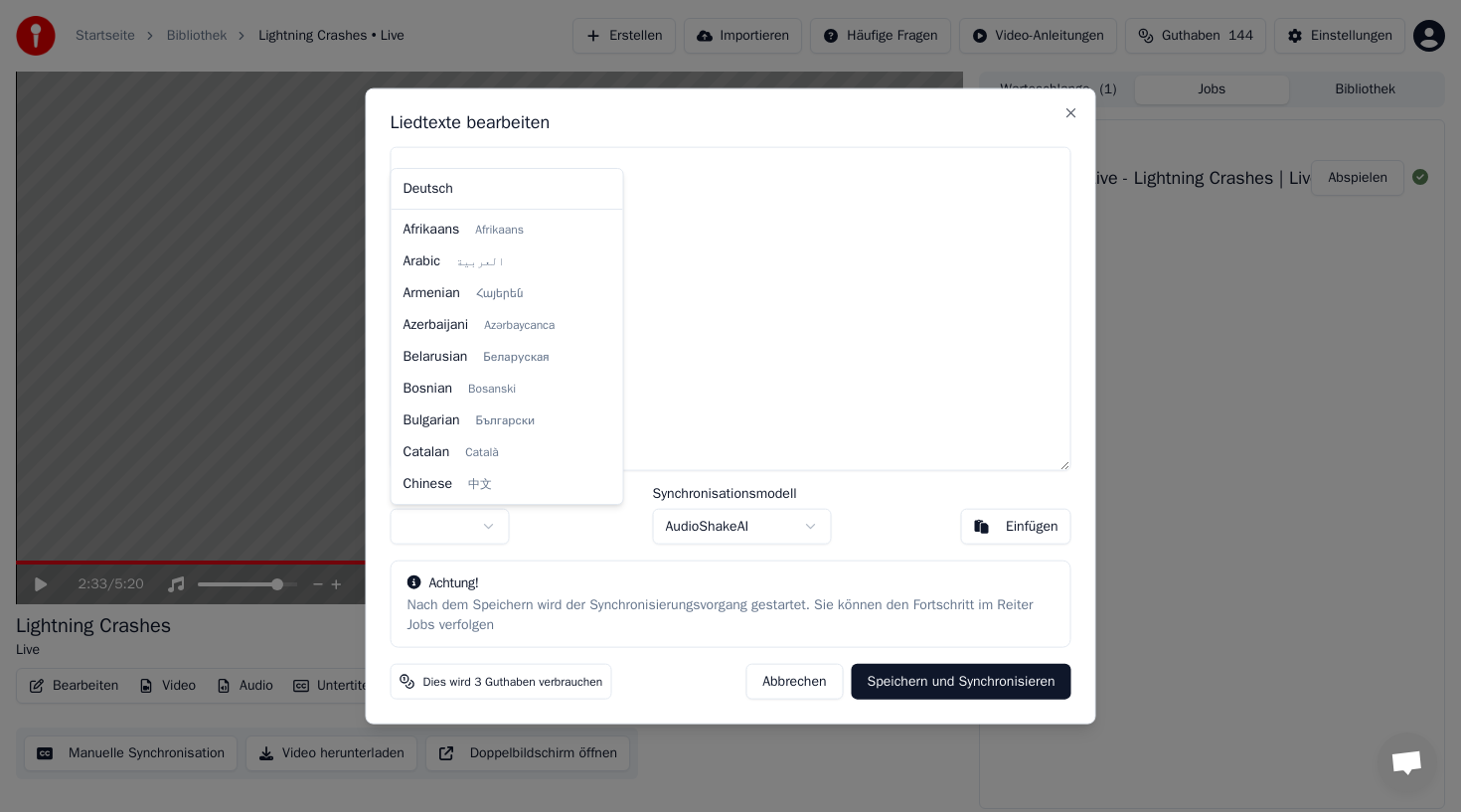 click on "Startseite Bibliothek Lightning Crashes • Live Erstellen Importieren Häufige Fragen Video-Anleitungen Guthaben 144 Einstellungen 2:33  /  5:20 Lightning Crashes Live BPM 195 Tonart B Bearbeiten Video Audio Untertitel Herunterladen Cloud-Bibliothek Manuelle Synchronisation Video herunterladen Doppelbildschirm öffnen Warteschlange ( 1 ) Jobs Bibliothek Karaoke erstellen Live - Lightning Crashes | Live at Woodstock '99 East Stage Abspielen Liedtexte bearbeiten Sprache der Liedtexte Synchronisationsmodell AudioShakeAI Einfügen Achtung! Nach dem Speichern wird der Synchronisierungsvorgang gestartet. Sie können den Fortschritt im Reiter Jobs verfolgen Dies wird 3 Guthaben verbrauchen Abbrechen Speichern und Synchronisieren Close Deutsch Afrikaans Afrikaans Arabic العربية Armenian Հայերեն Azerbaijani Azərbaycanca Belarusian Беларуская Bosnian Bosanski Bulgarian Български Catalan Català Chinese 中文 Croatian Hrvatski Czech Čeština Danish Dansk Dutch Nederlands English Thai" at bounding box center [730, 406] 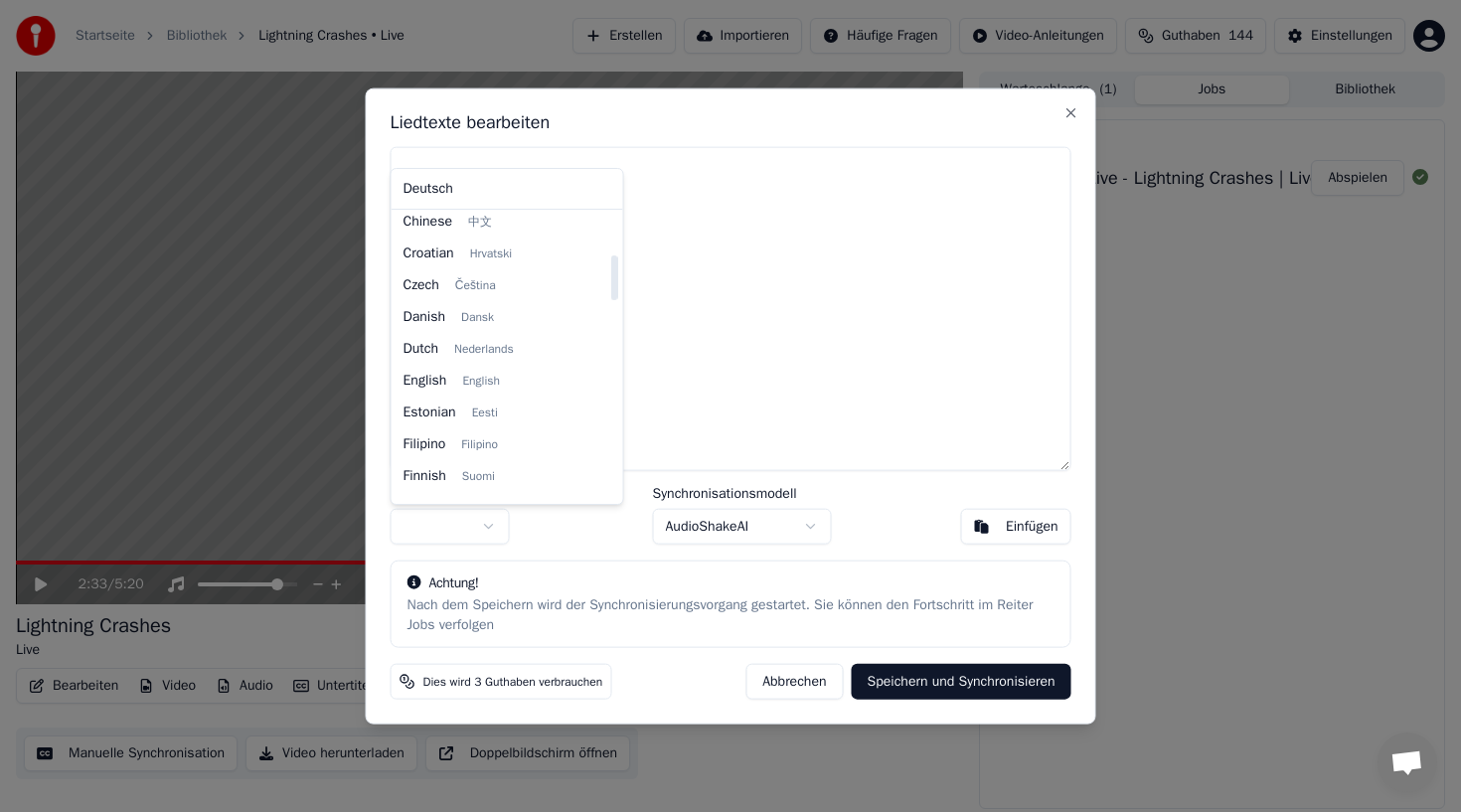 scroll, scrollTop: 269, scrollLeft: 0, axis: vertical 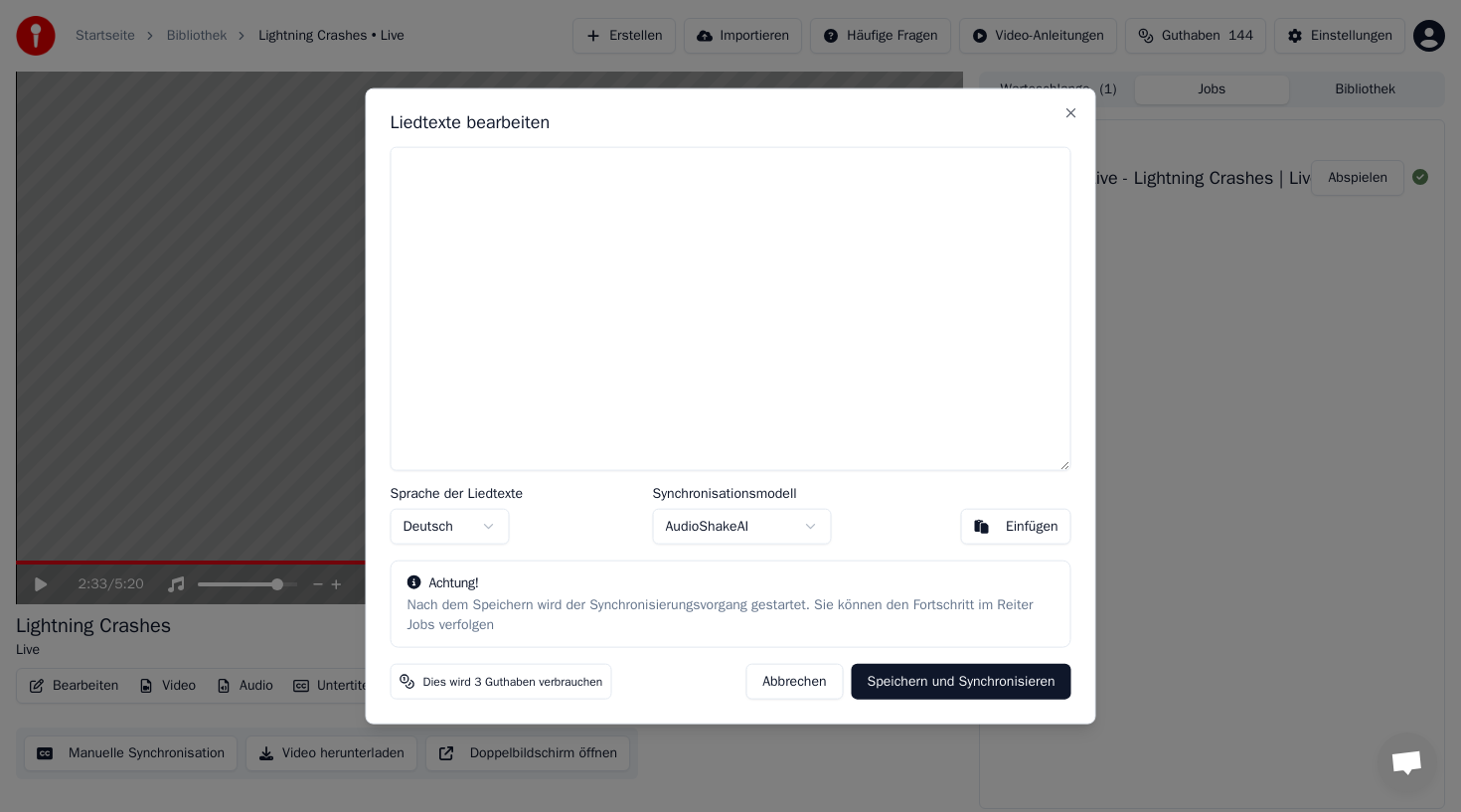click at bounding box center (730, 308) 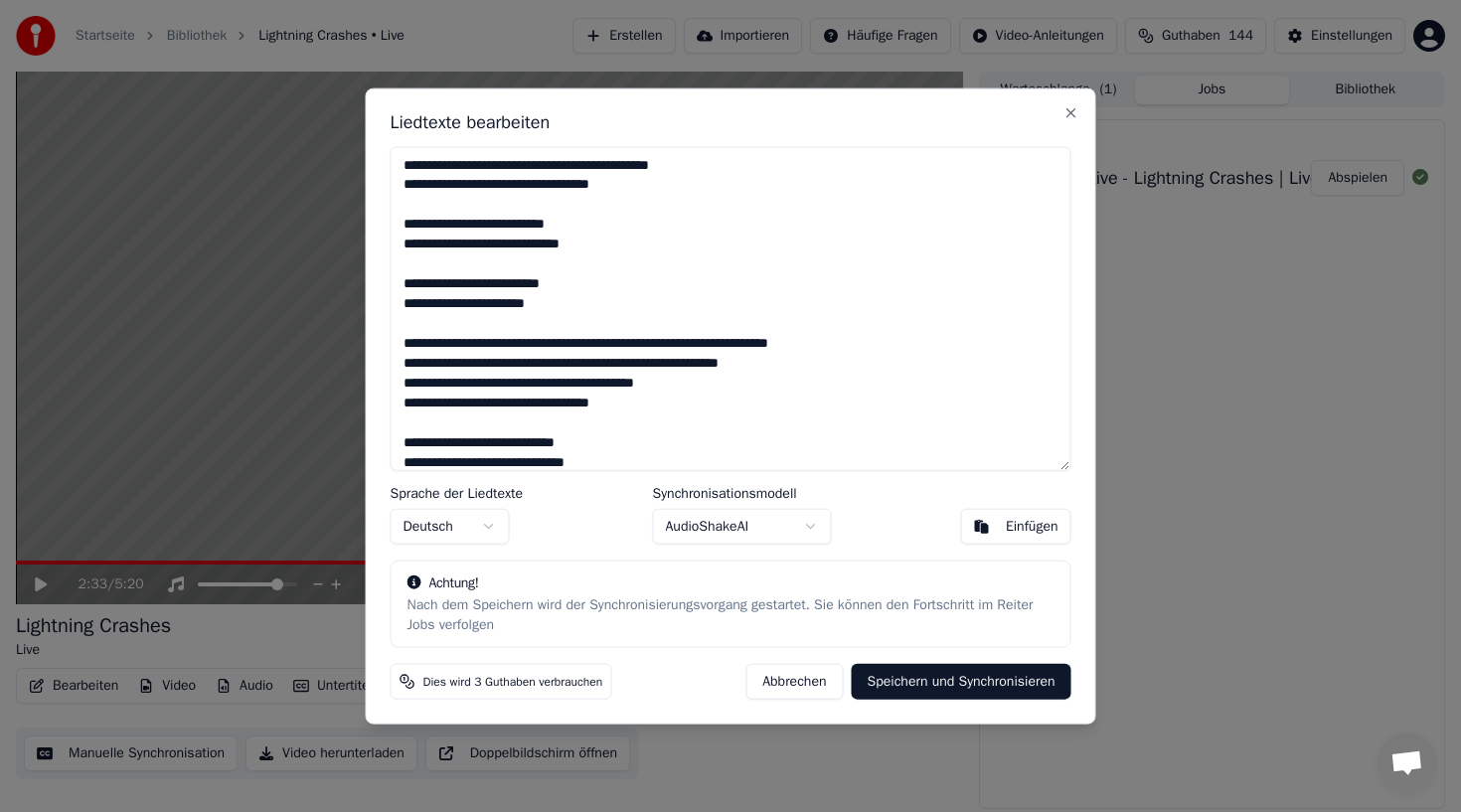 scroll, scrollTop: 1849, scrollLeft: 0, axis: vertical 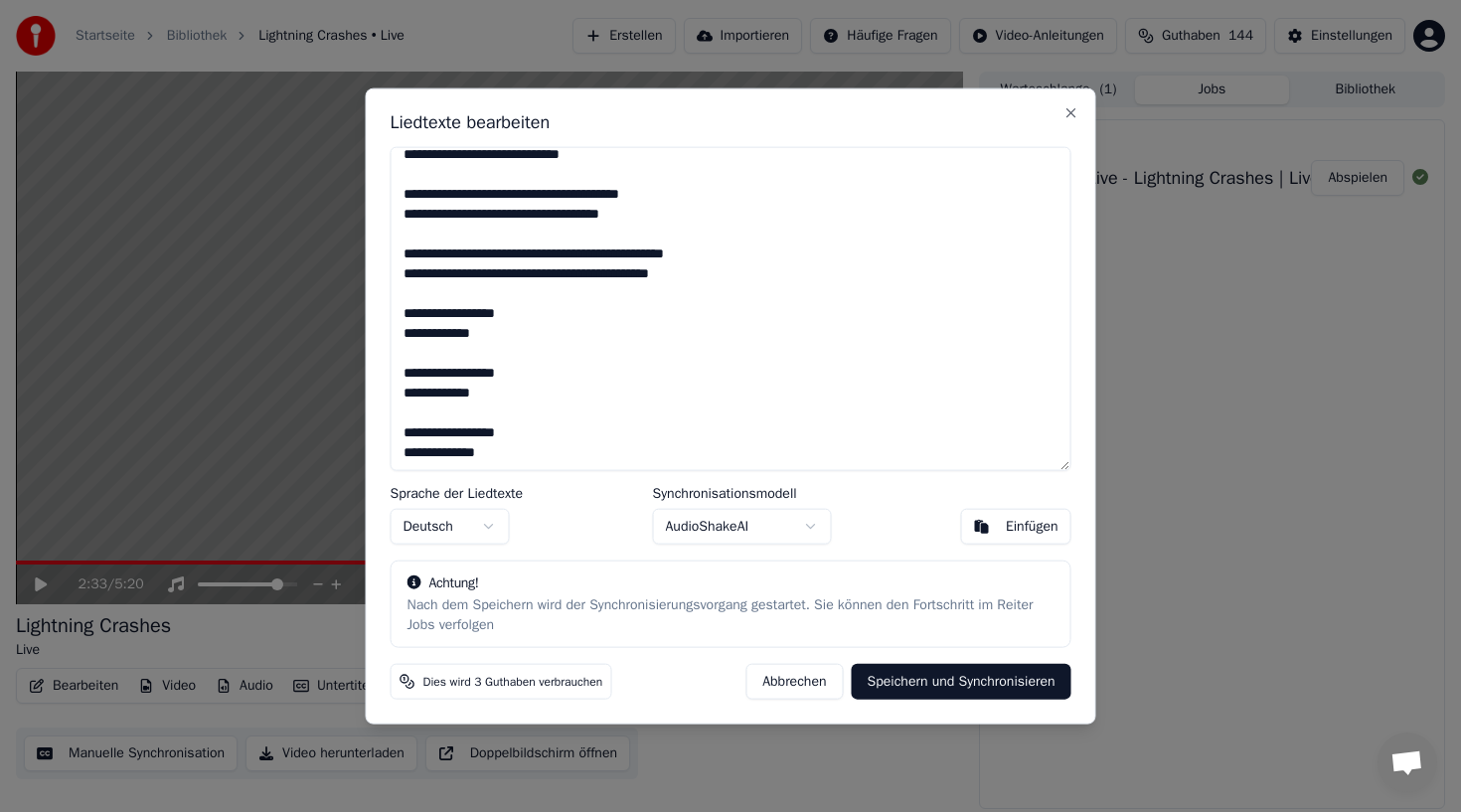 click on "Speichern und Synchronisieren" at bounding box center (961, 682) 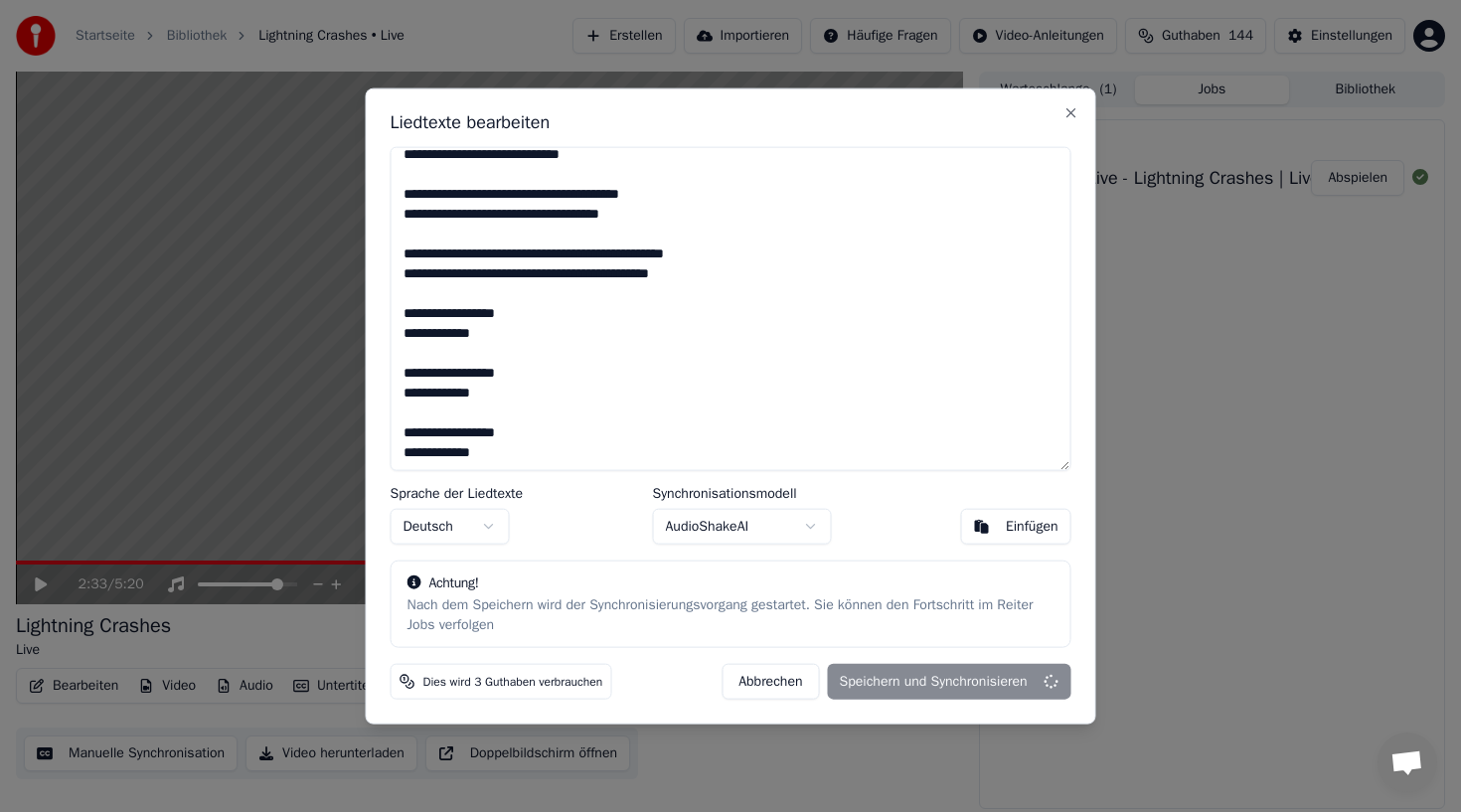 type on "**********" 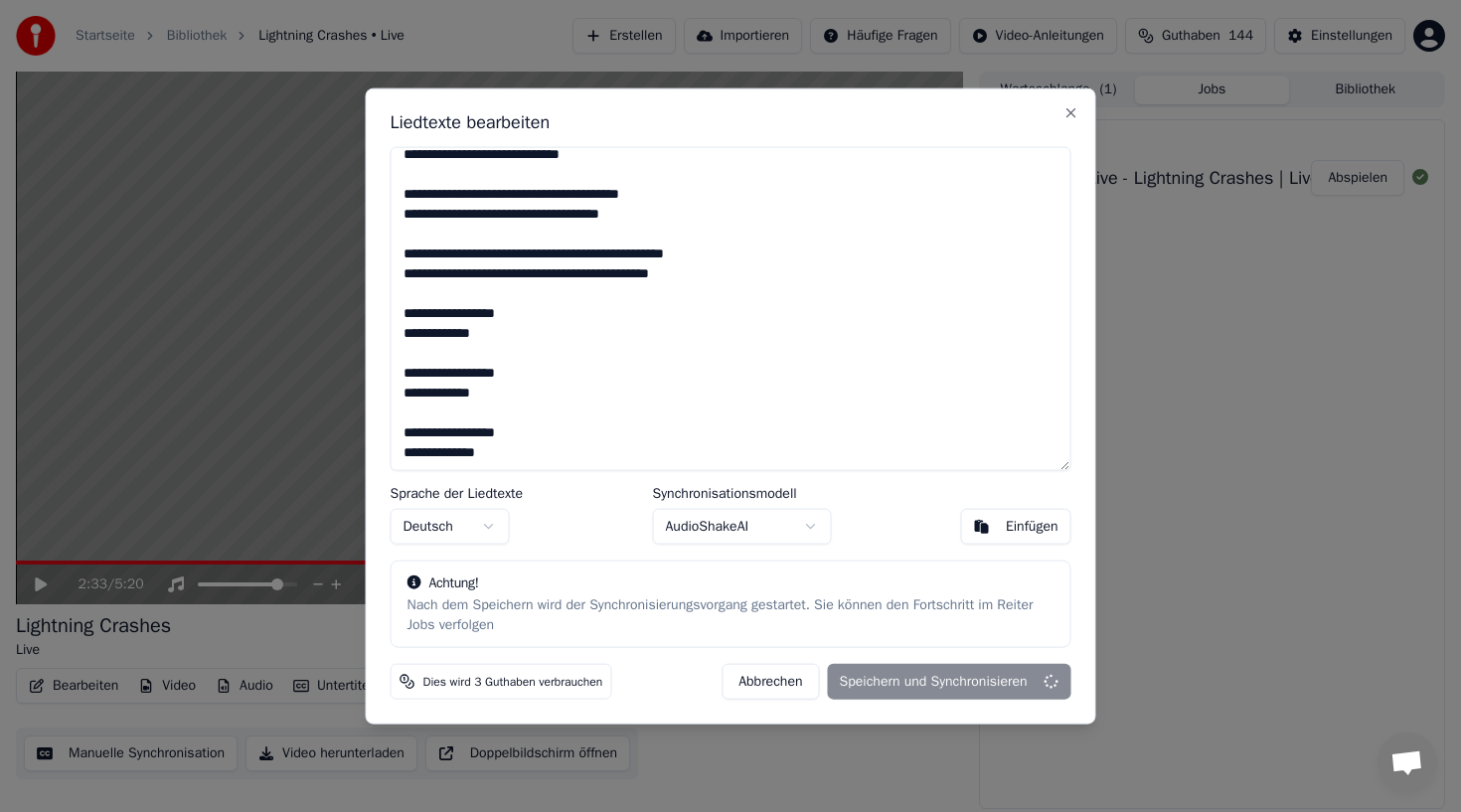 scroll, scrollTop: 1849, scrollLeft: 0, axis: vertical 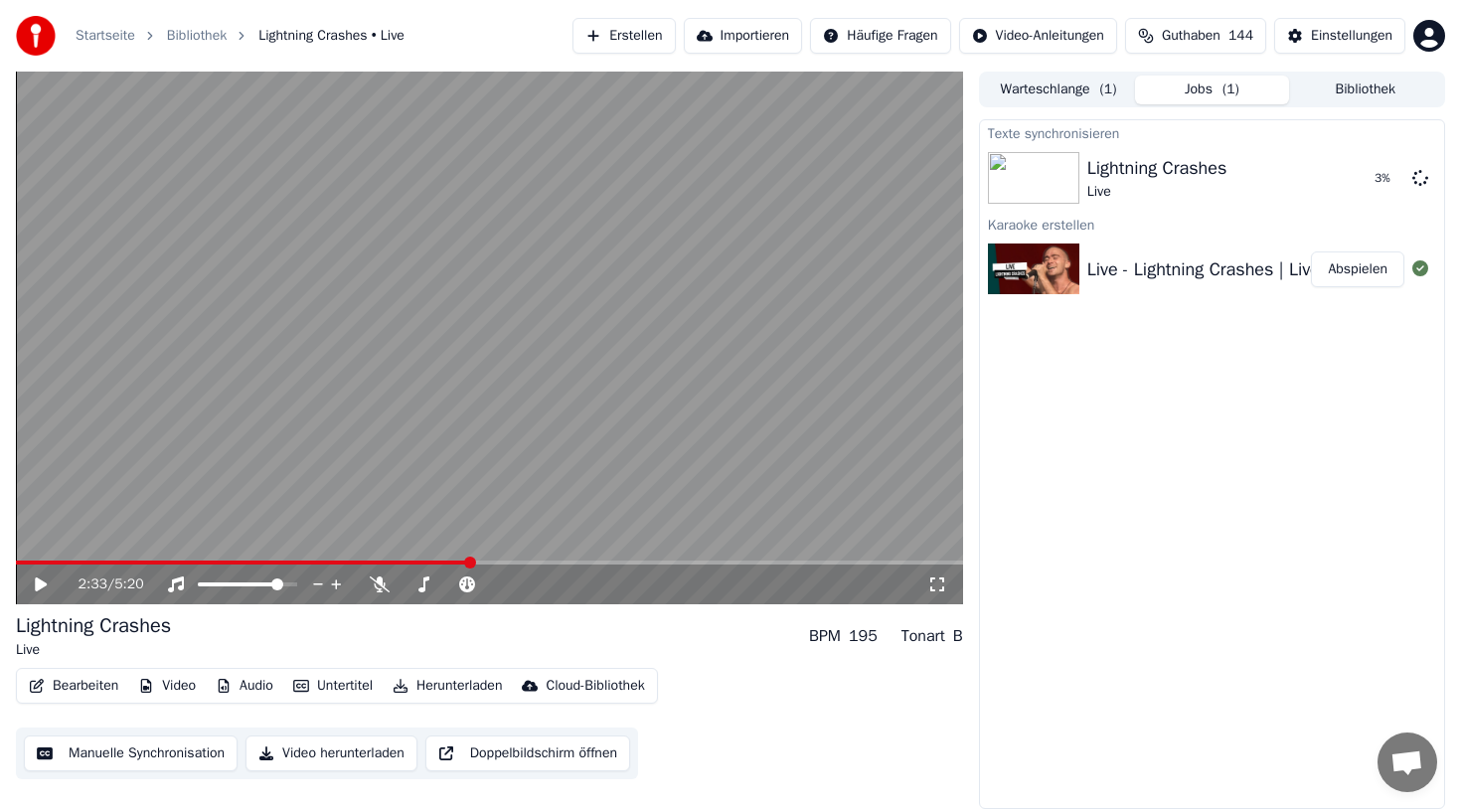 click 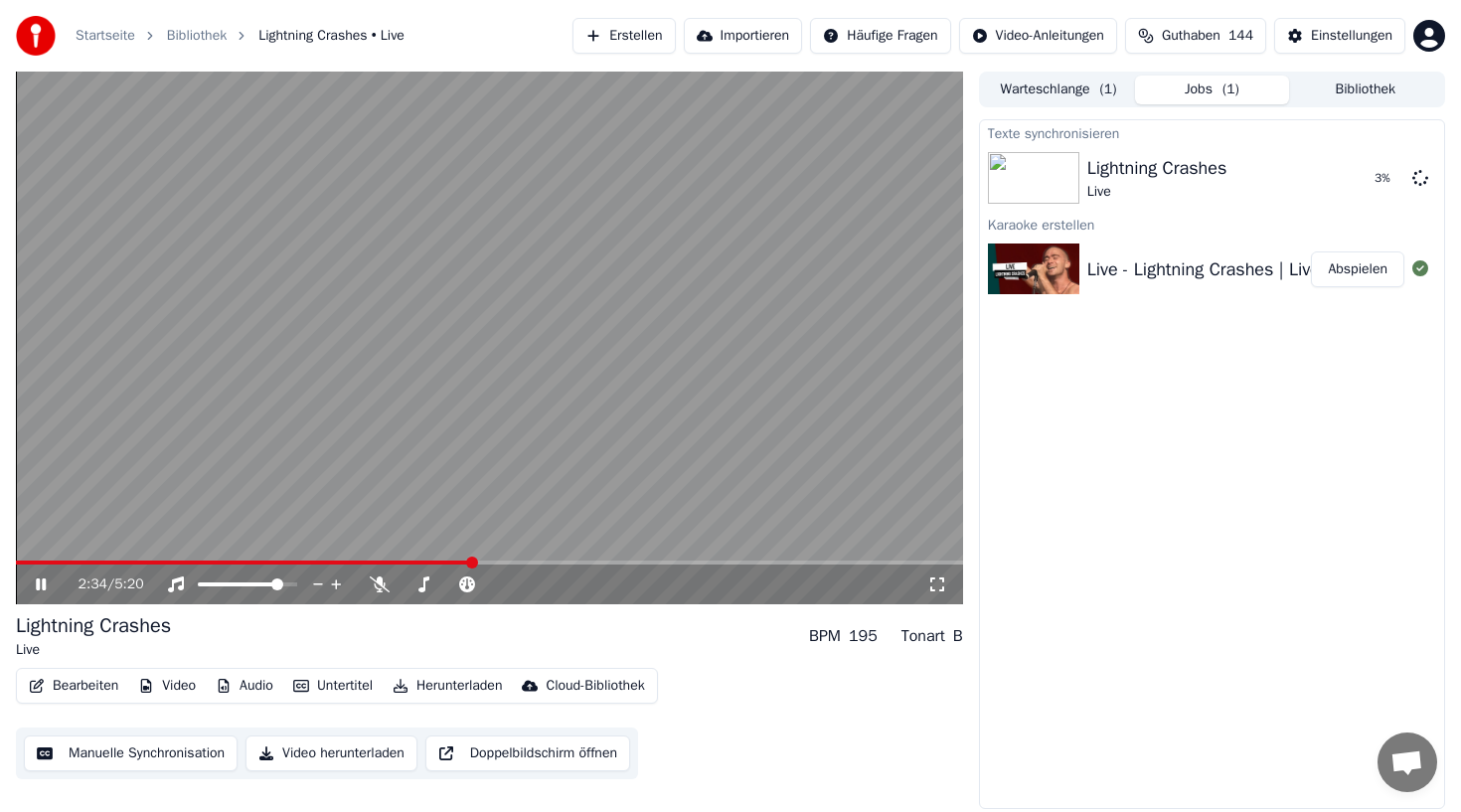 click 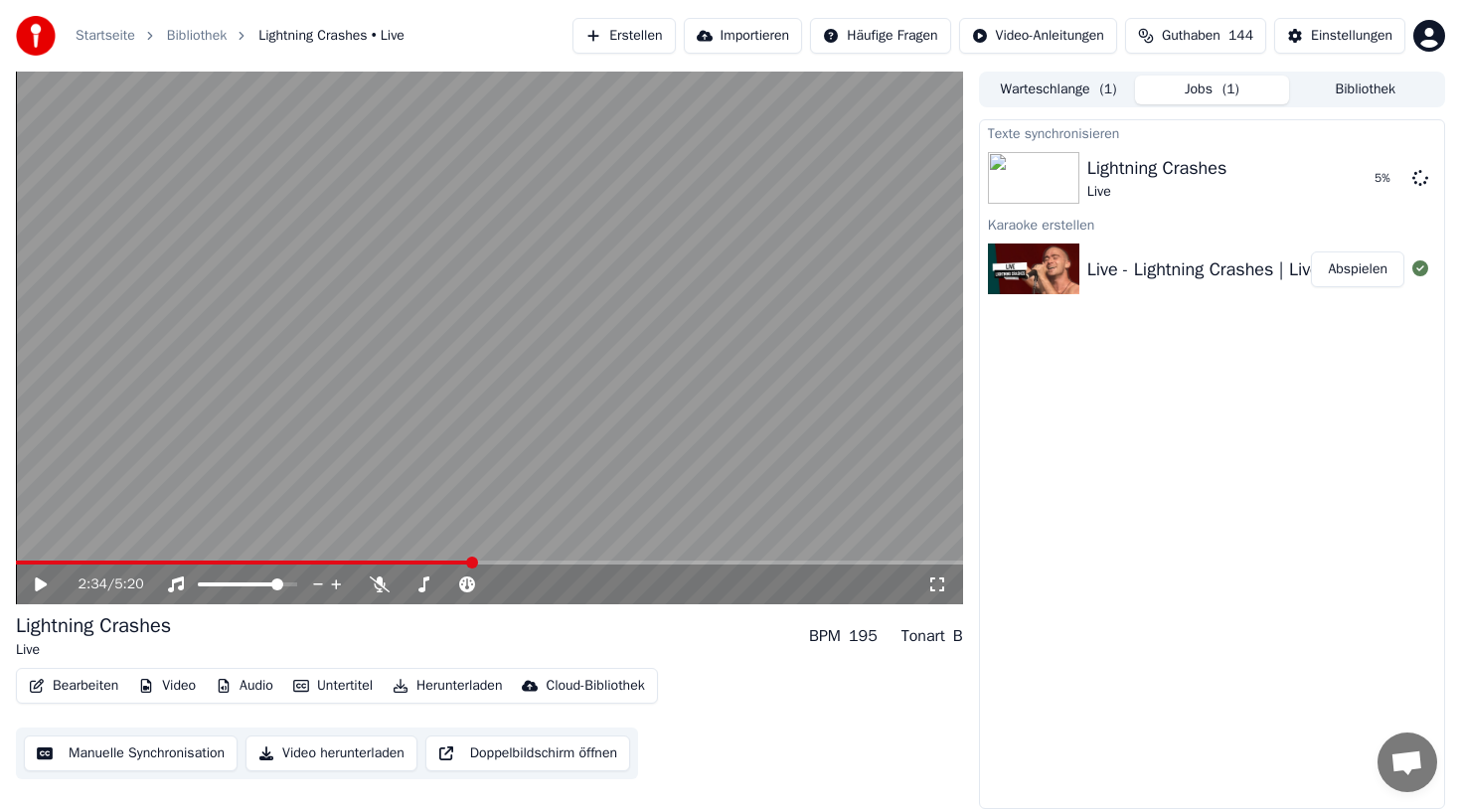 click on "Bearbeiten" at bounding box center [74, 686] 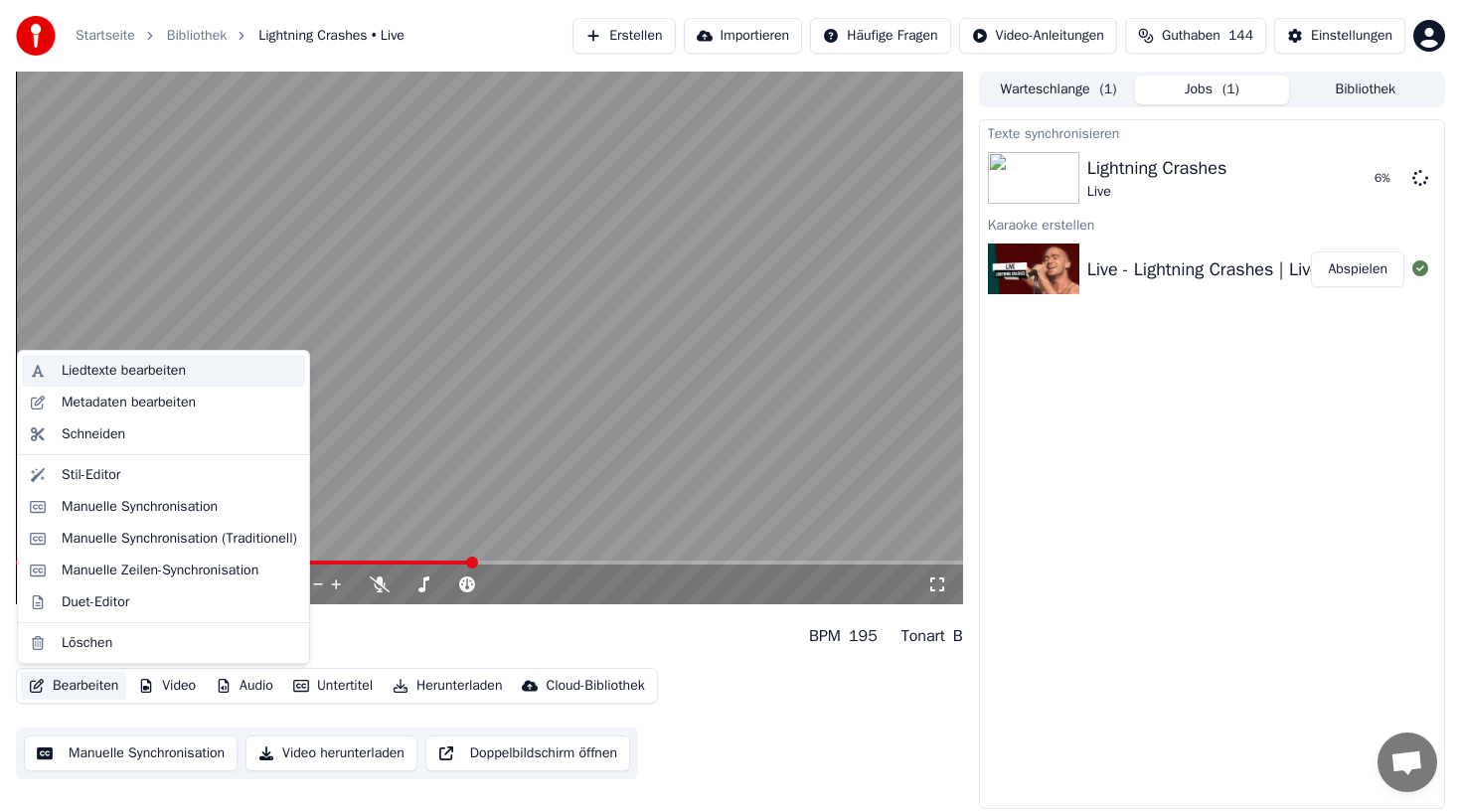 click on "Liedtexte bearbeiten" at bounding box center (123, 371) 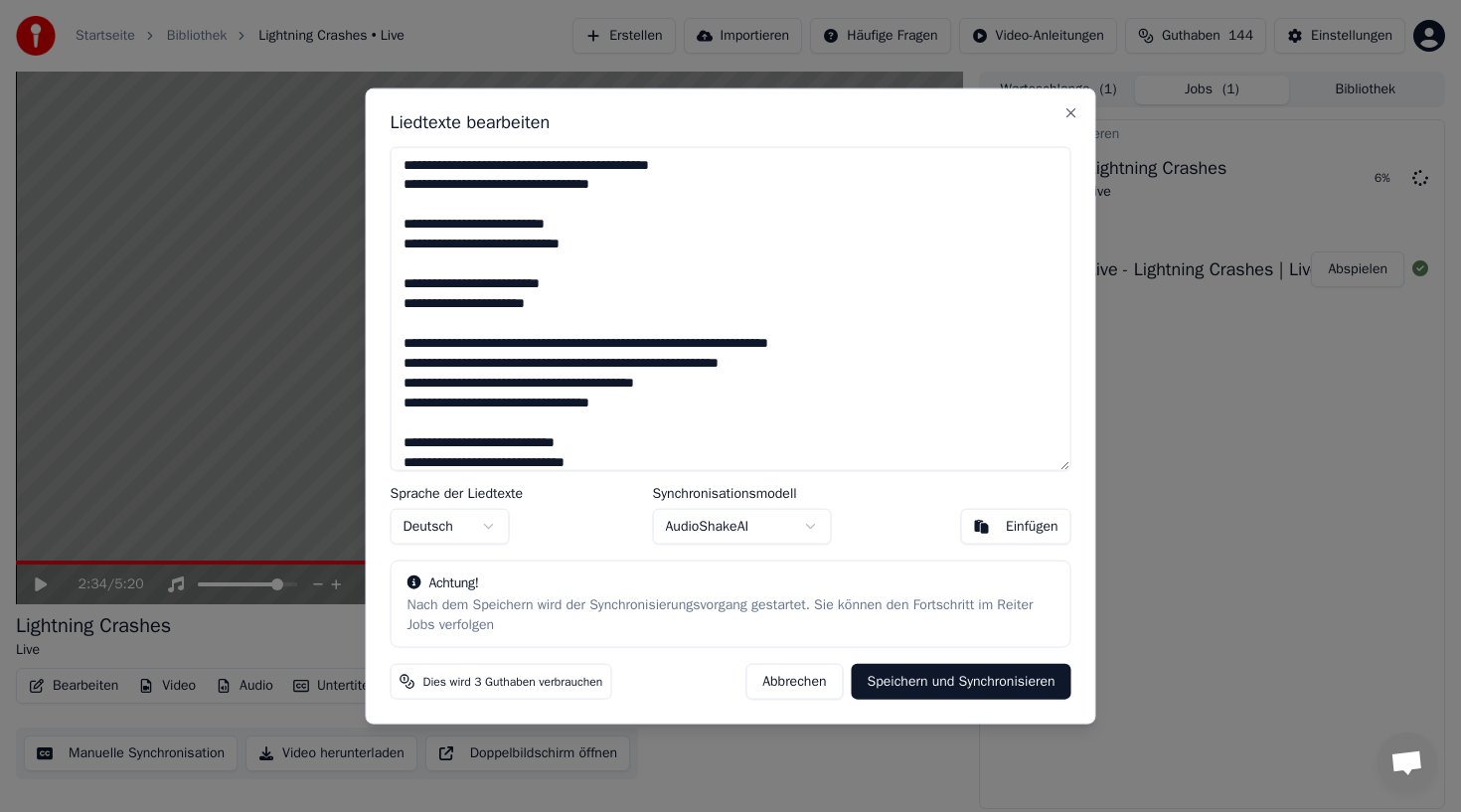 click on "Einfügen" at bounding box center [1032, 527] 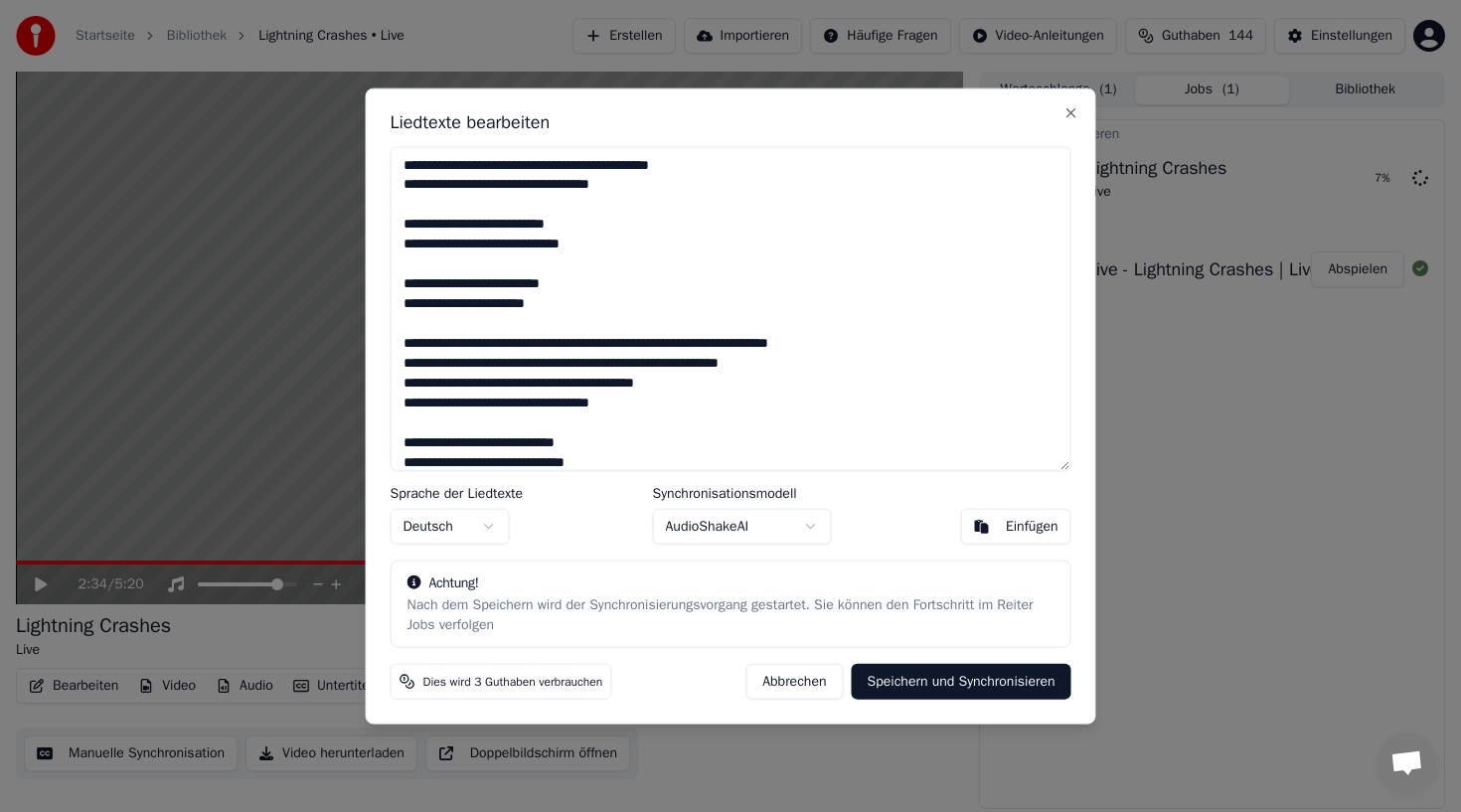 click on "Einfügen" at bounding box center (1016, 527) 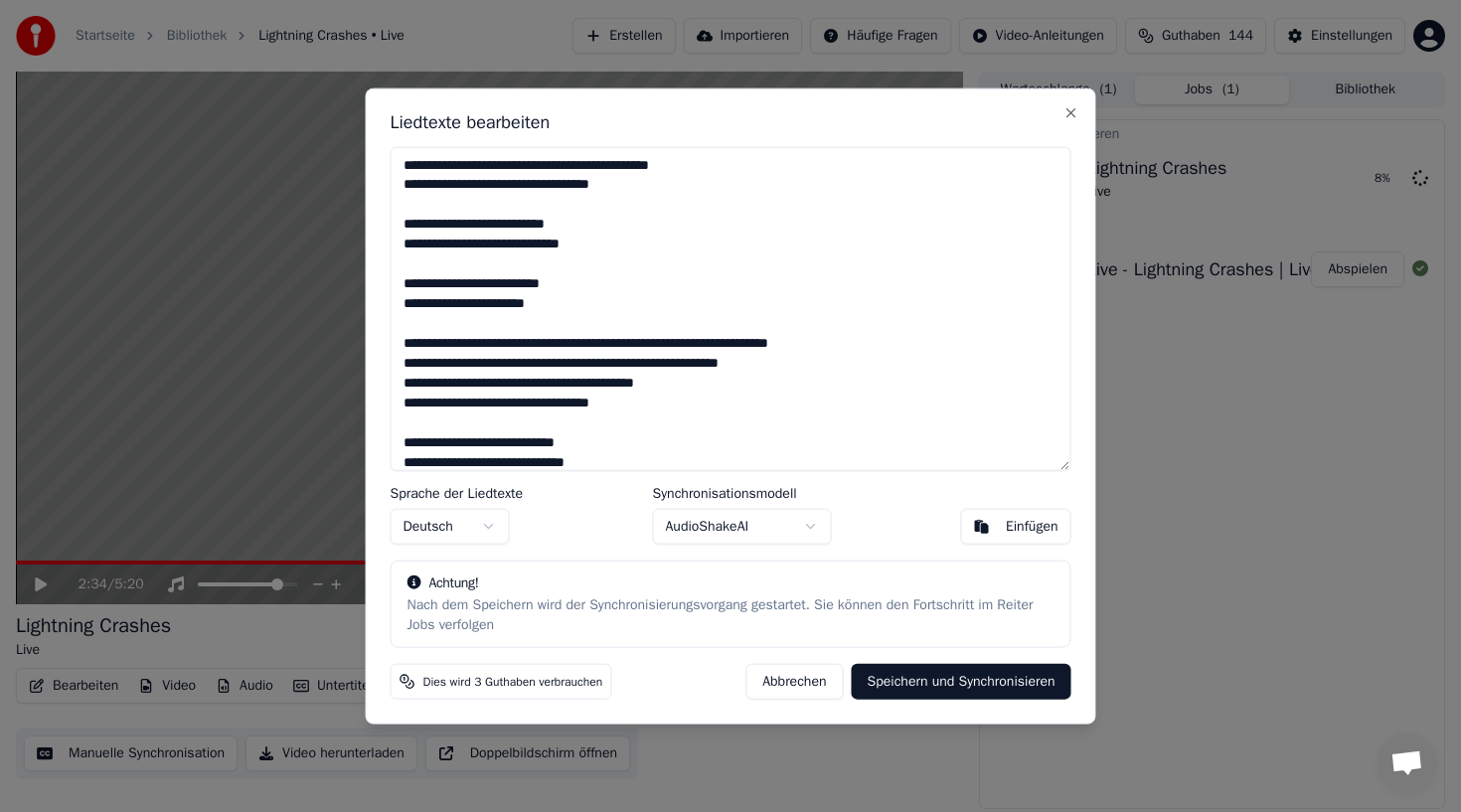 click on "Einfügen" at bounding box center [1016, 527] 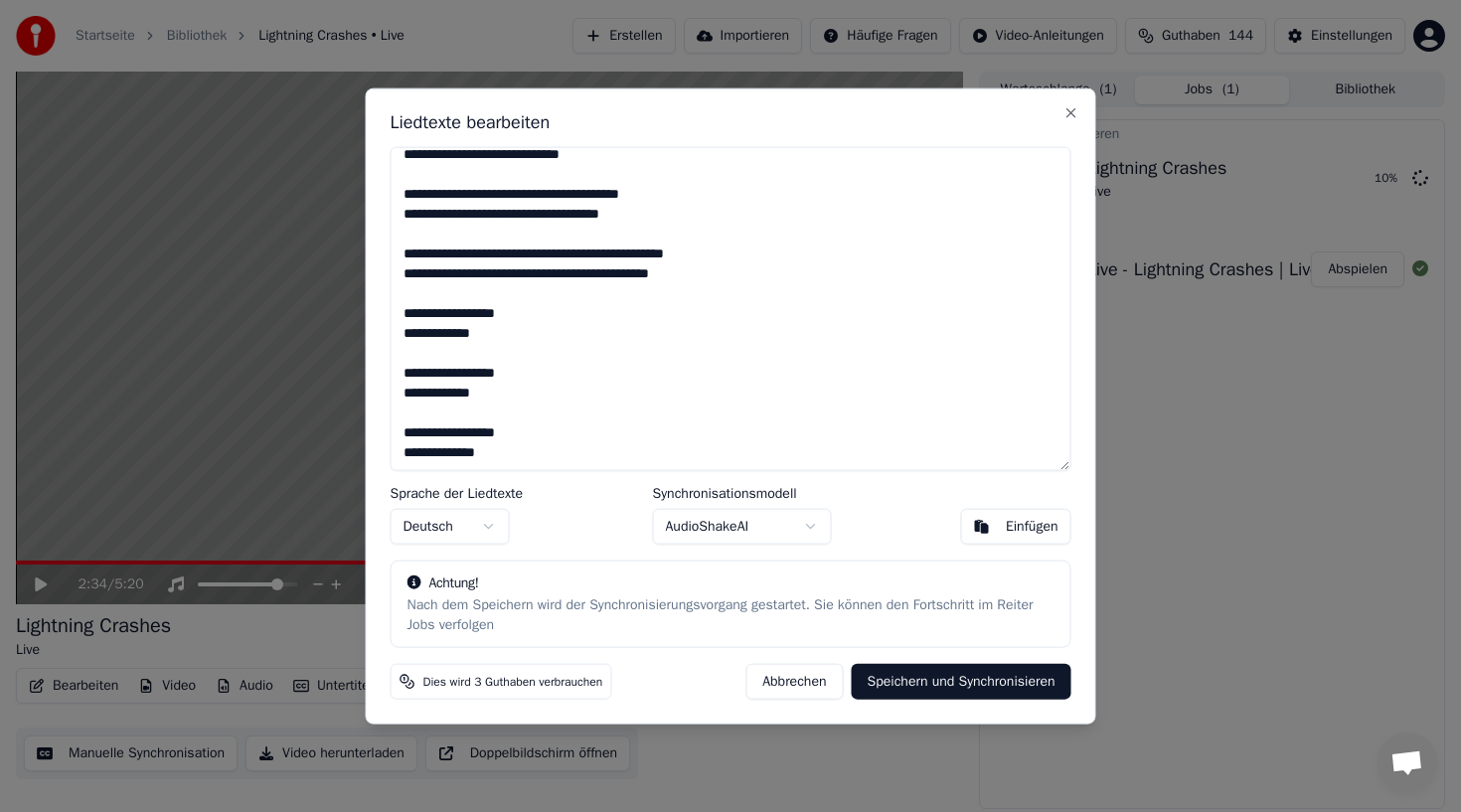 scroll, scrollTop: 1859, scrollLeft: 0, axis: vertical 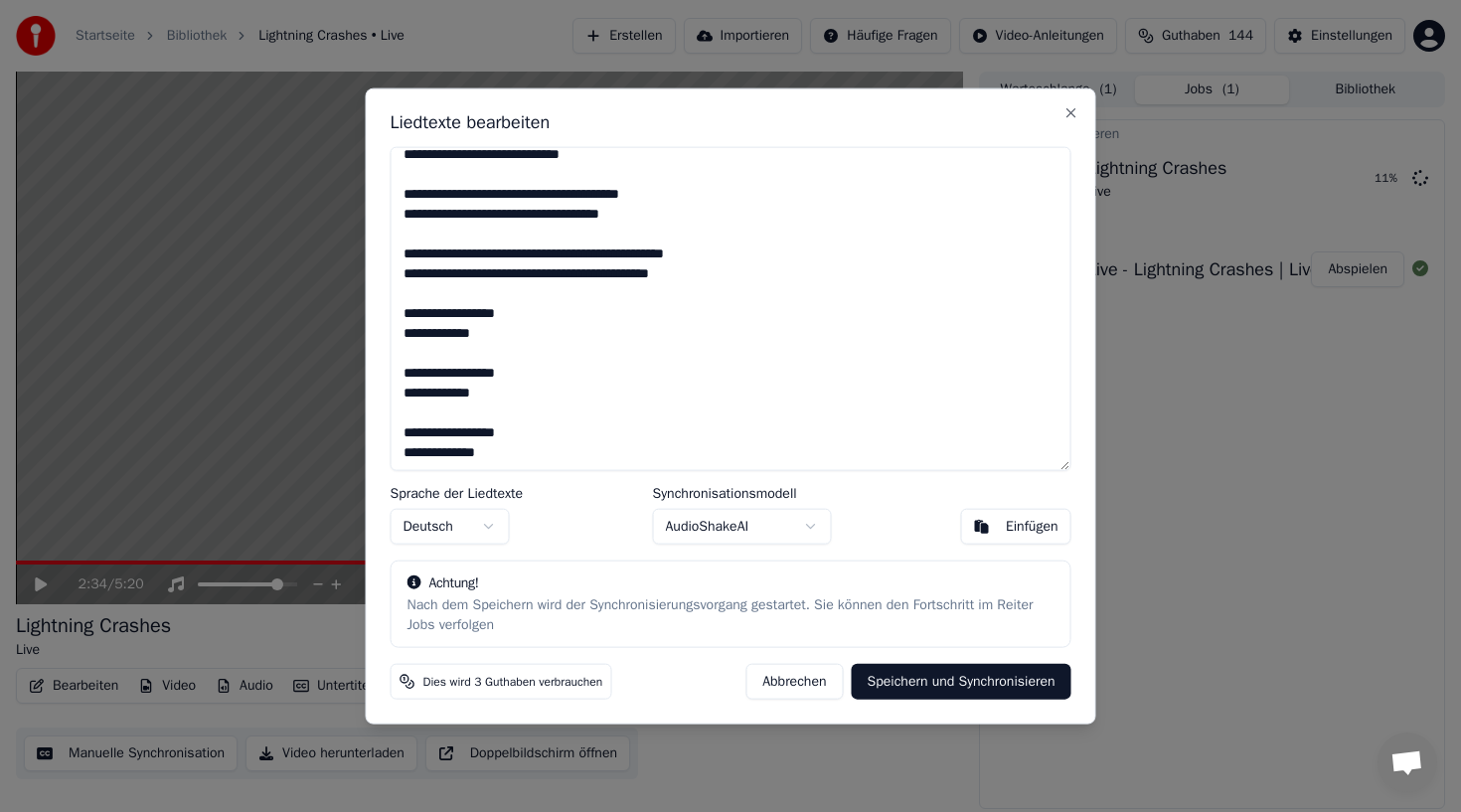 click on "Einfügen" at bounding box center (1016, 527) 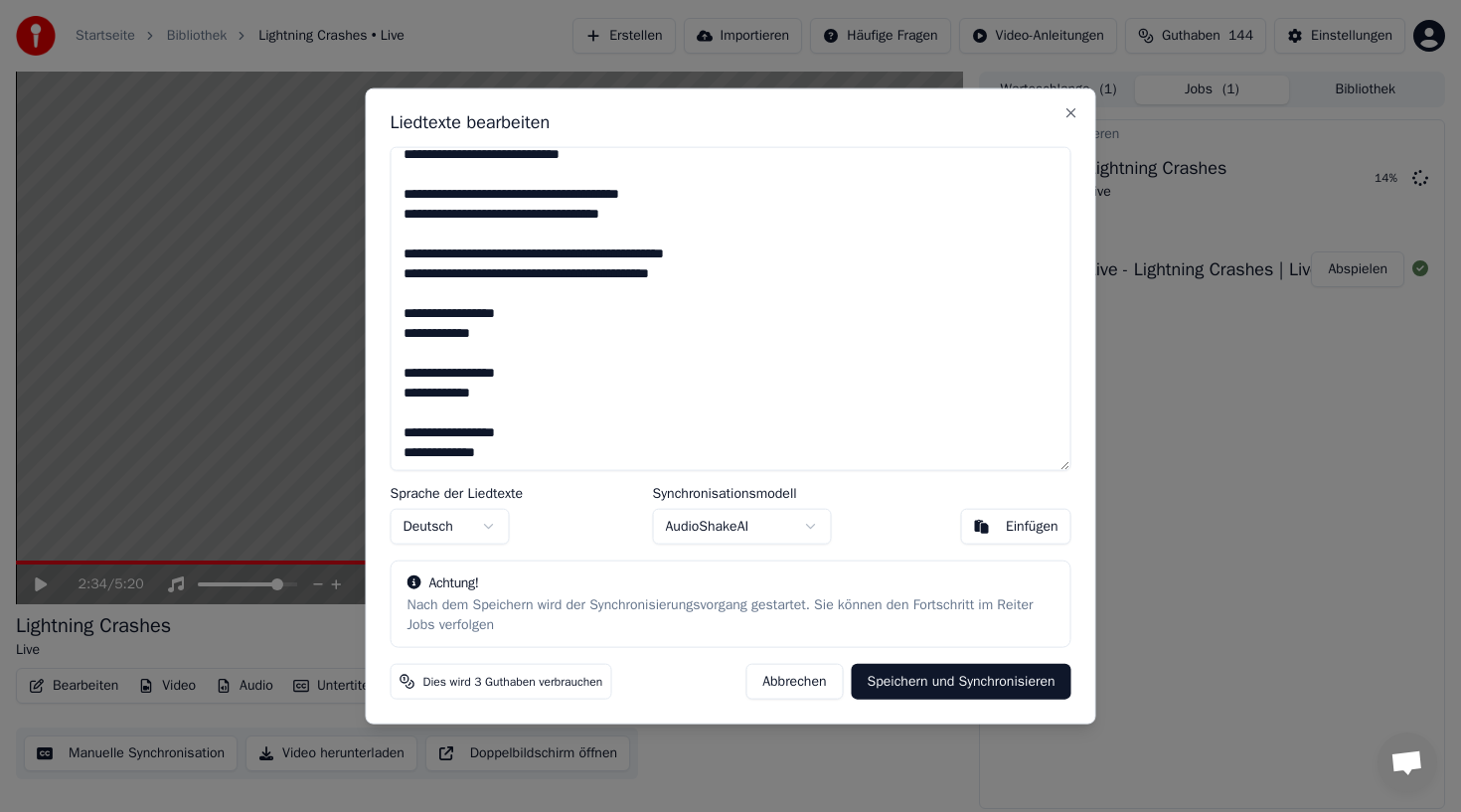 click on "Speichern und Synchronisieren" at bounding box center [961, 682] 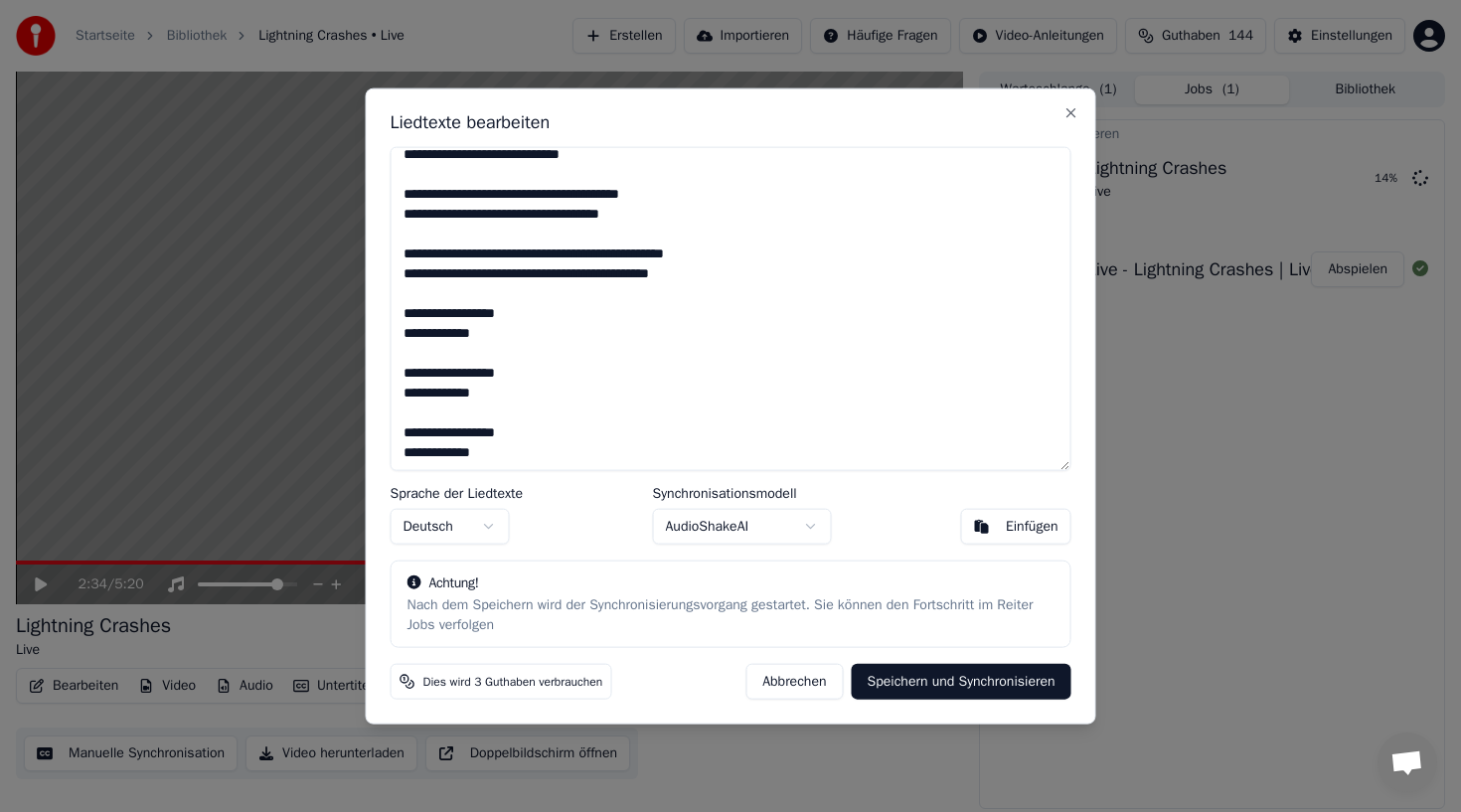 type on "**********" 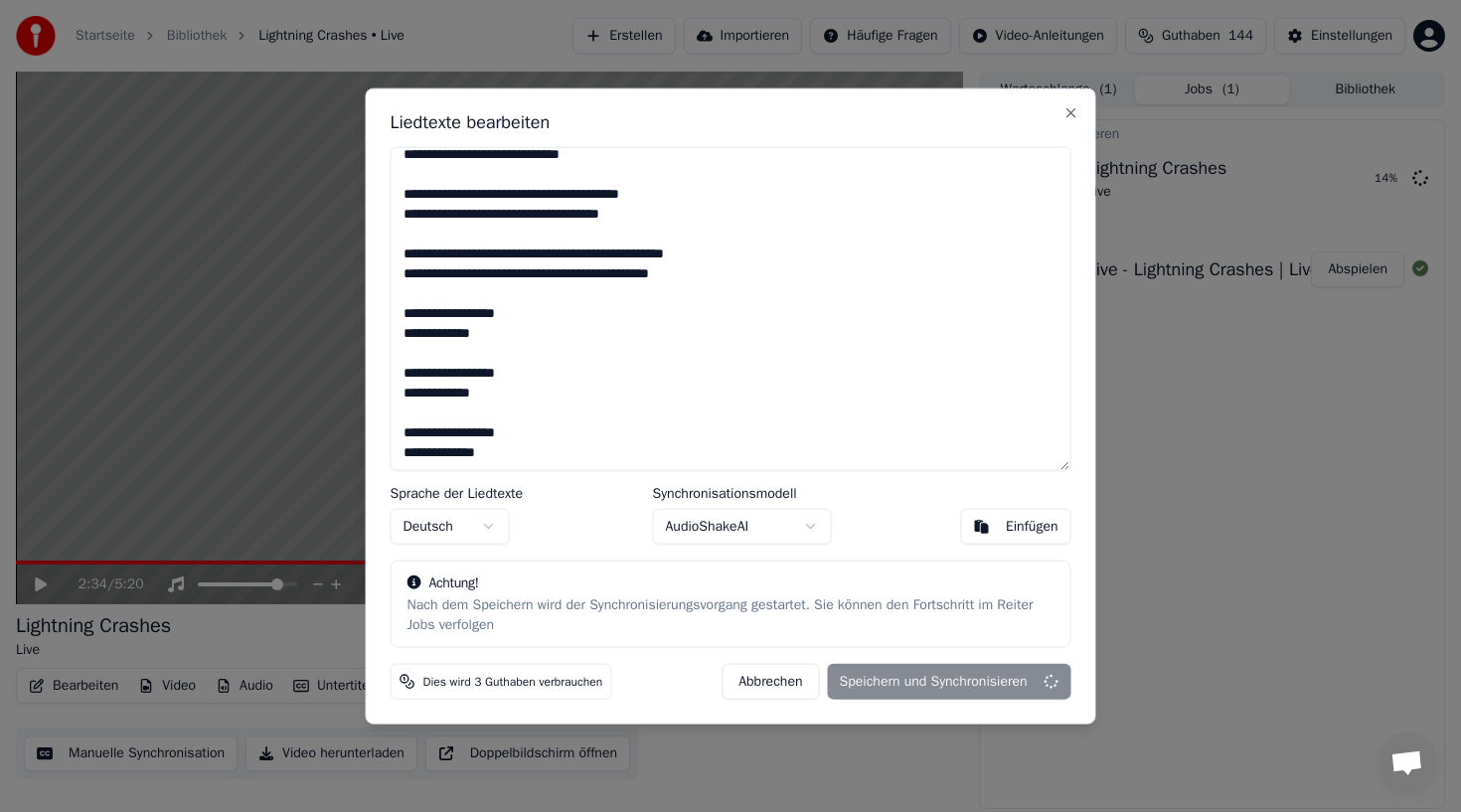 scroll, scrollTop: 1859, scrollLeft: 0, axis: vertical 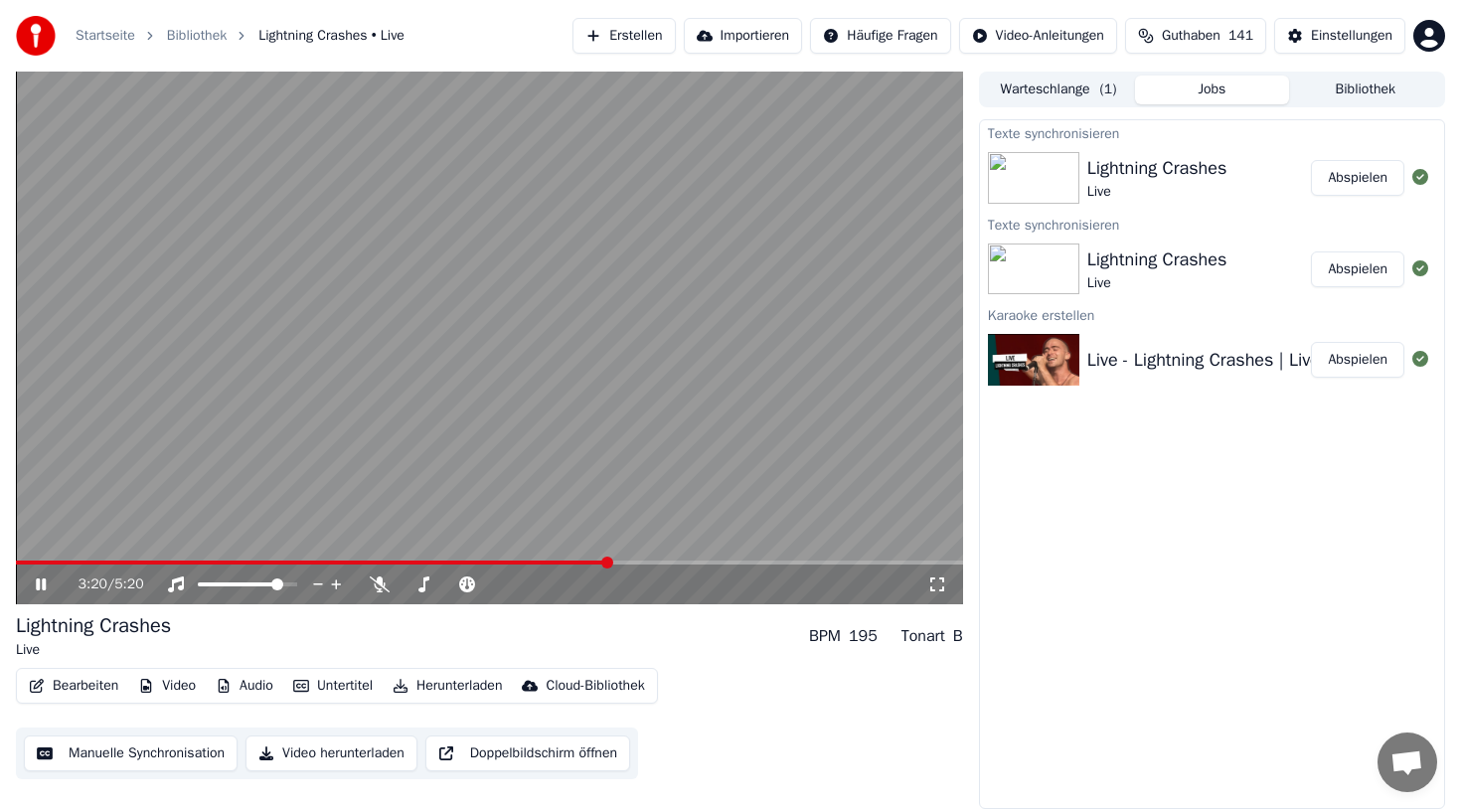 click on "3:20  /  5:20" at bounding box center (489, 584) 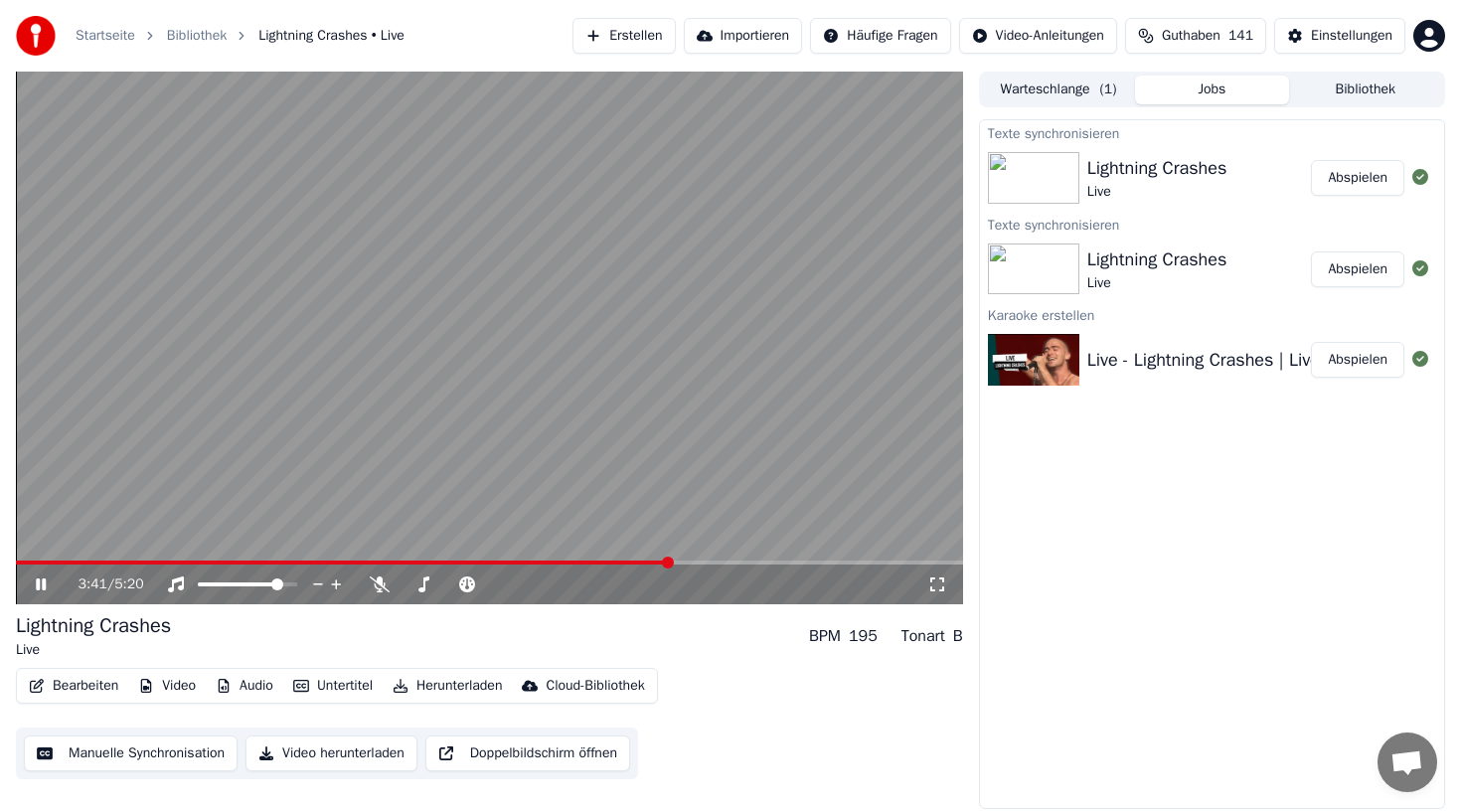 click at bounding box center (489, 563) 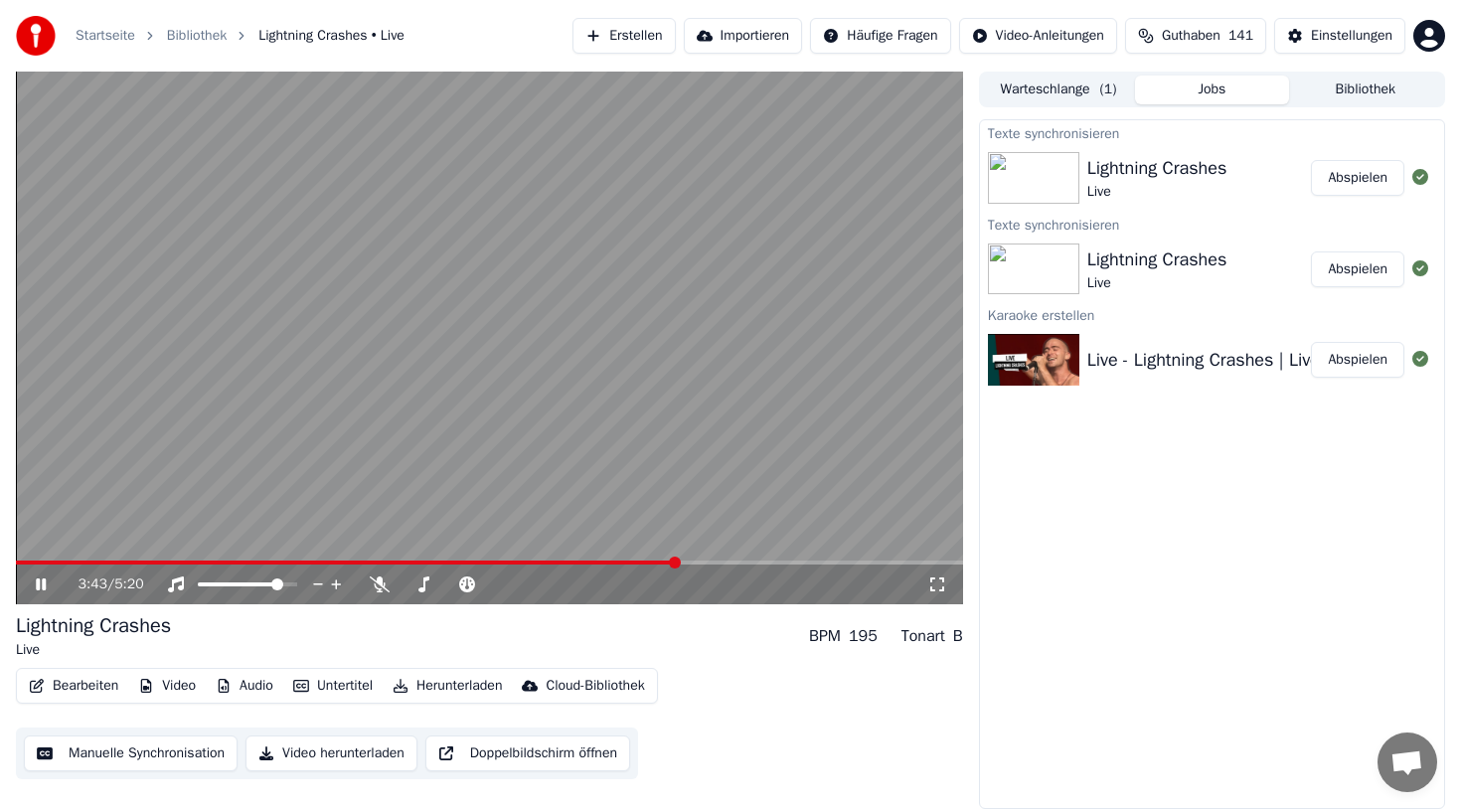 click 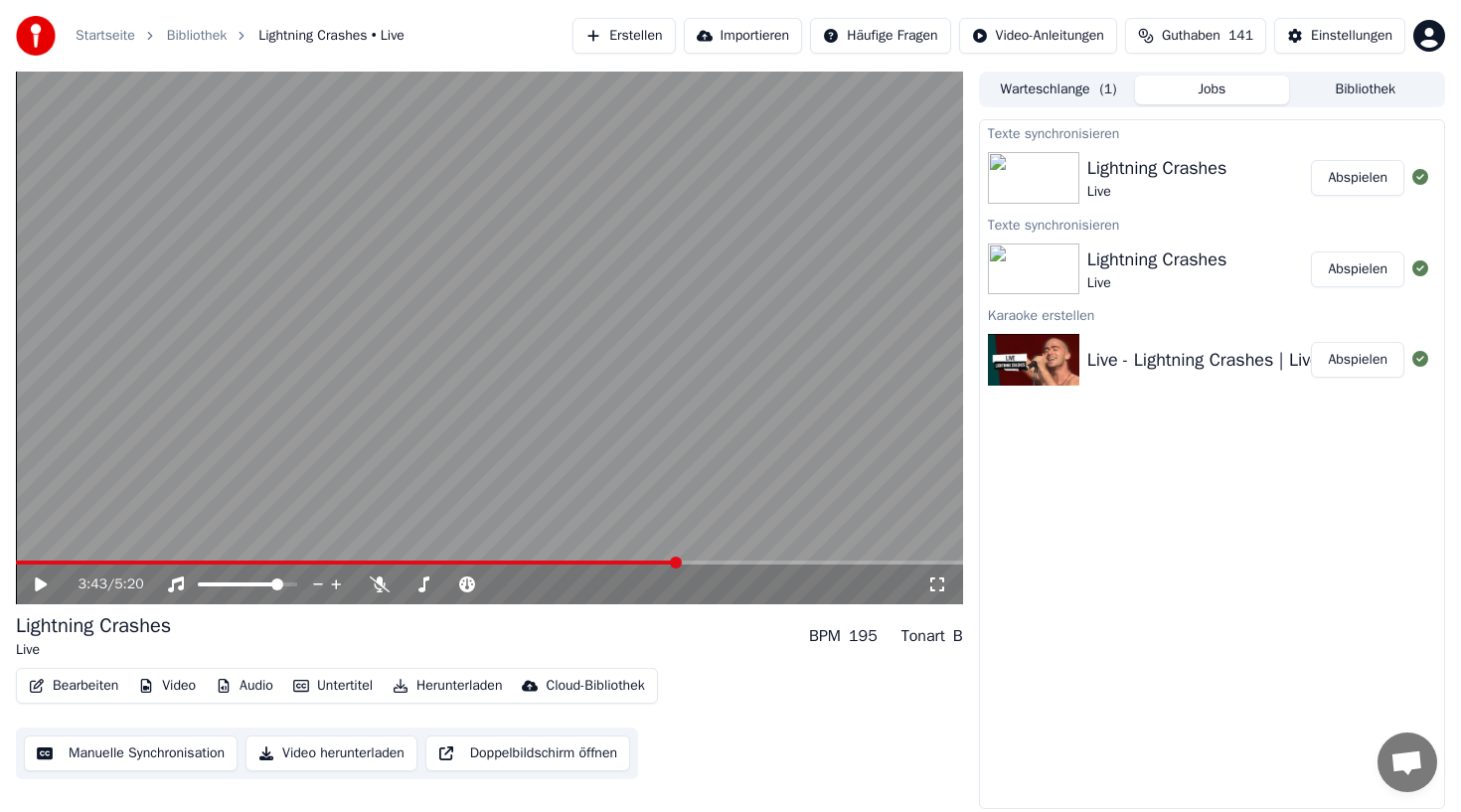 click on "3:43  /  5:20" at bounding box center [489, 584] 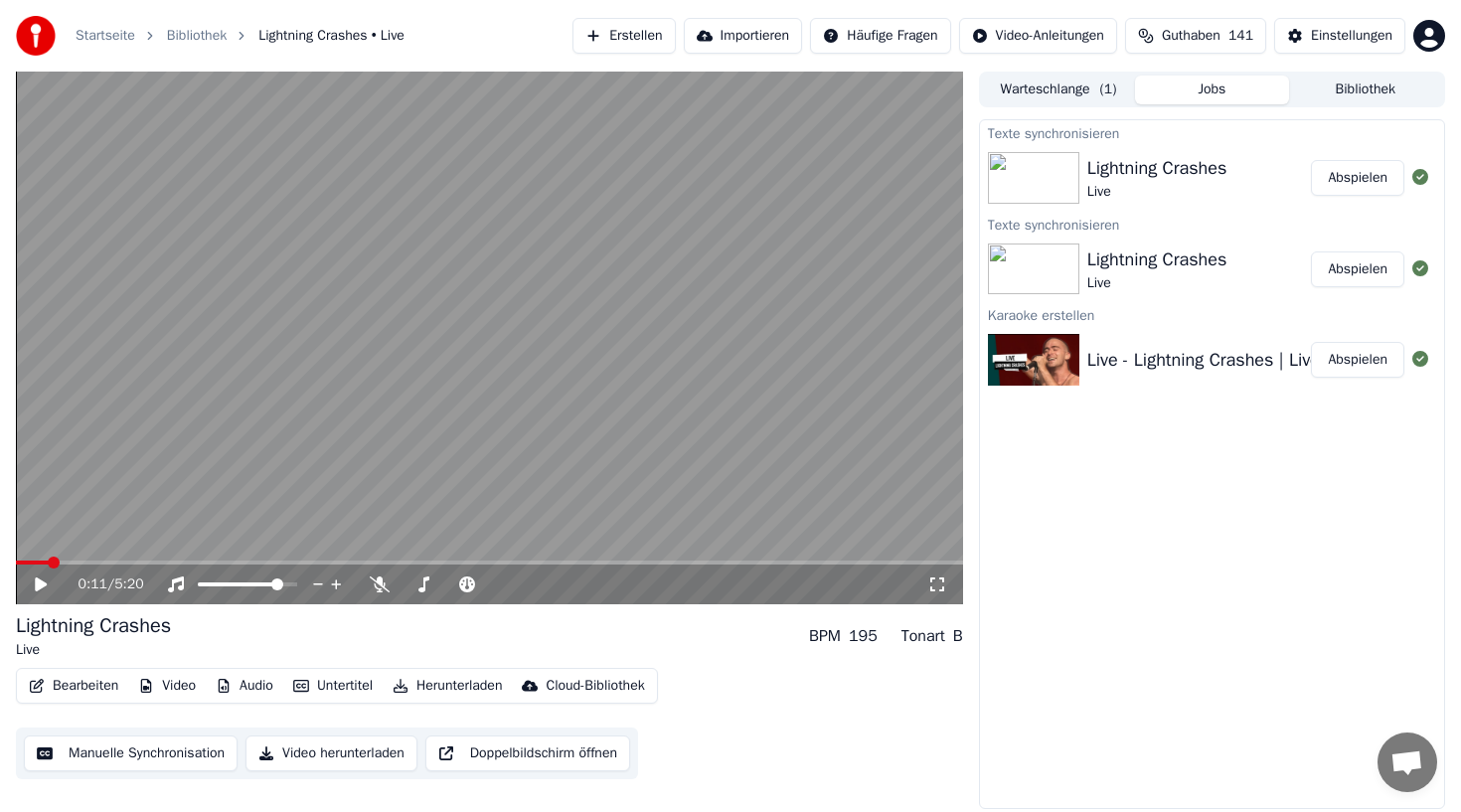 click at bounding box center [32, 563] 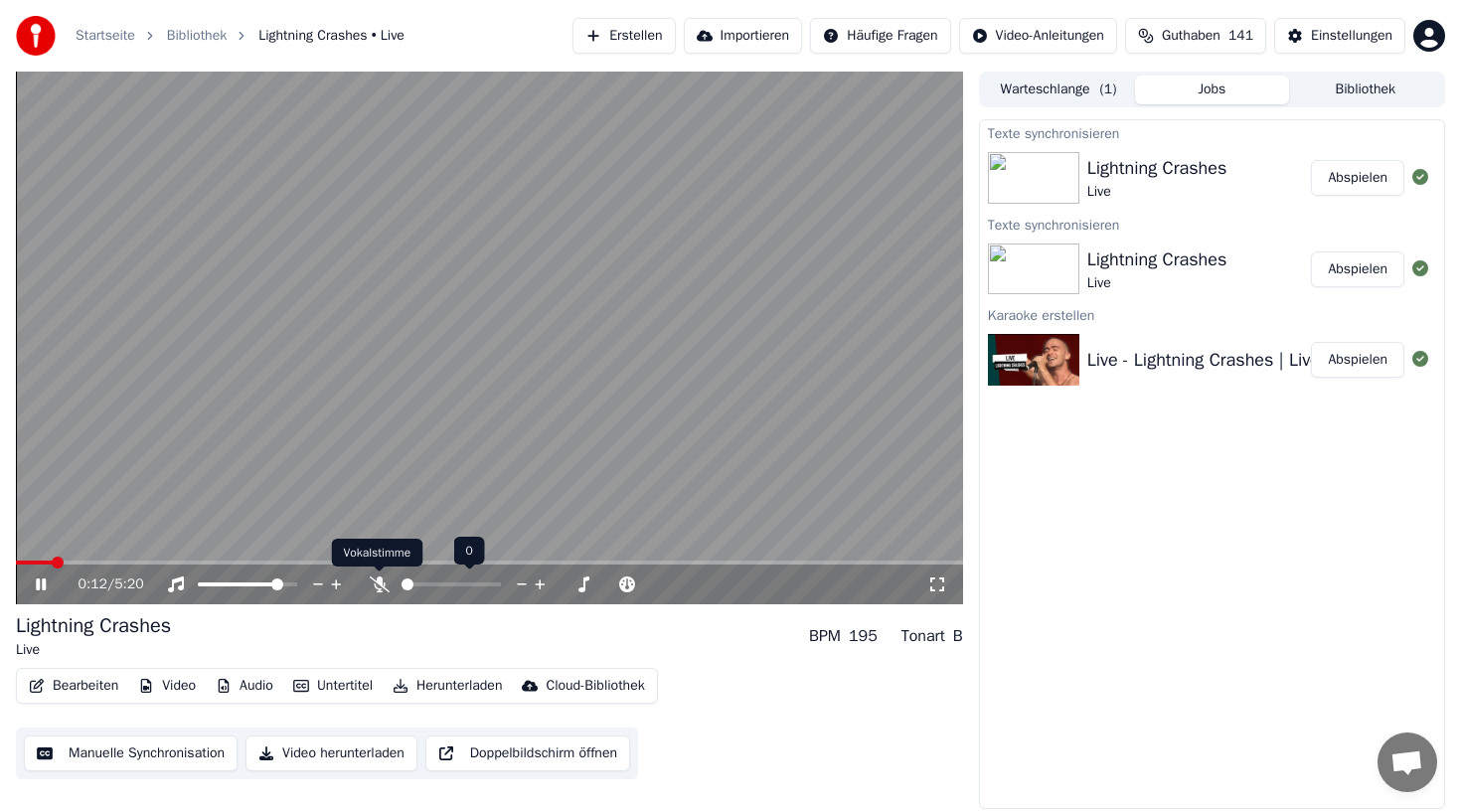click 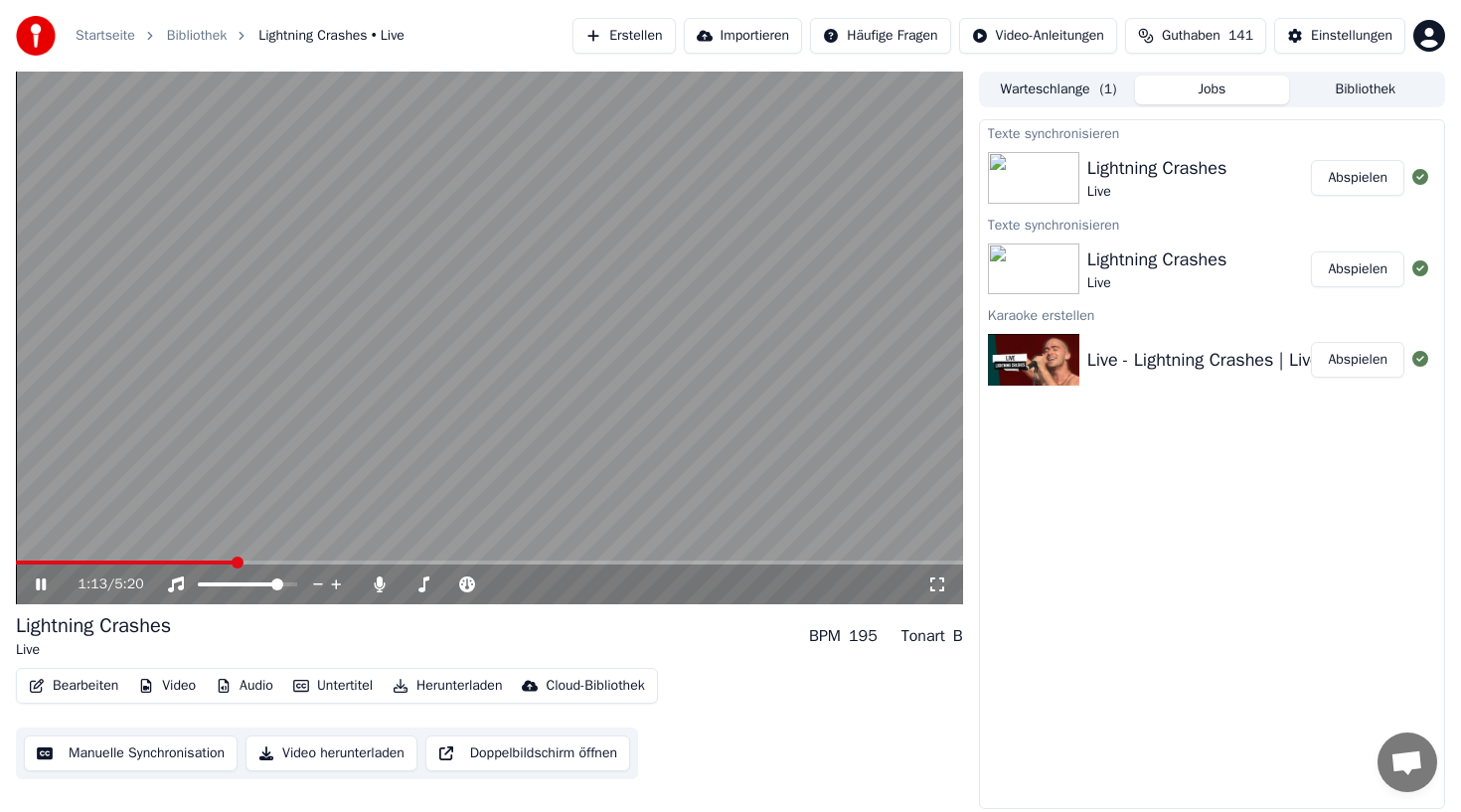 drag, startPoint x: 139, startPoint y: 377, endPoint x: 152, endPoint y: 410, distance: 35.4683 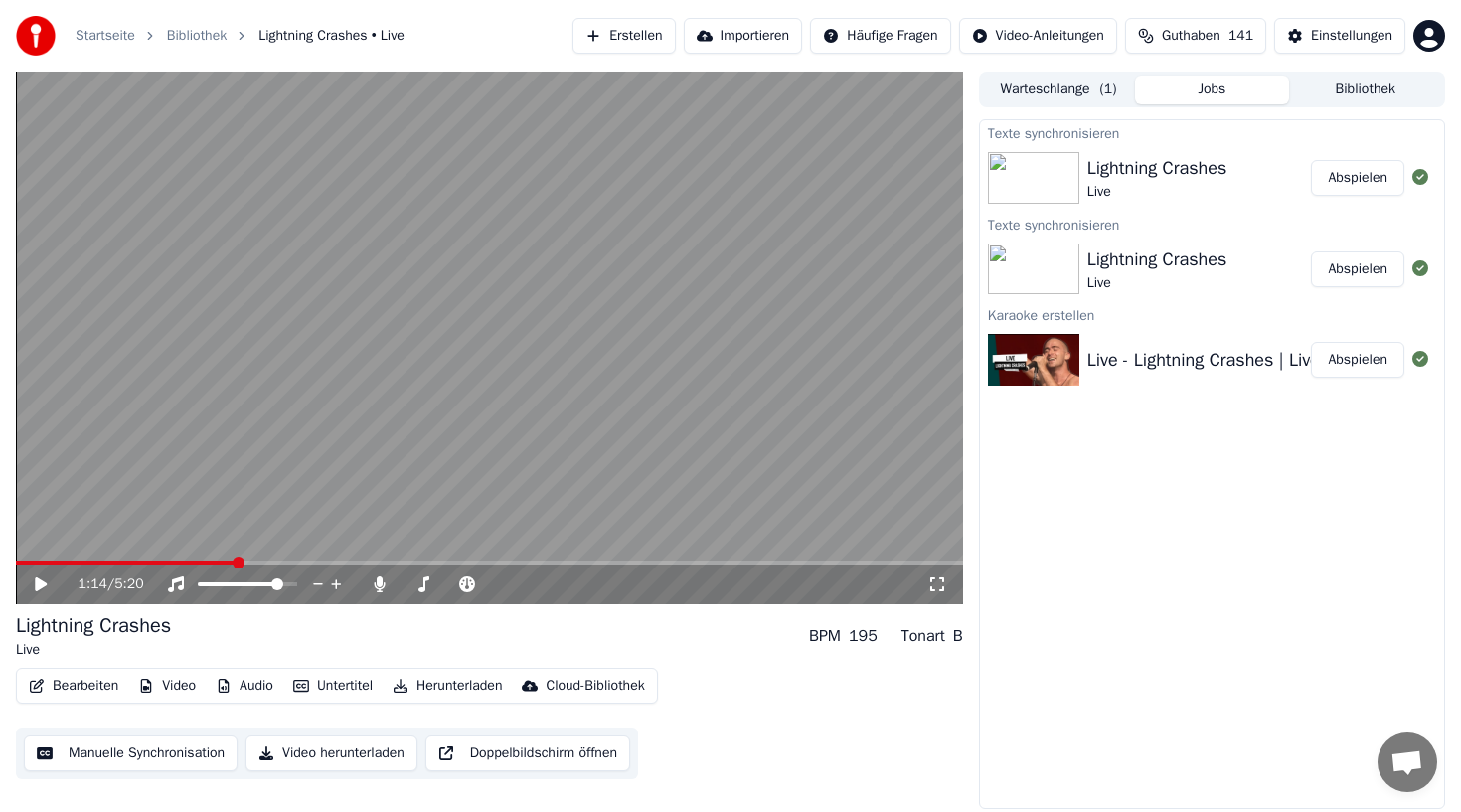 click 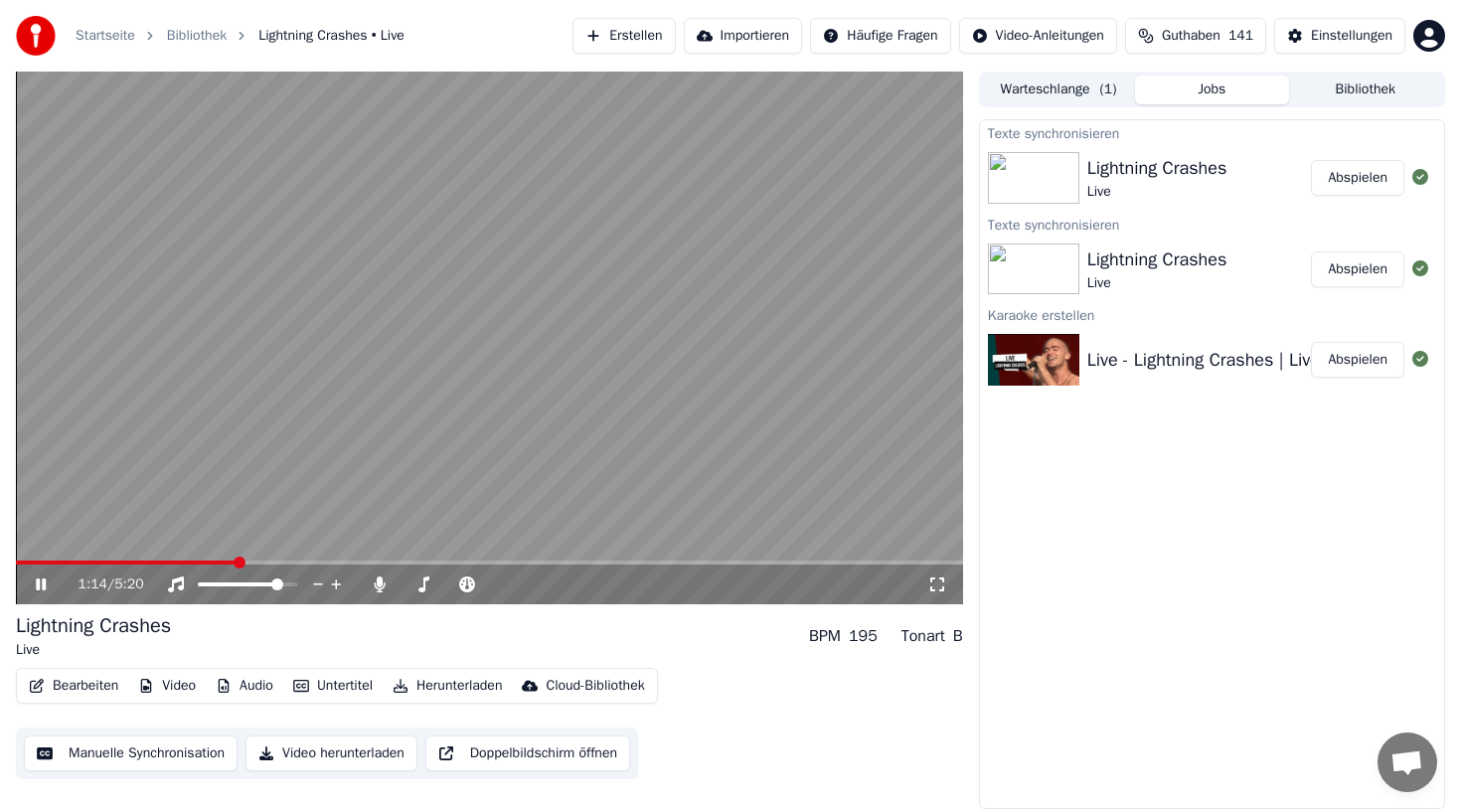 click 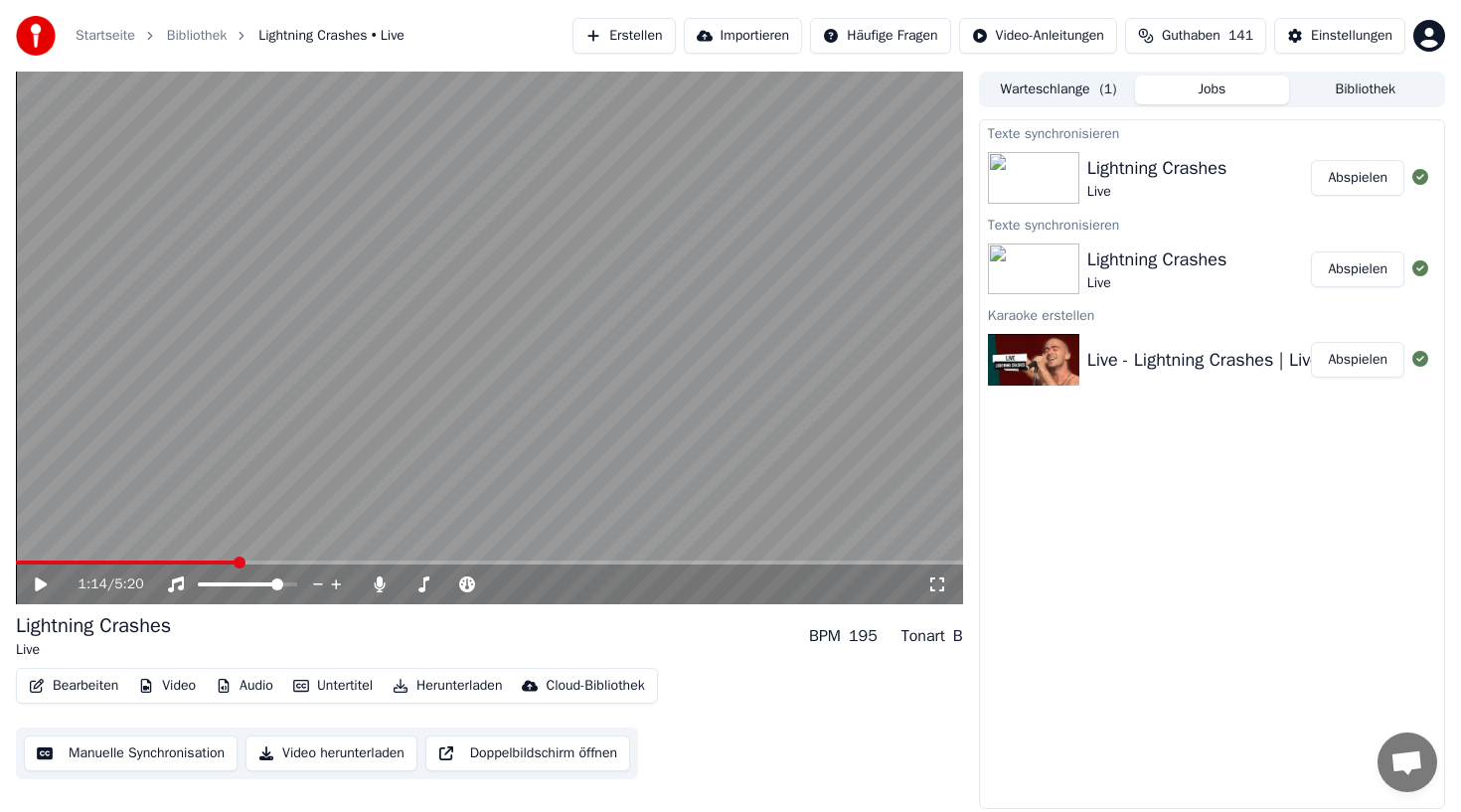 click on "Bearbeiten" at bounding box center (74, 686) 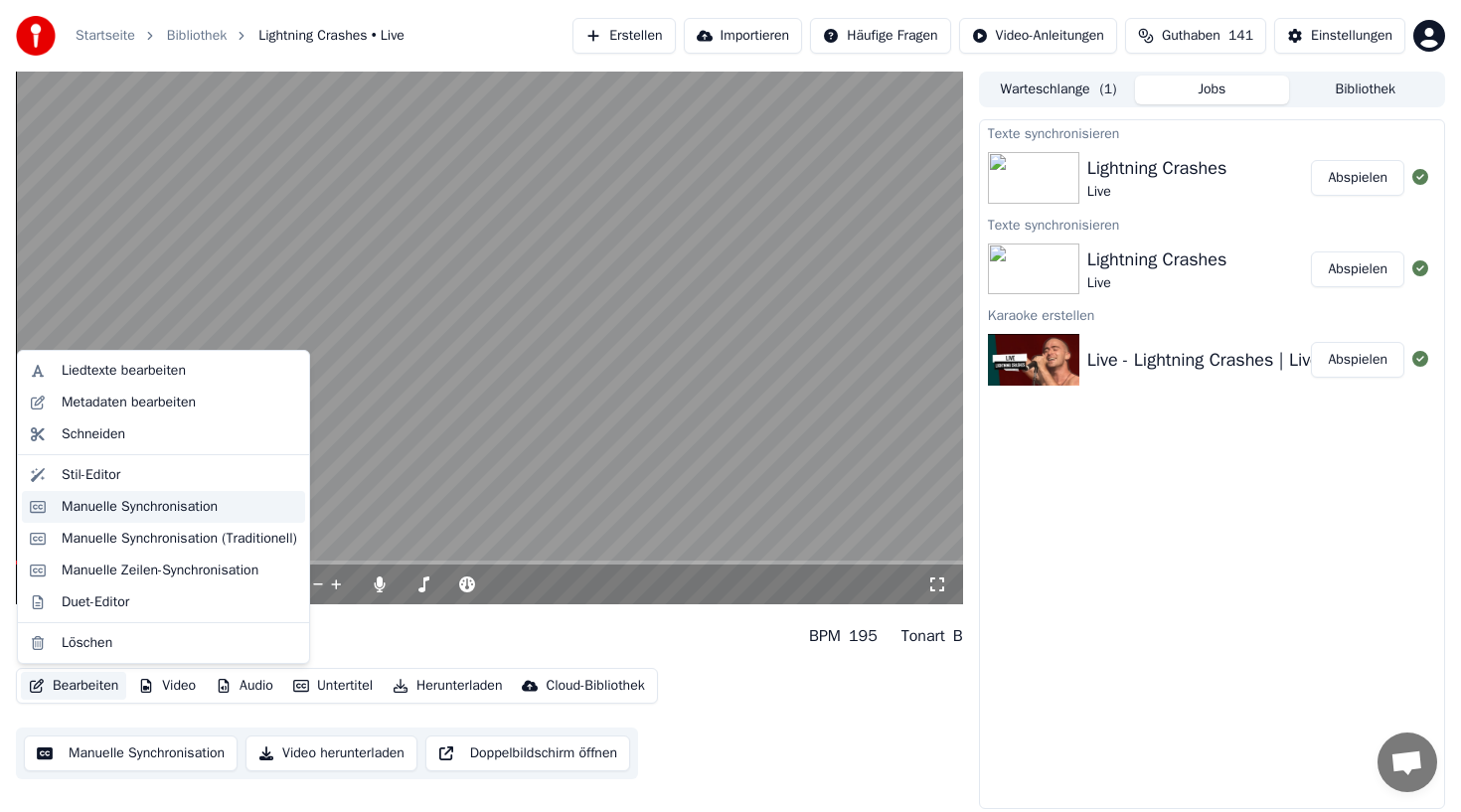 click on "Manuelle Synchronisation" at bounding box center (139, 507) 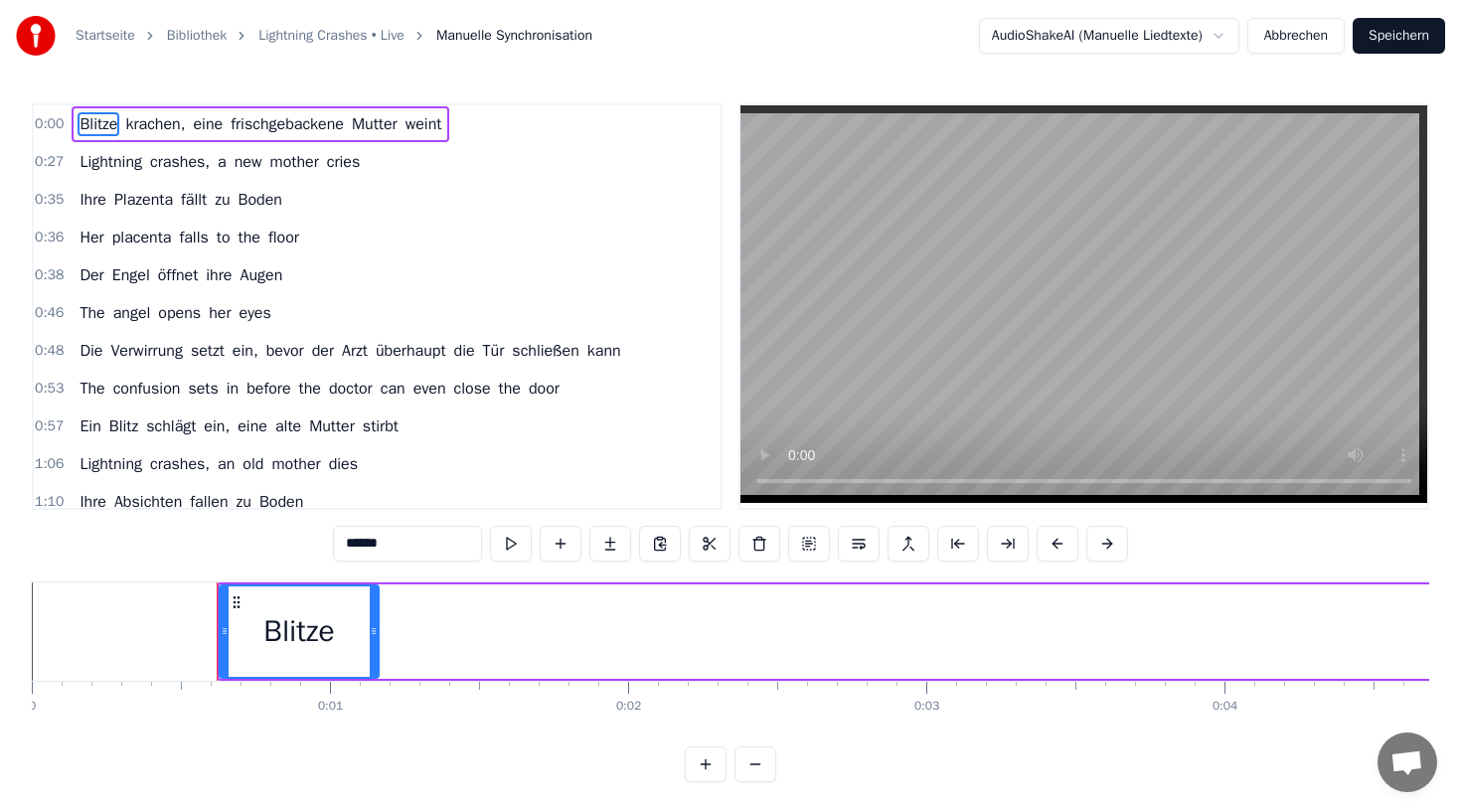 click on "Abbrechen" at bounding box center (1296, 36) 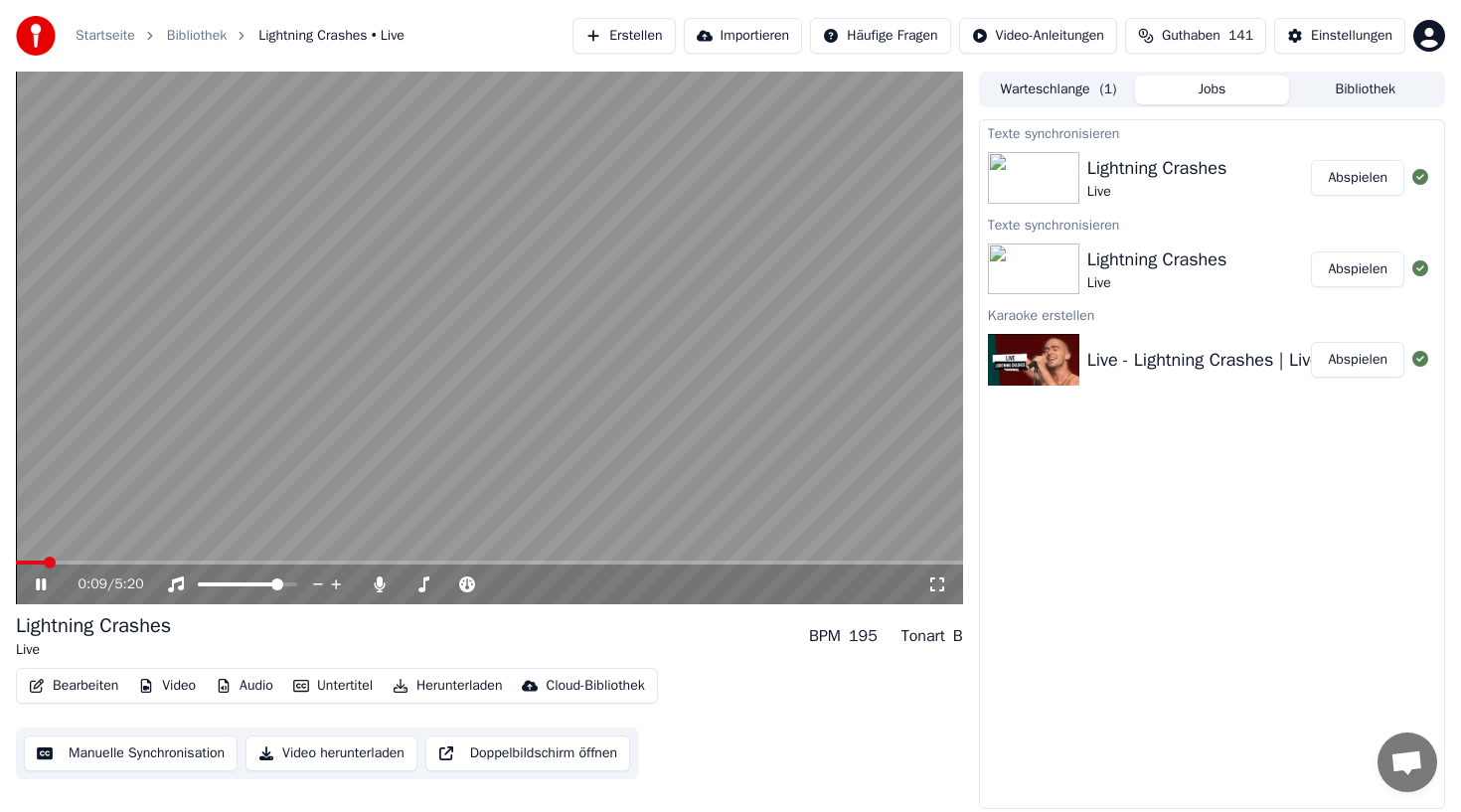 click 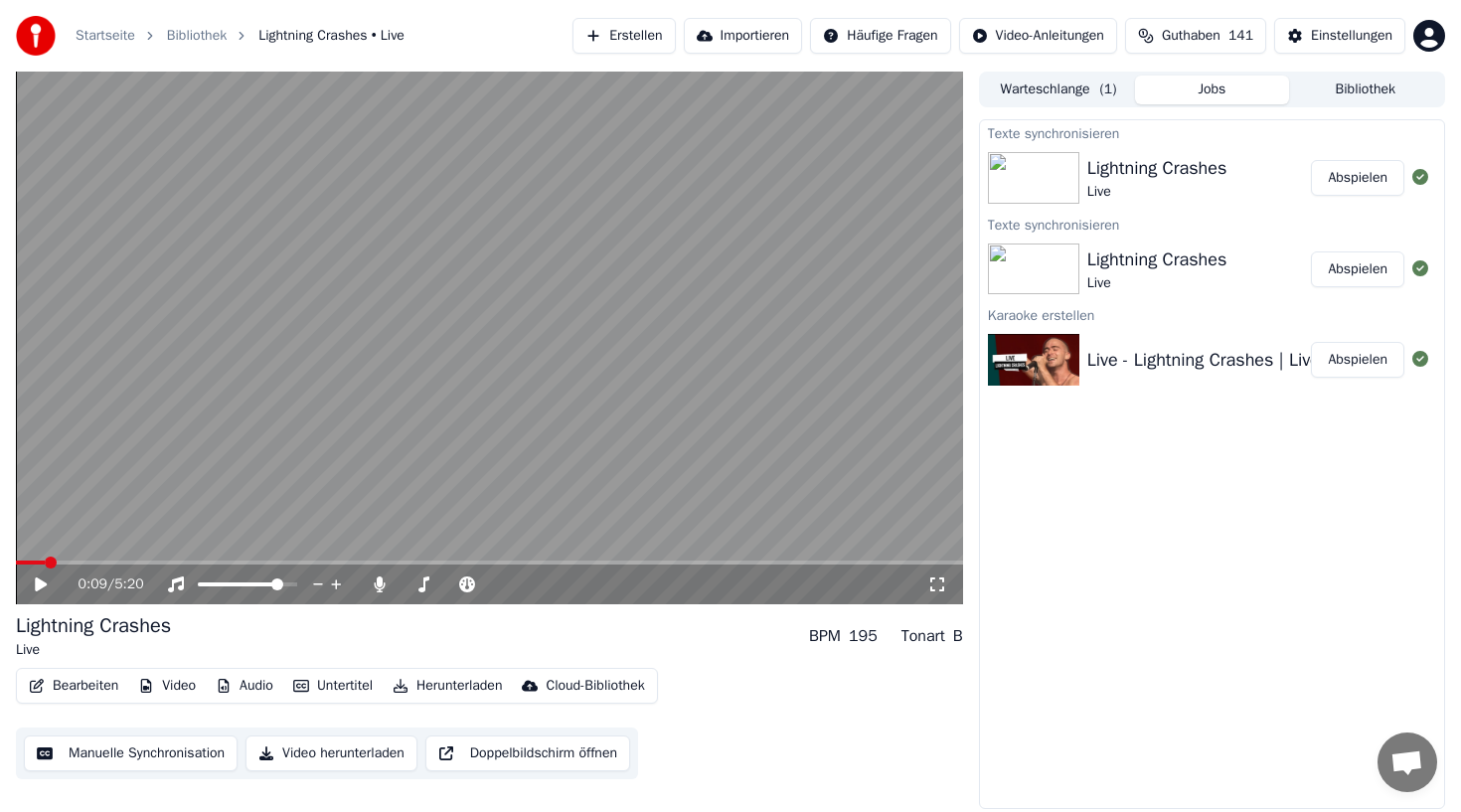 click on "Bearbeiten" at bounding box center [74, 686] 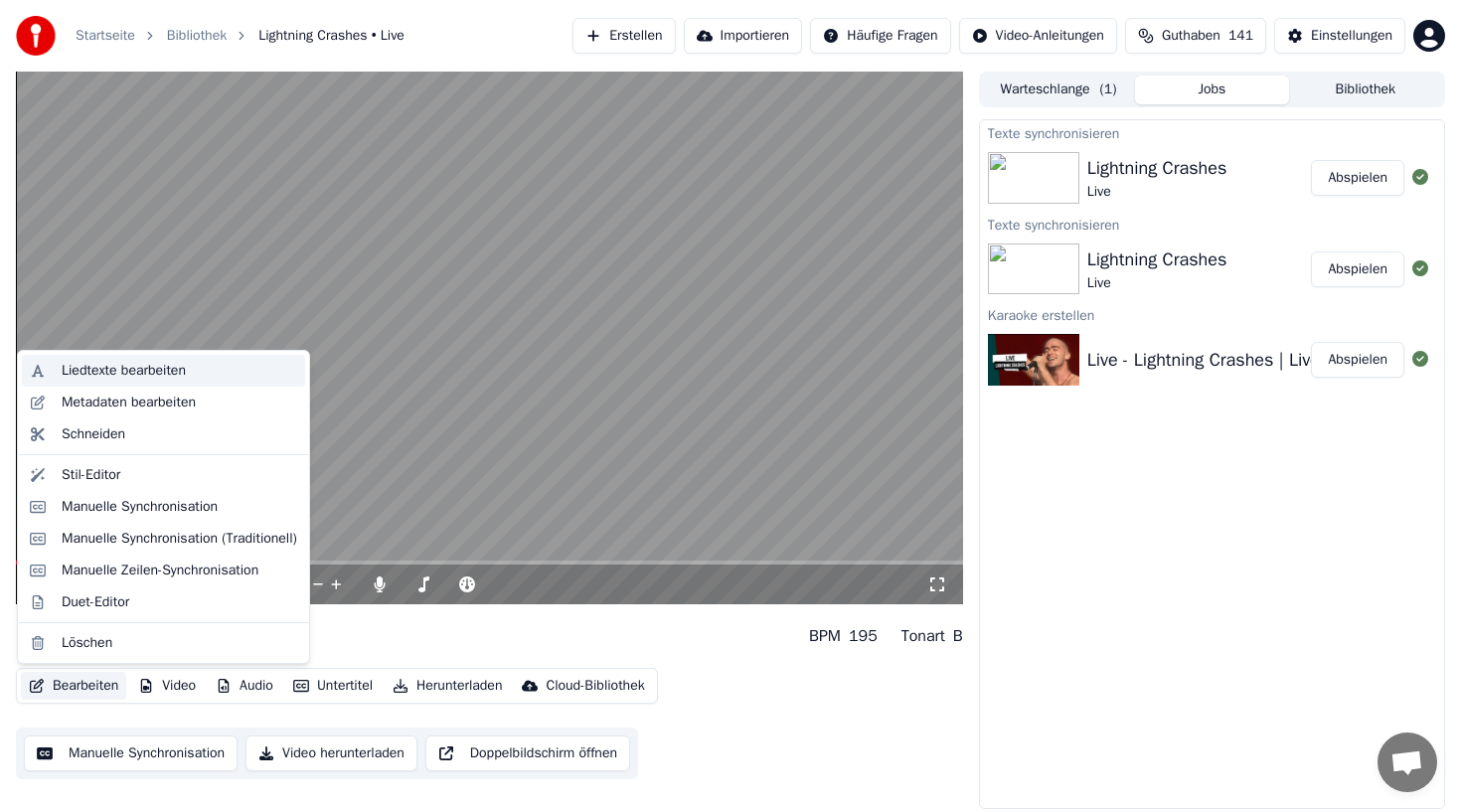 click on "Liedtexte bearbeiten" at bounding box center (123, 371) 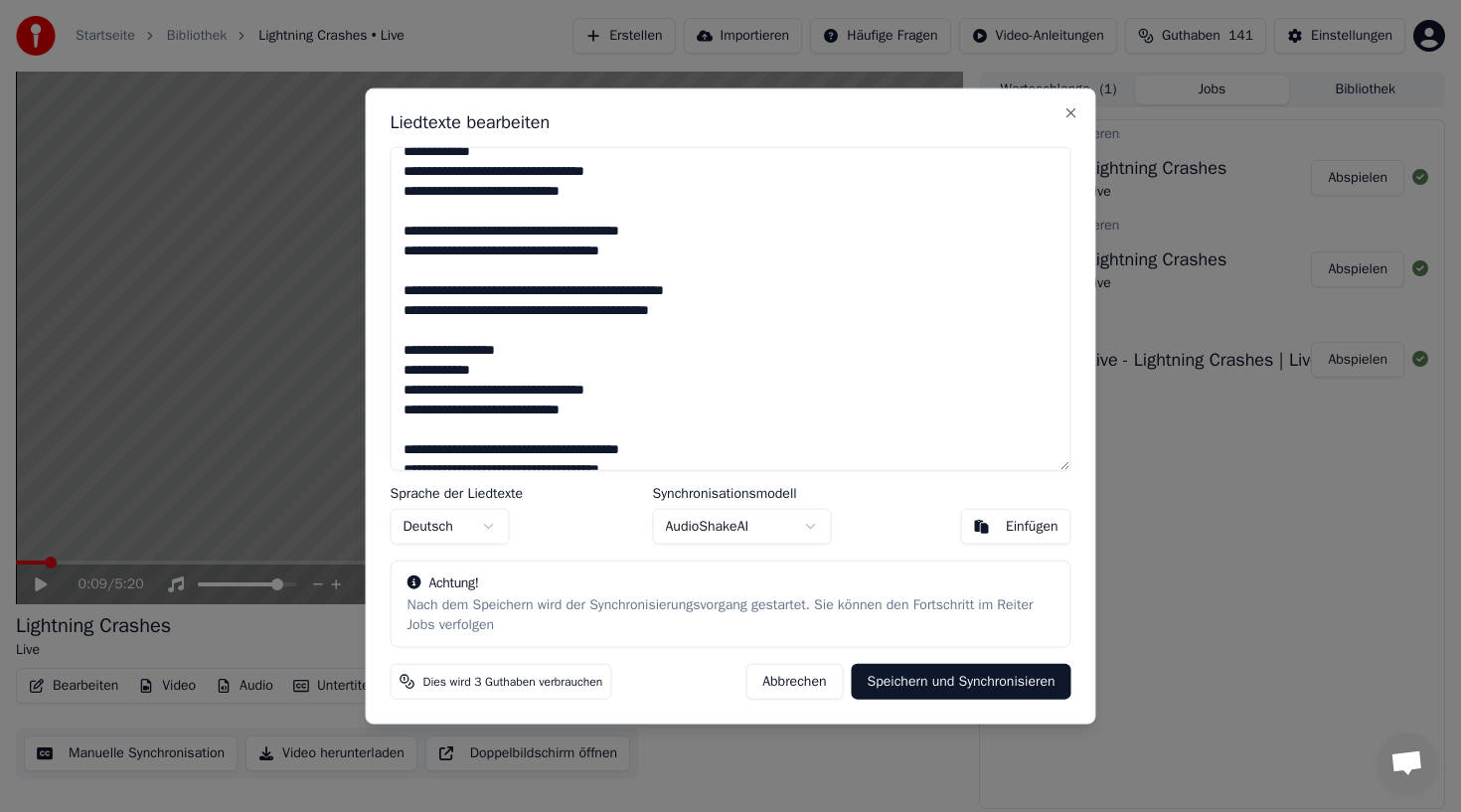 scroll, scrollTop: 1859, scrollLeft: 0, axis: vertical 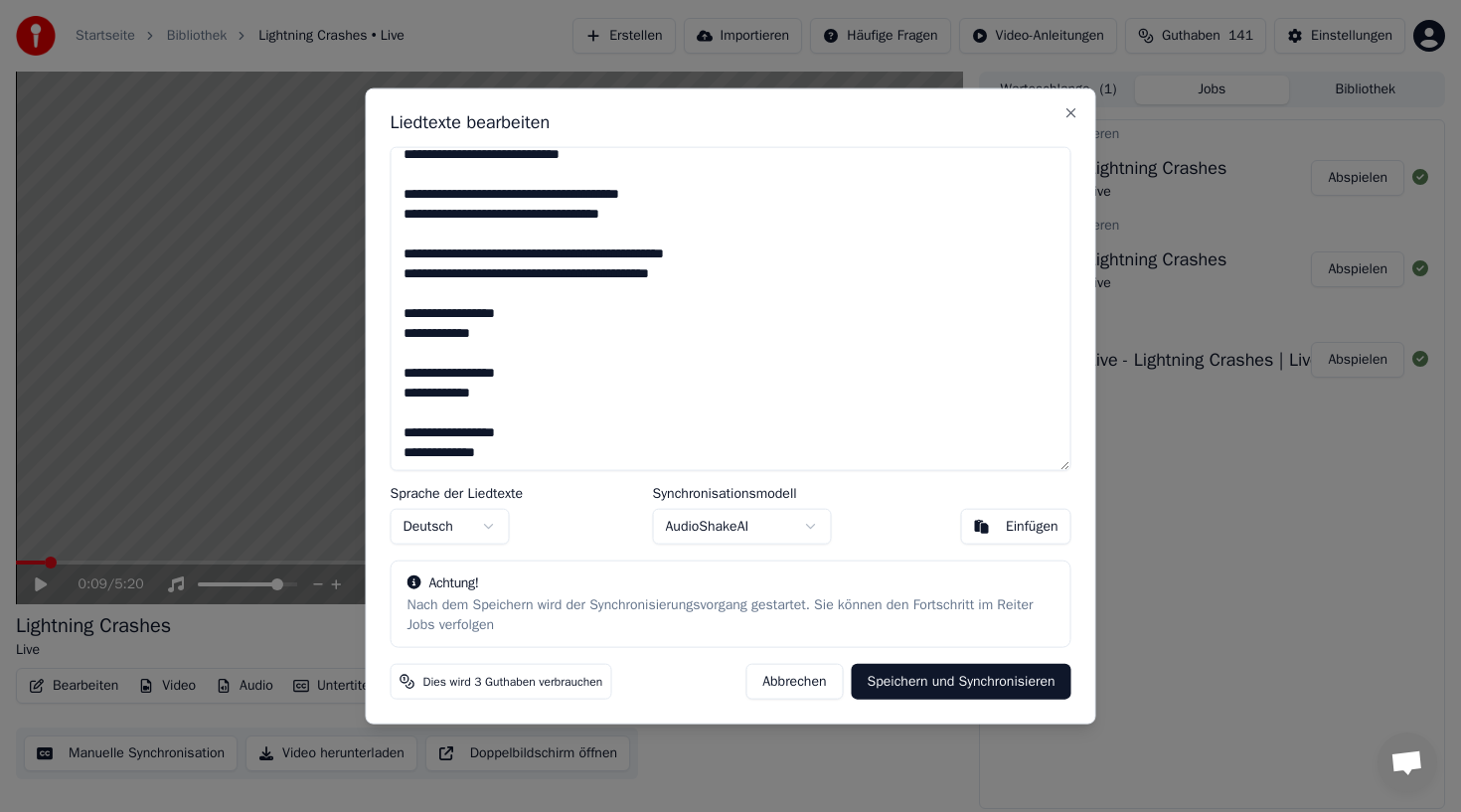 drag, startPoint x: 406, startPoint y: 164, endPoint x: 798, endPoint y: 513, distance: 524.8476 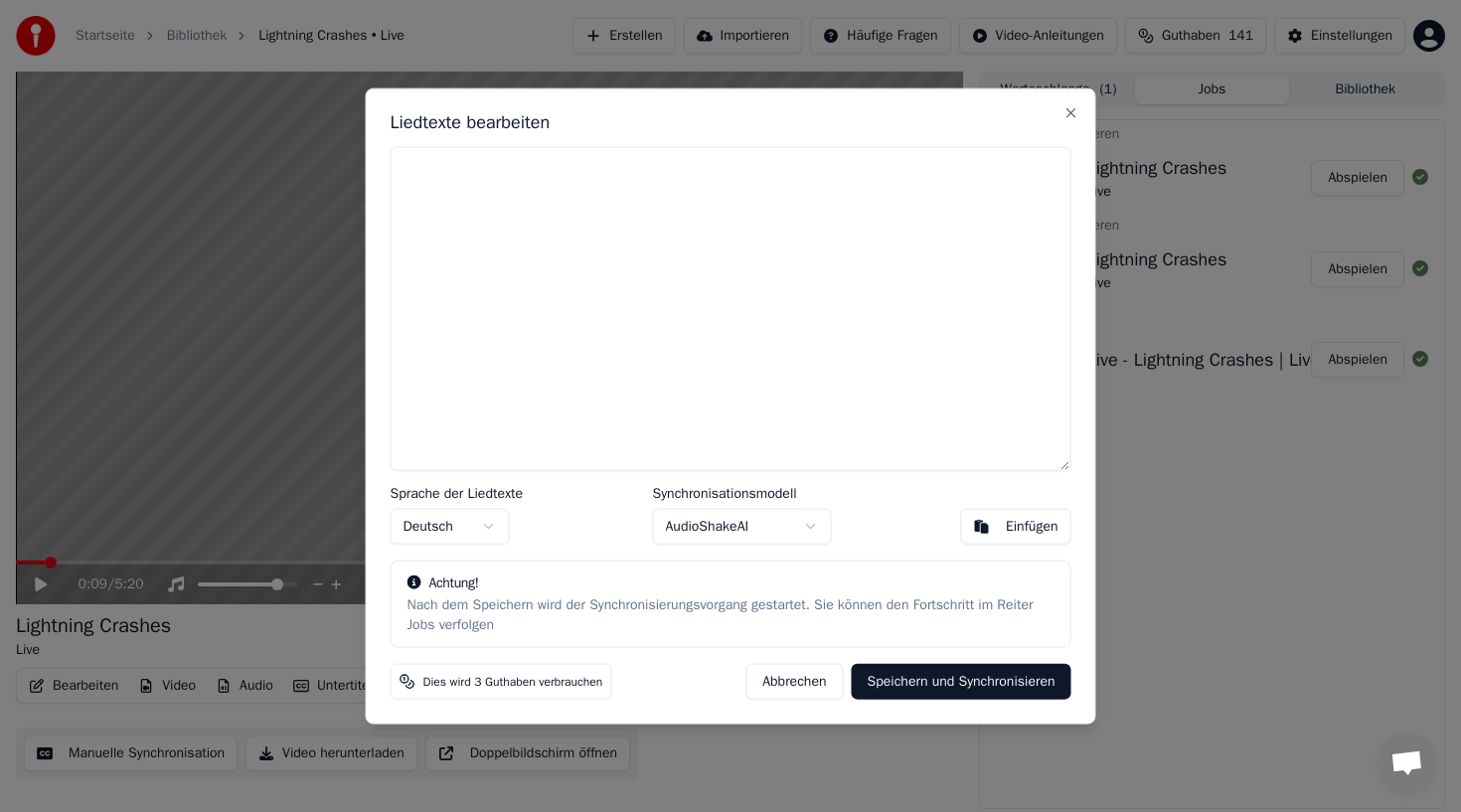 scroll, scrollTop: 0, scrollLeft: 0, axis: both 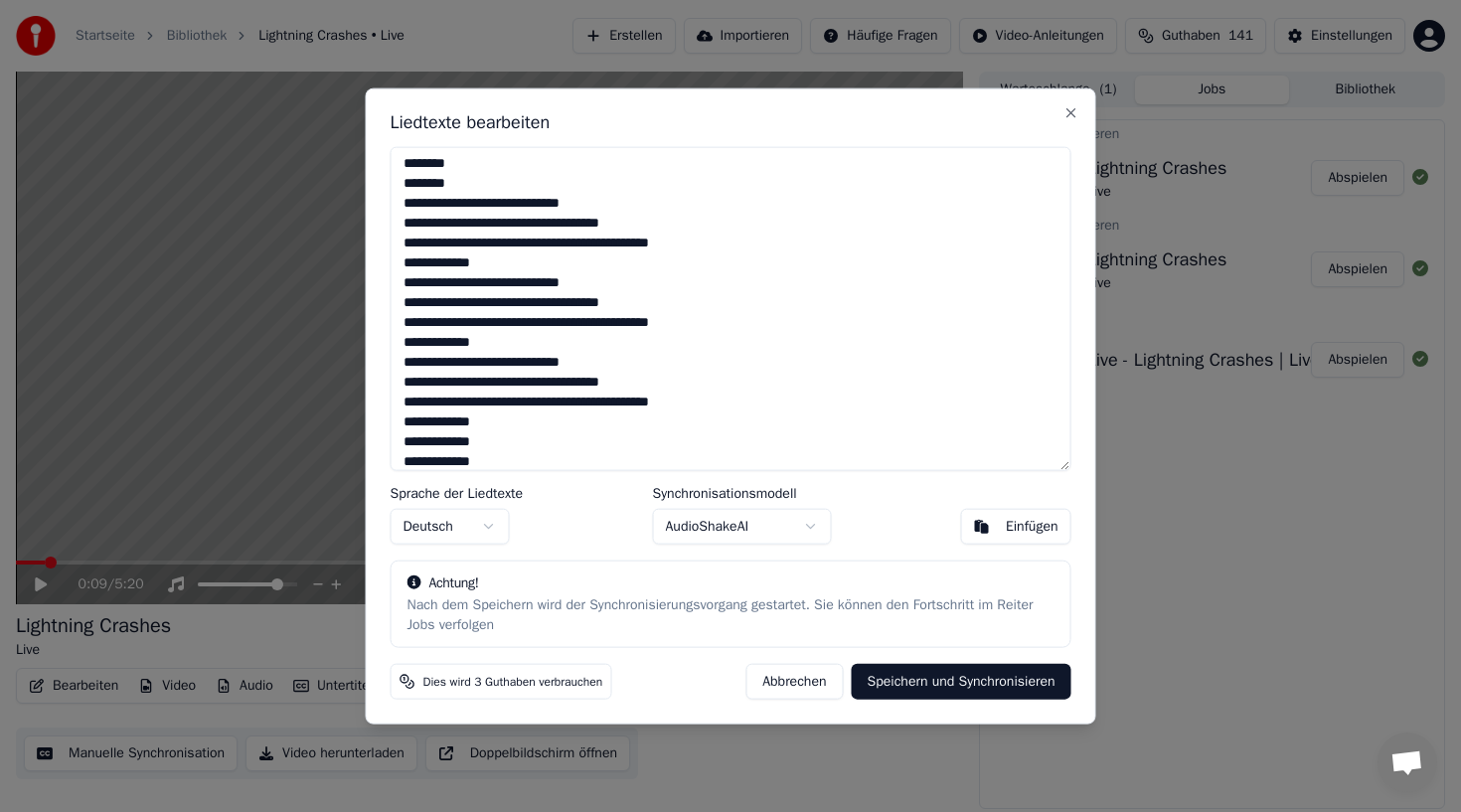 type on "**********" 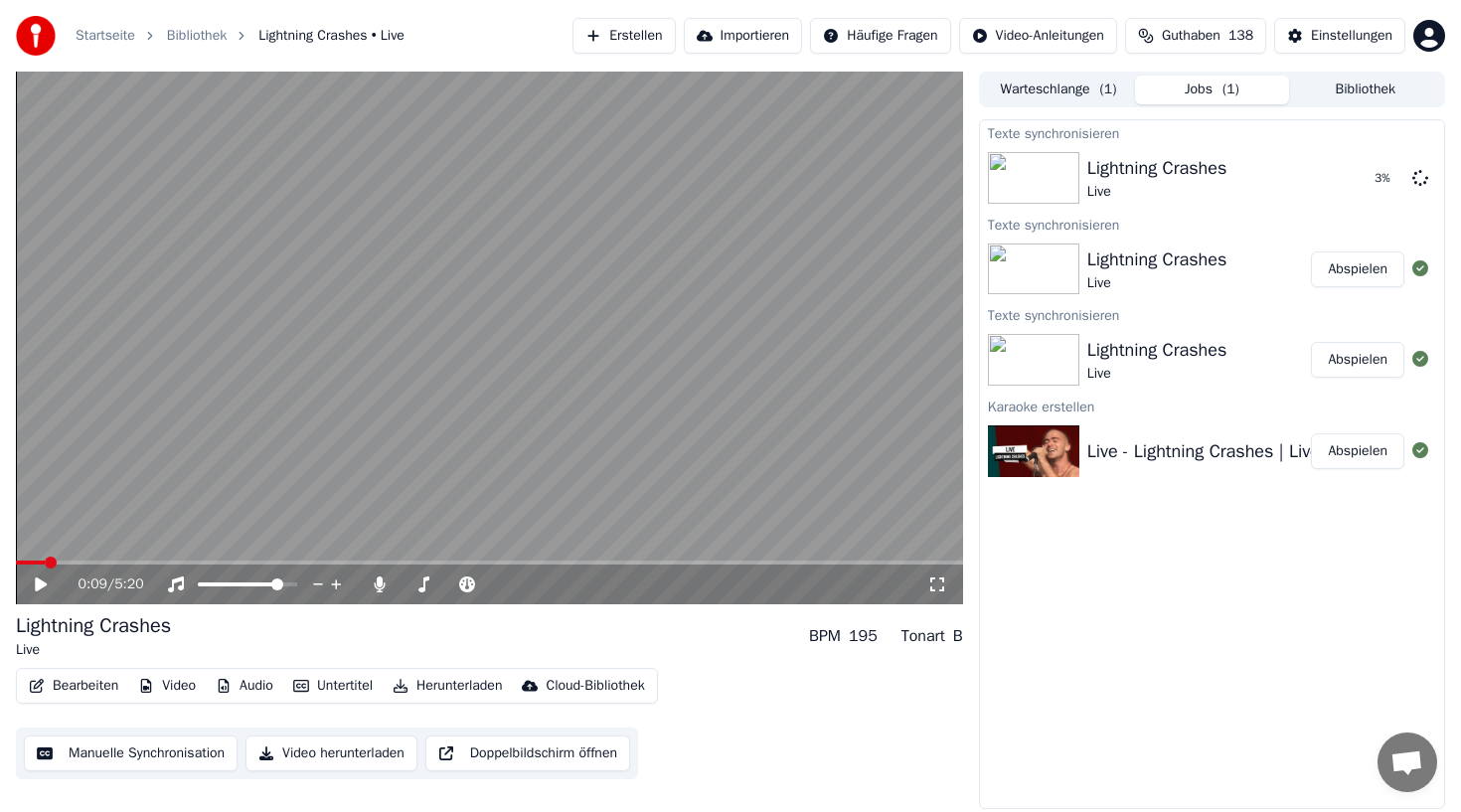 click 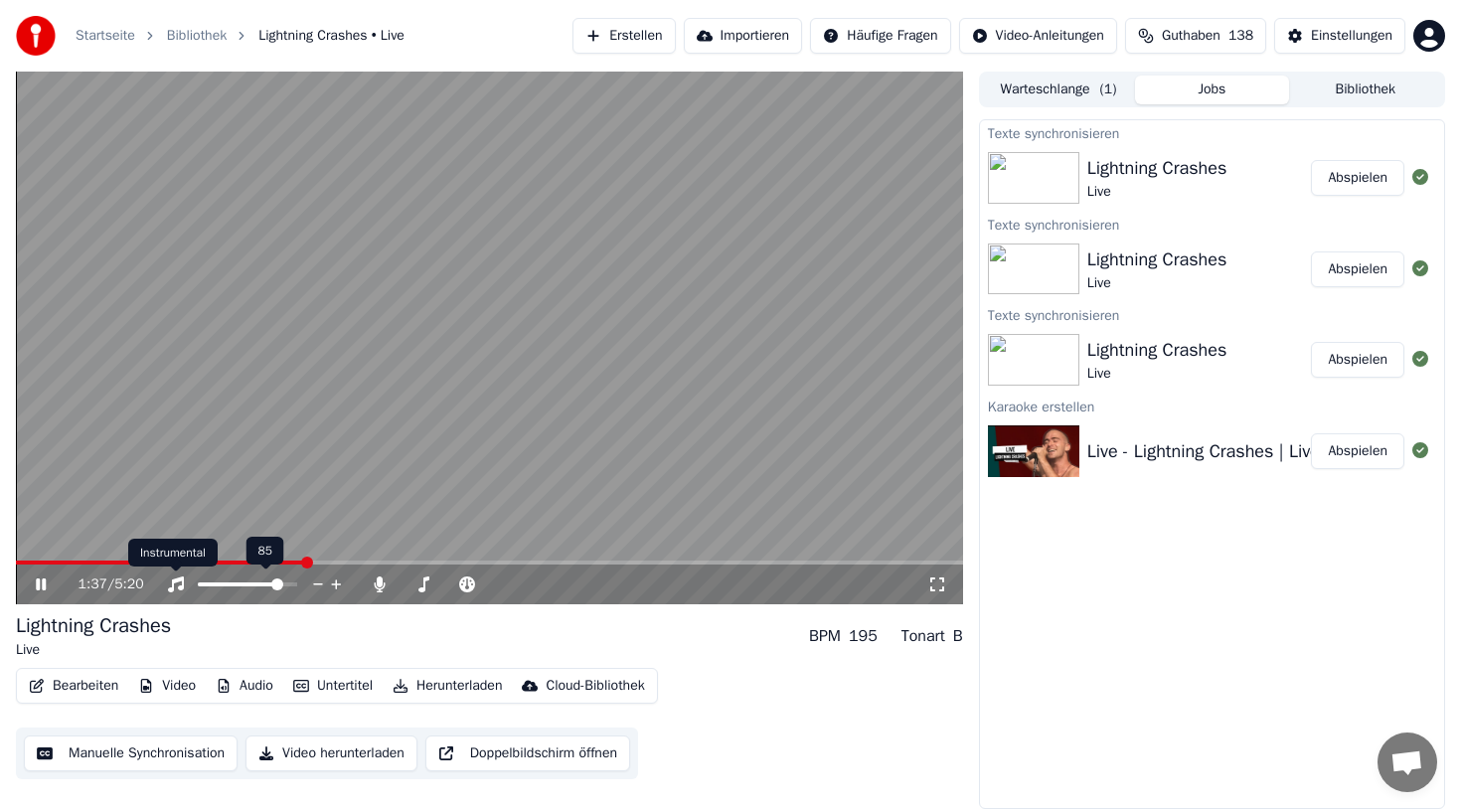 click on "Instrumental Instrumental" at bounding box center (173, 553) 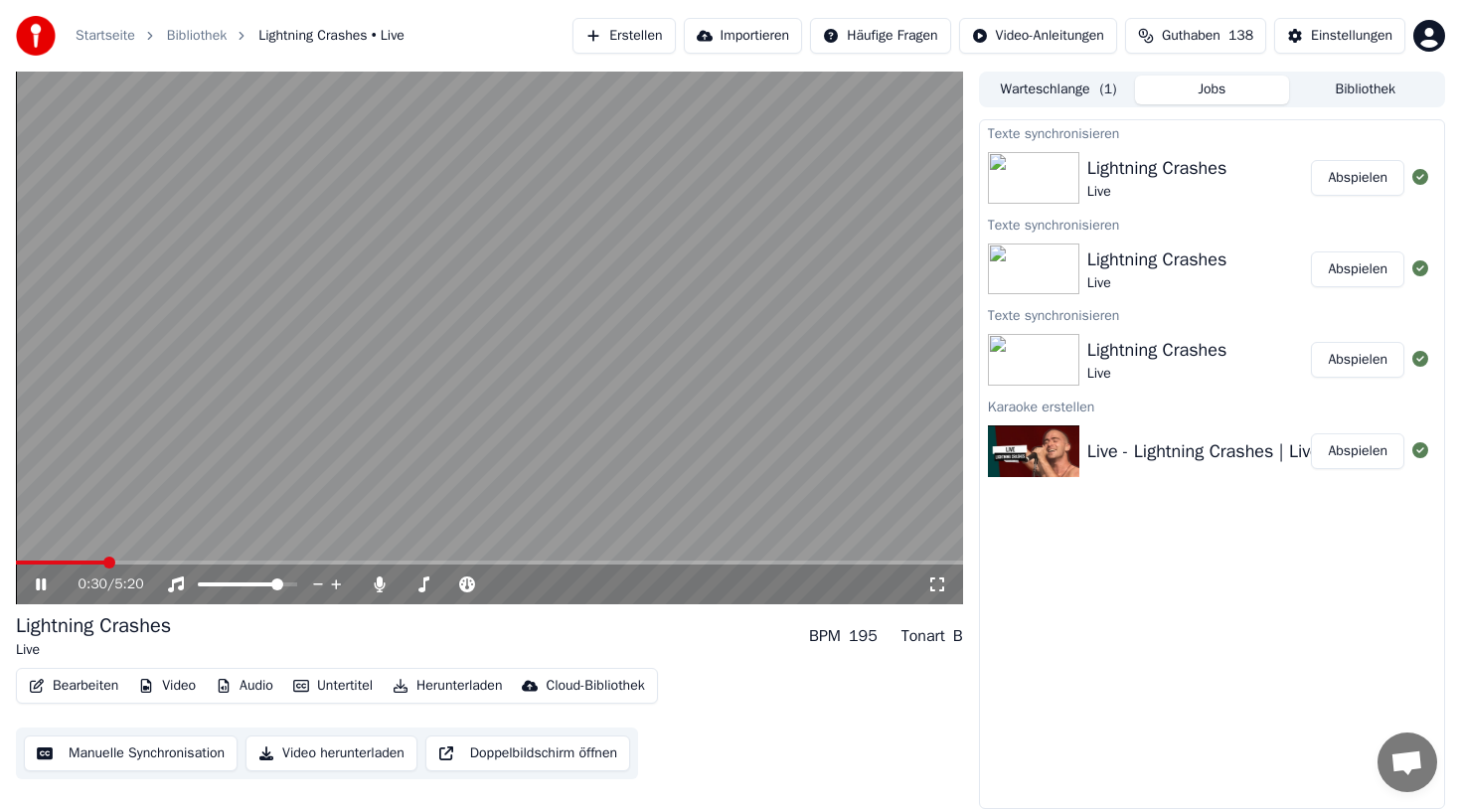 click at bounding box center (60, 563) 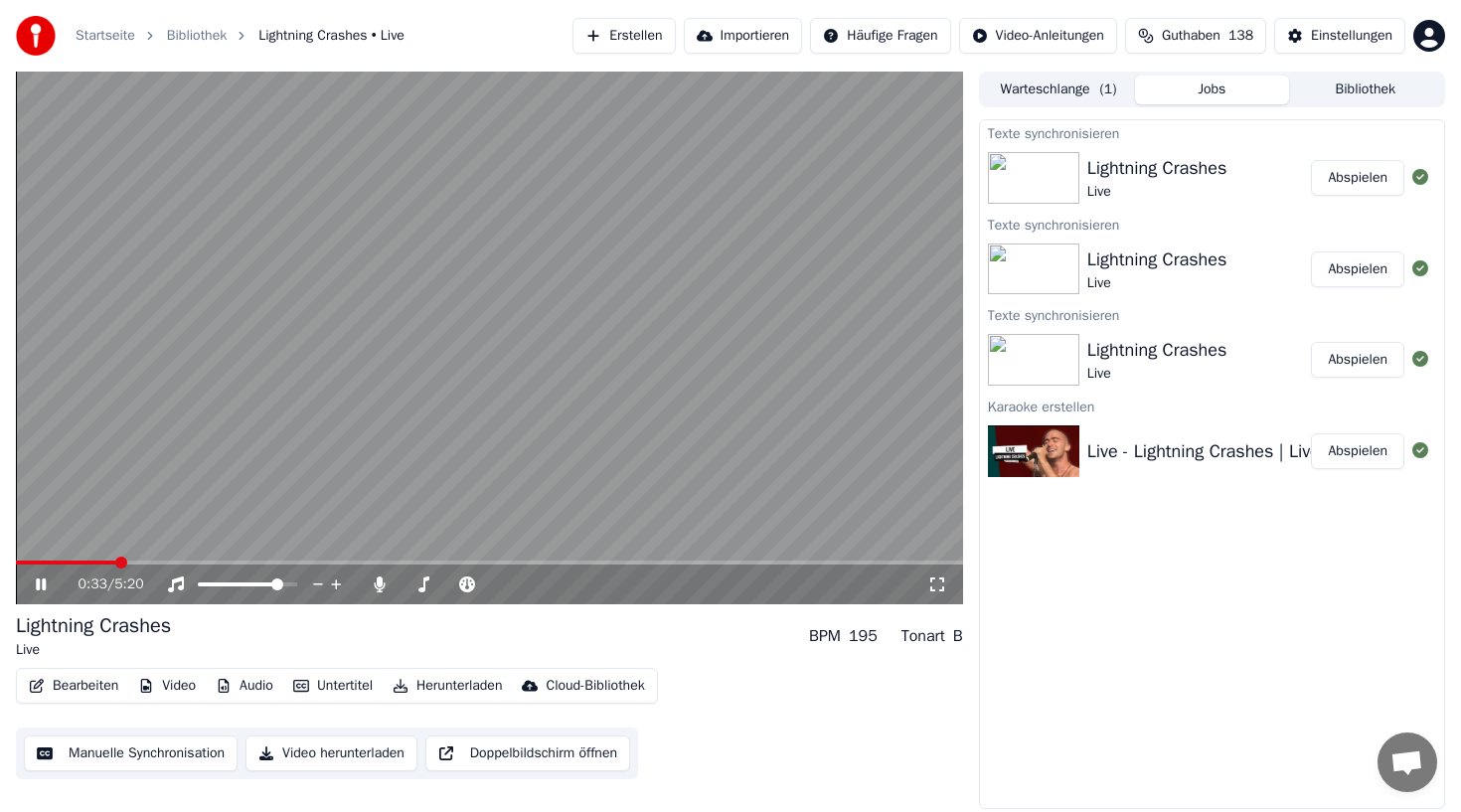 click on "0:33  /  5:20" at bounding box center [489, 584] 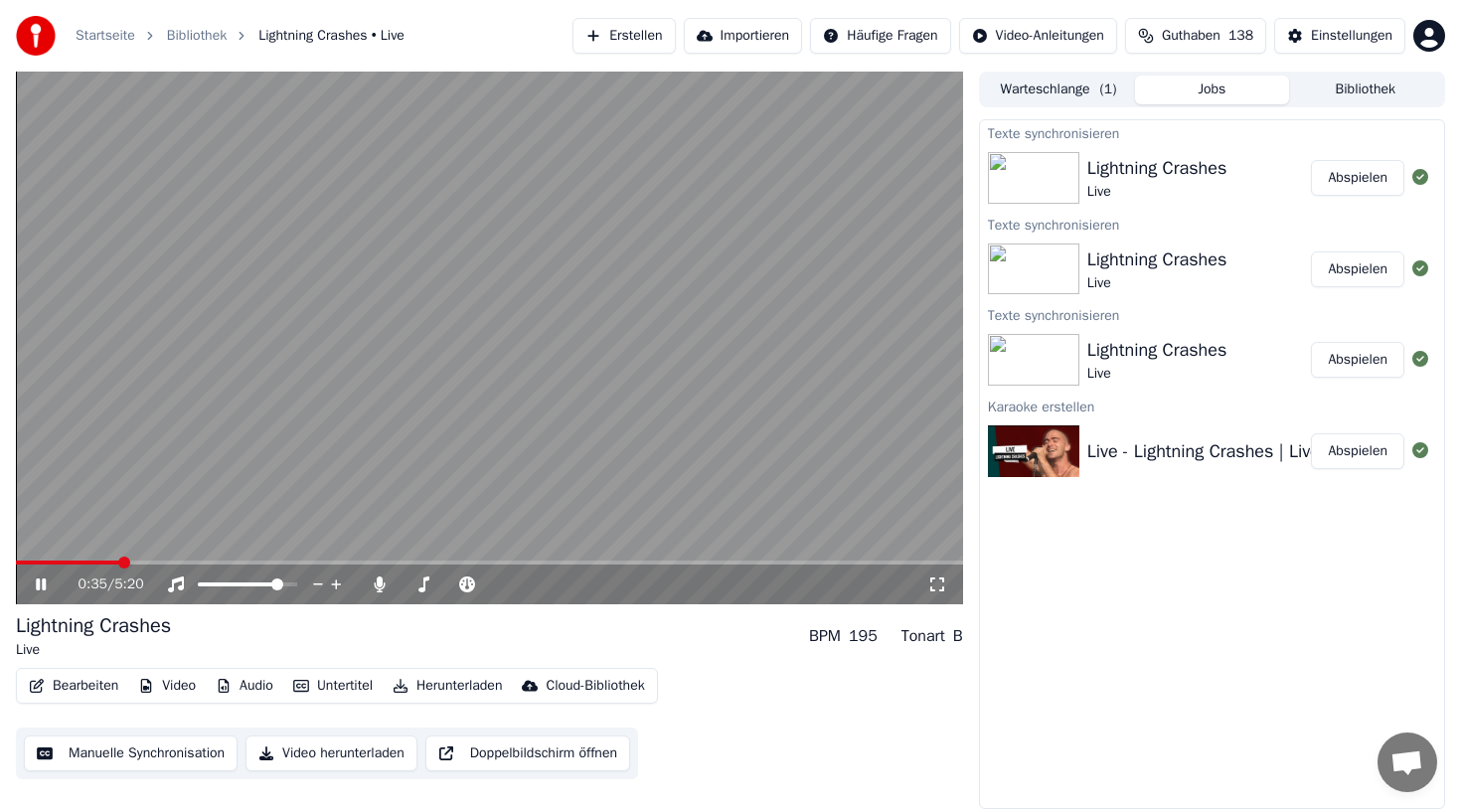 click on "0:35  /  5:20" at bounding box center (489, 584) 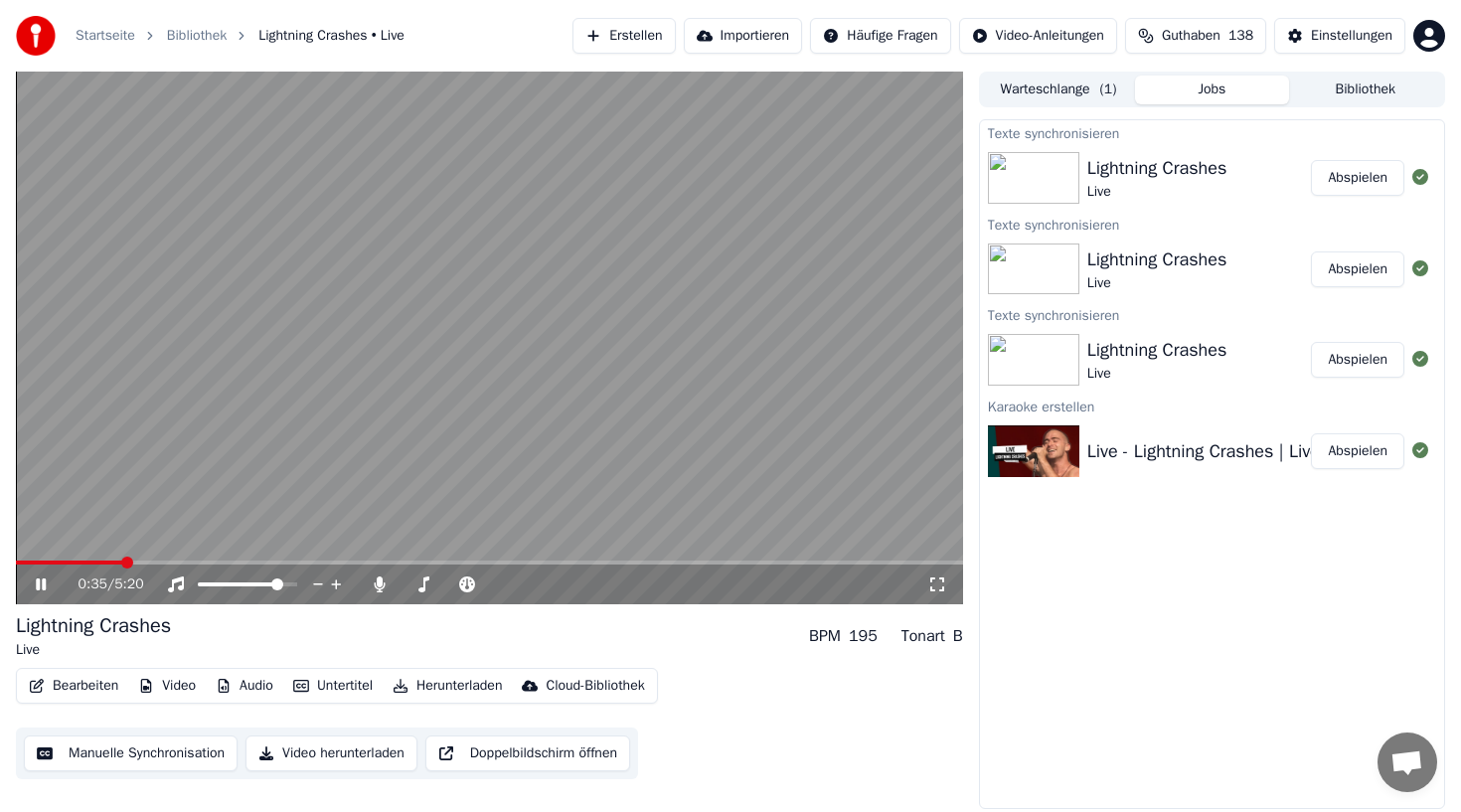 click 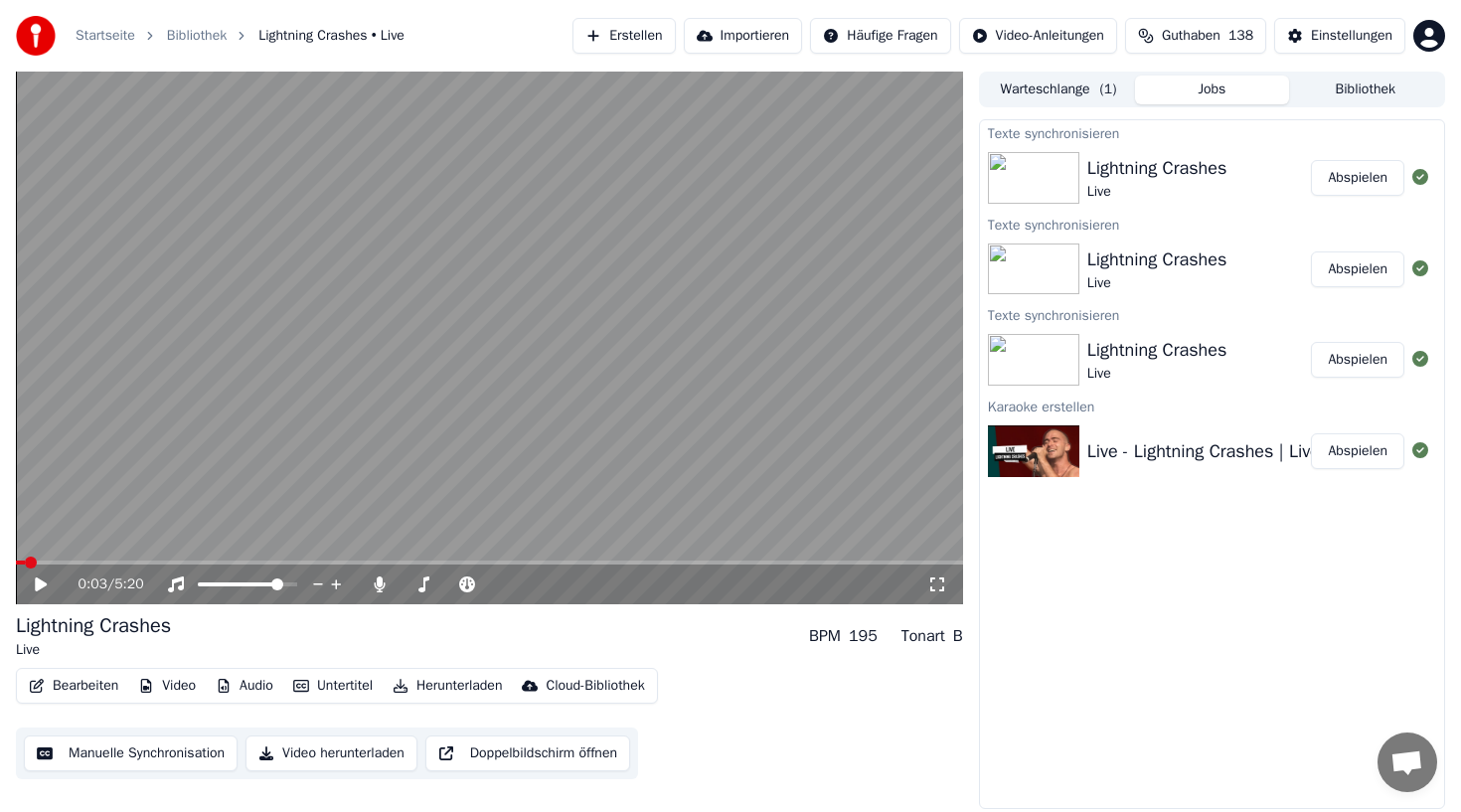 click at bounding box center [20, 563] 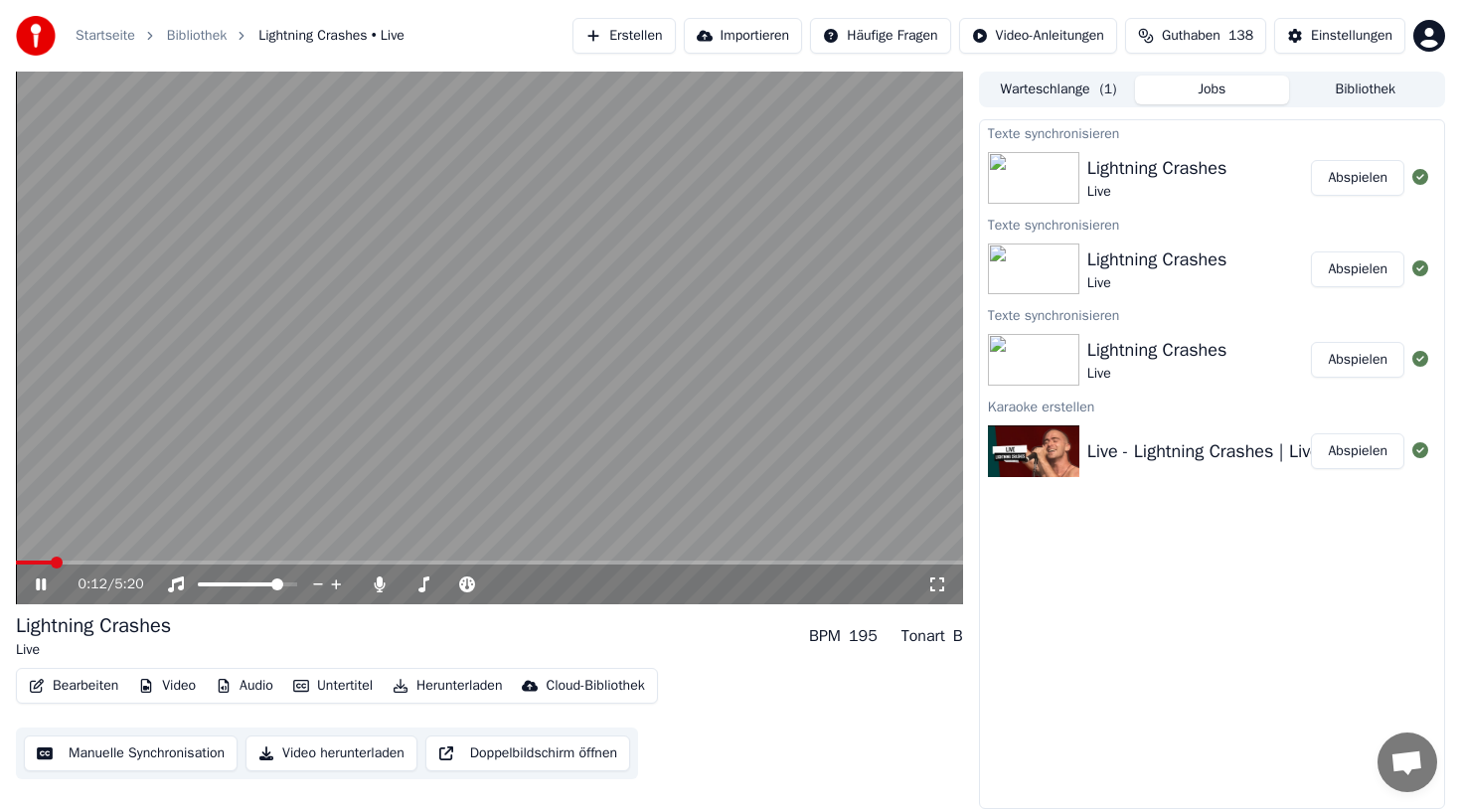 click 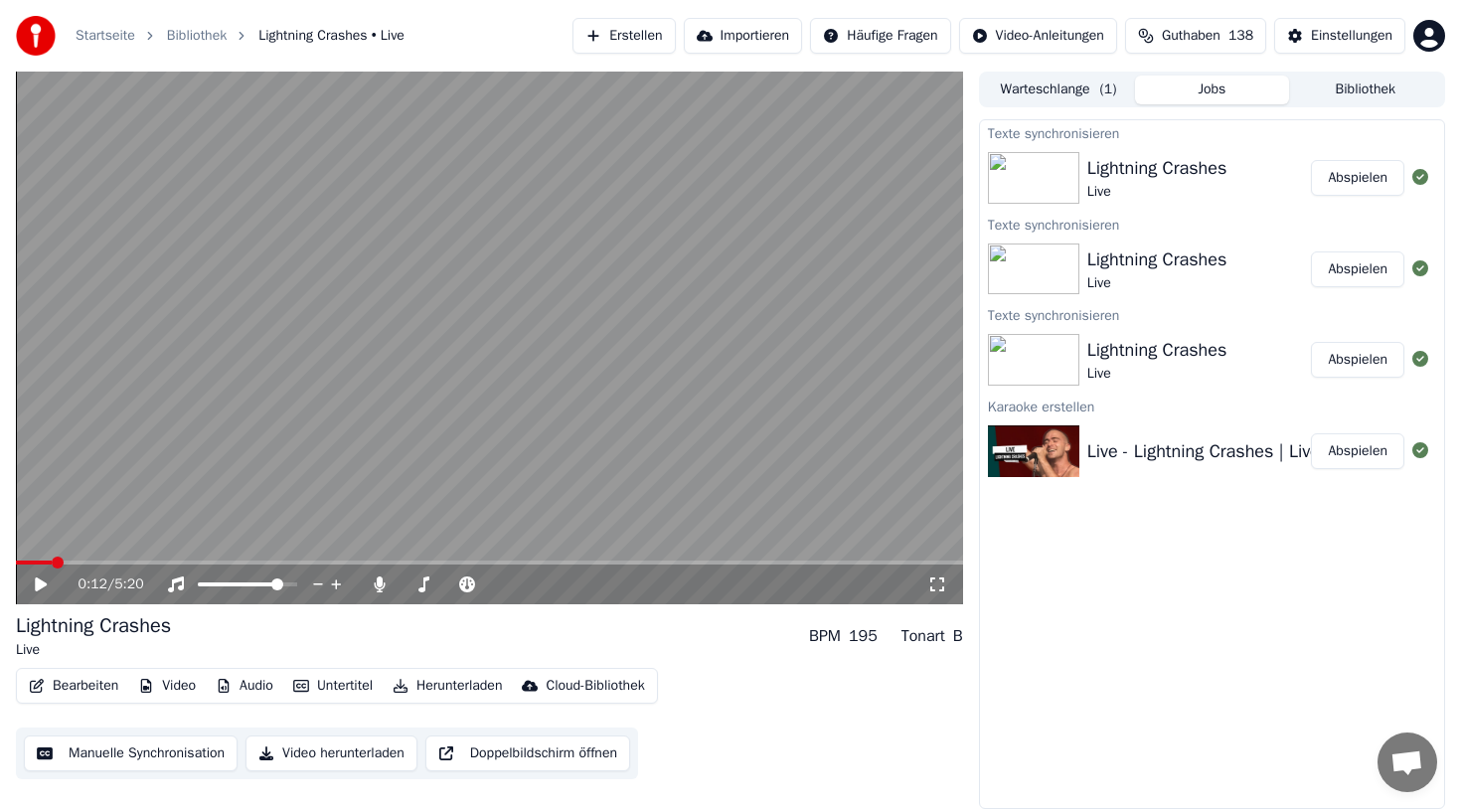 click 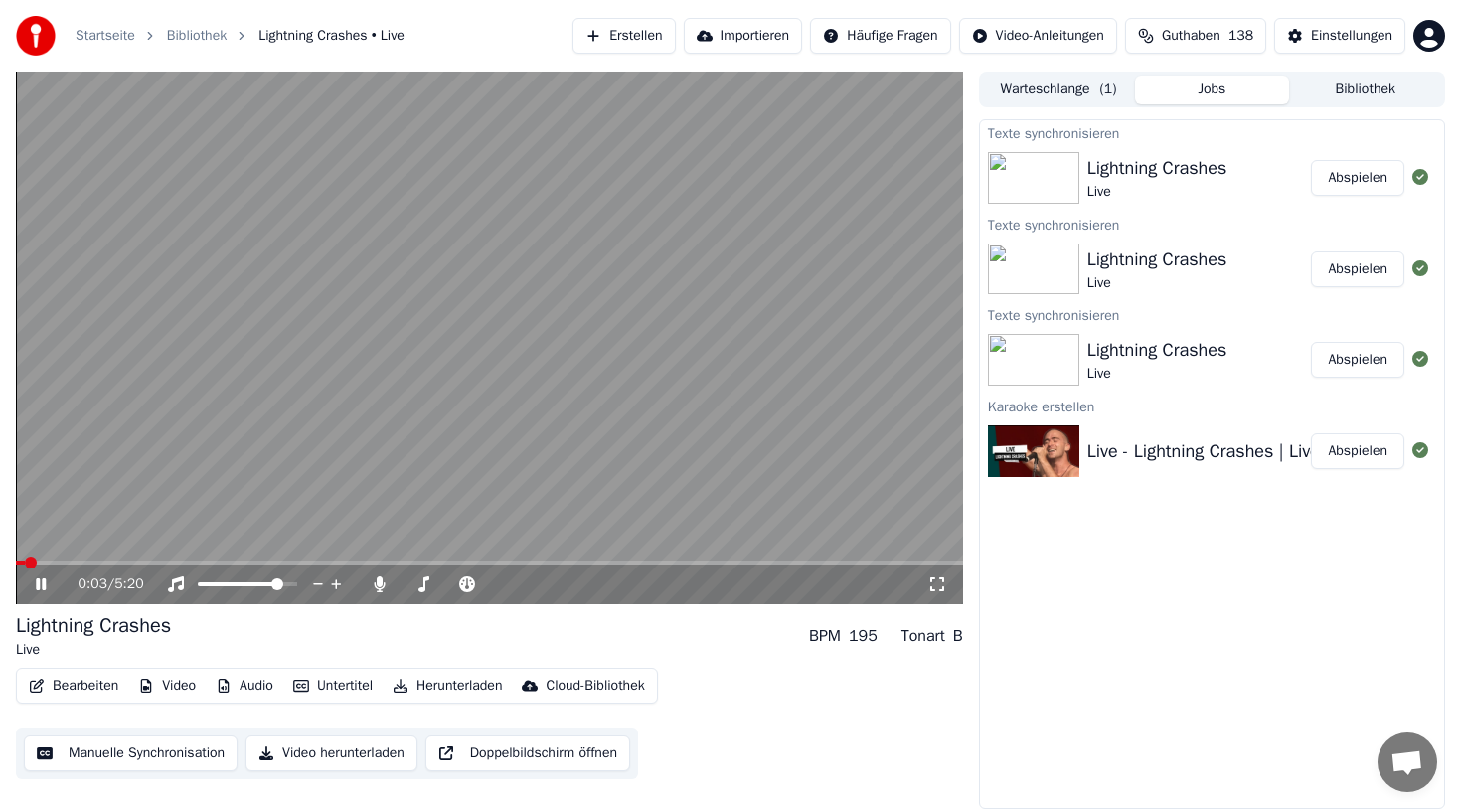 click at bounding box center (20, 563) 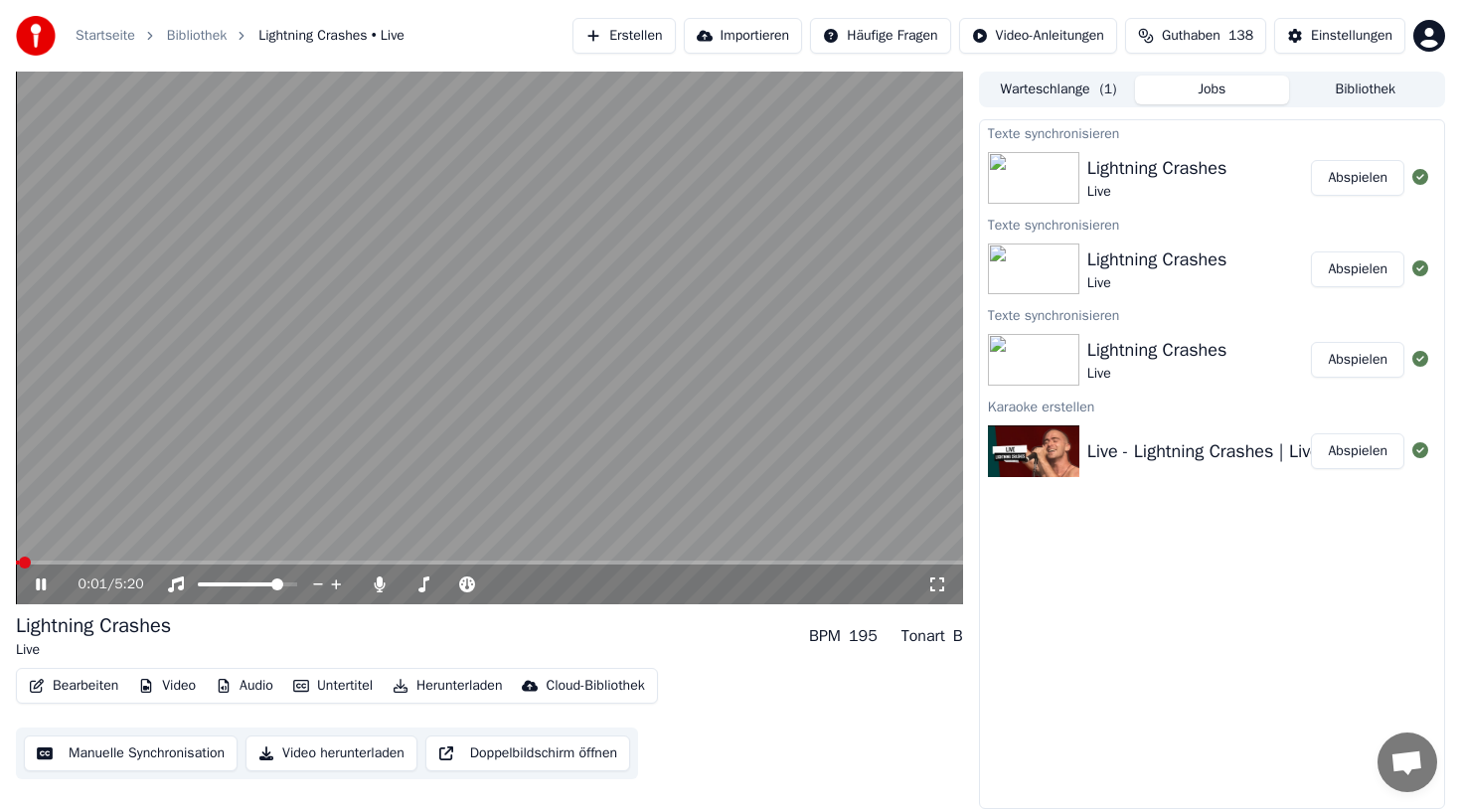 click at bounding box center [17, 563] 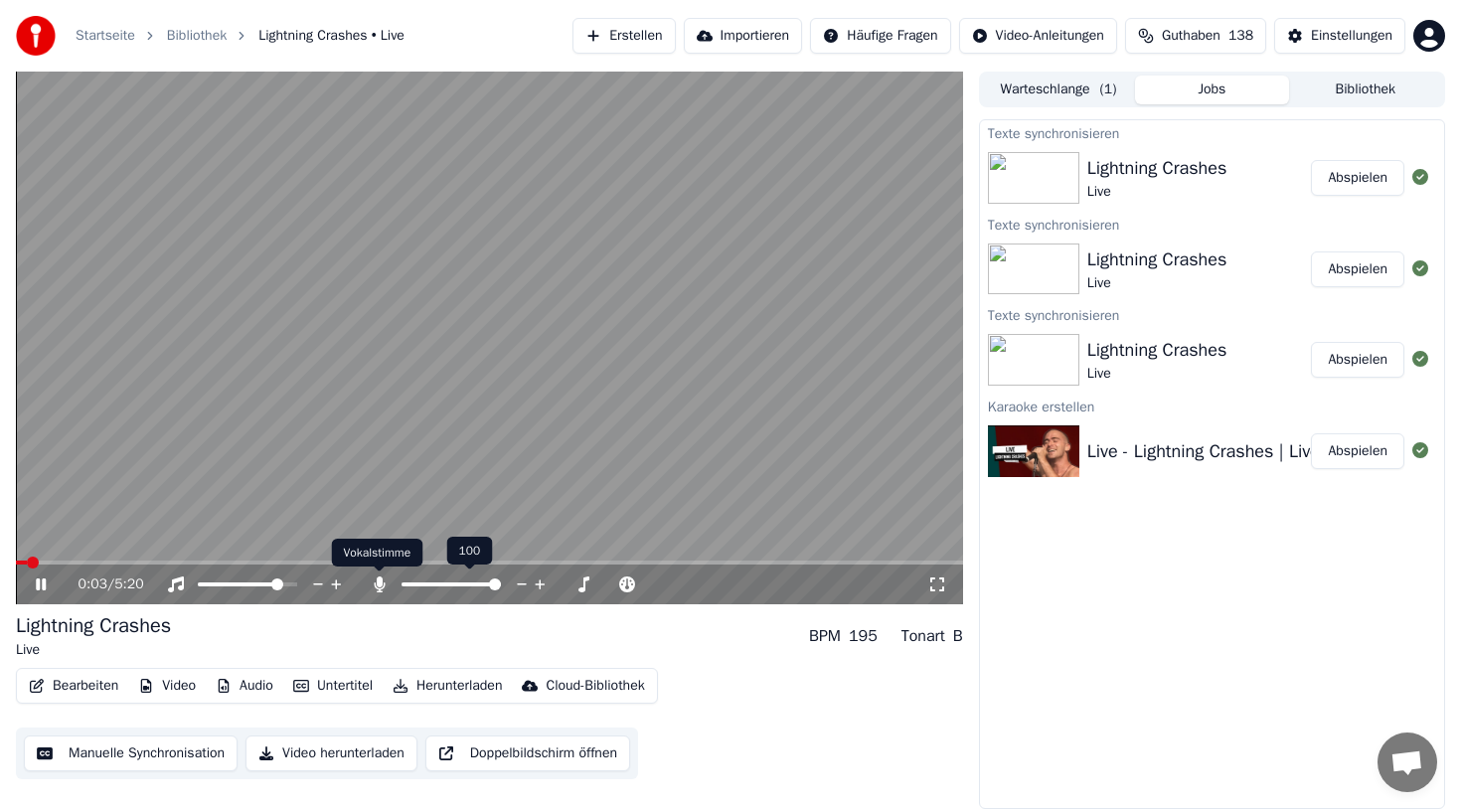 click 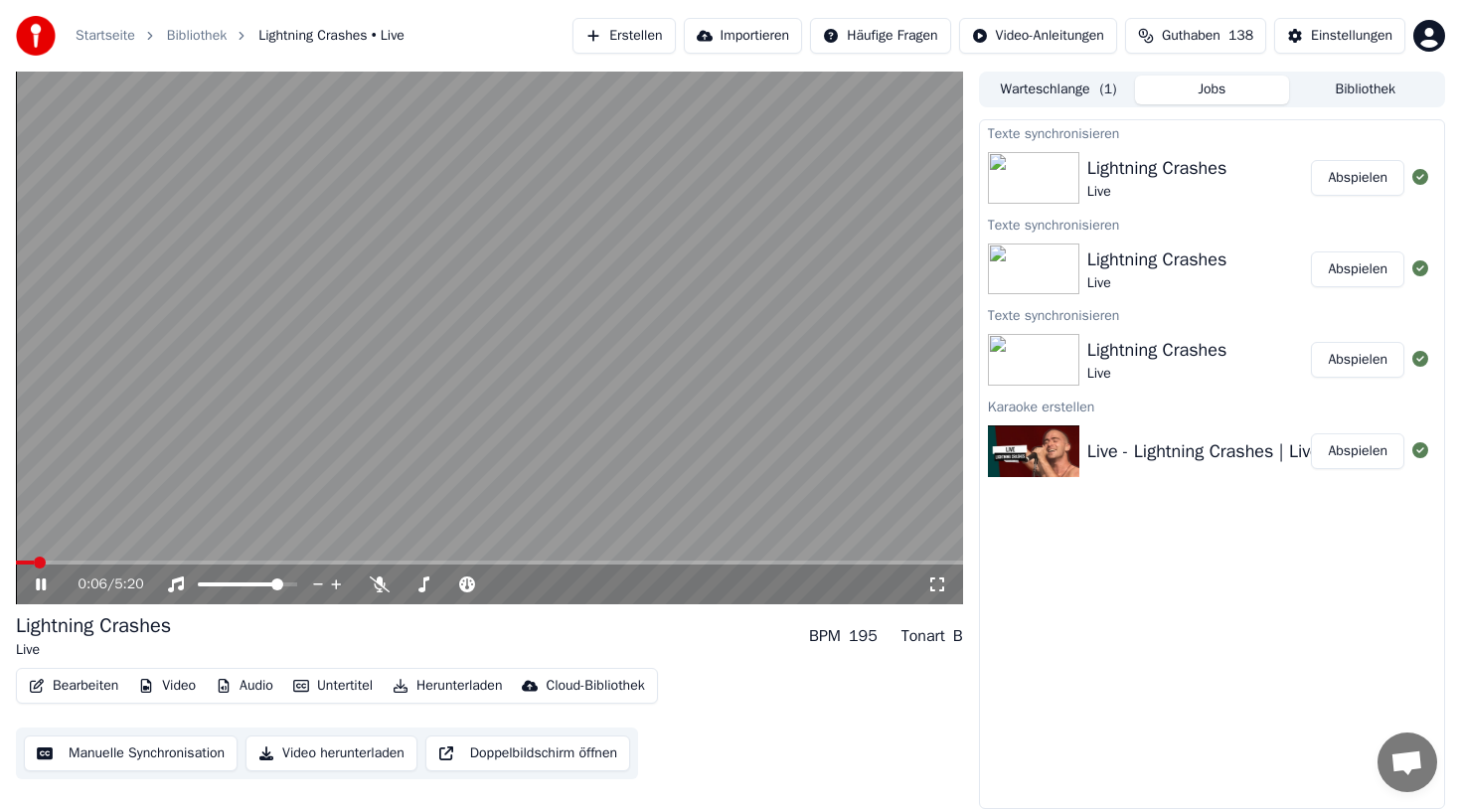 click on "0:06  /  5:20" at bounding box center (489, 584) 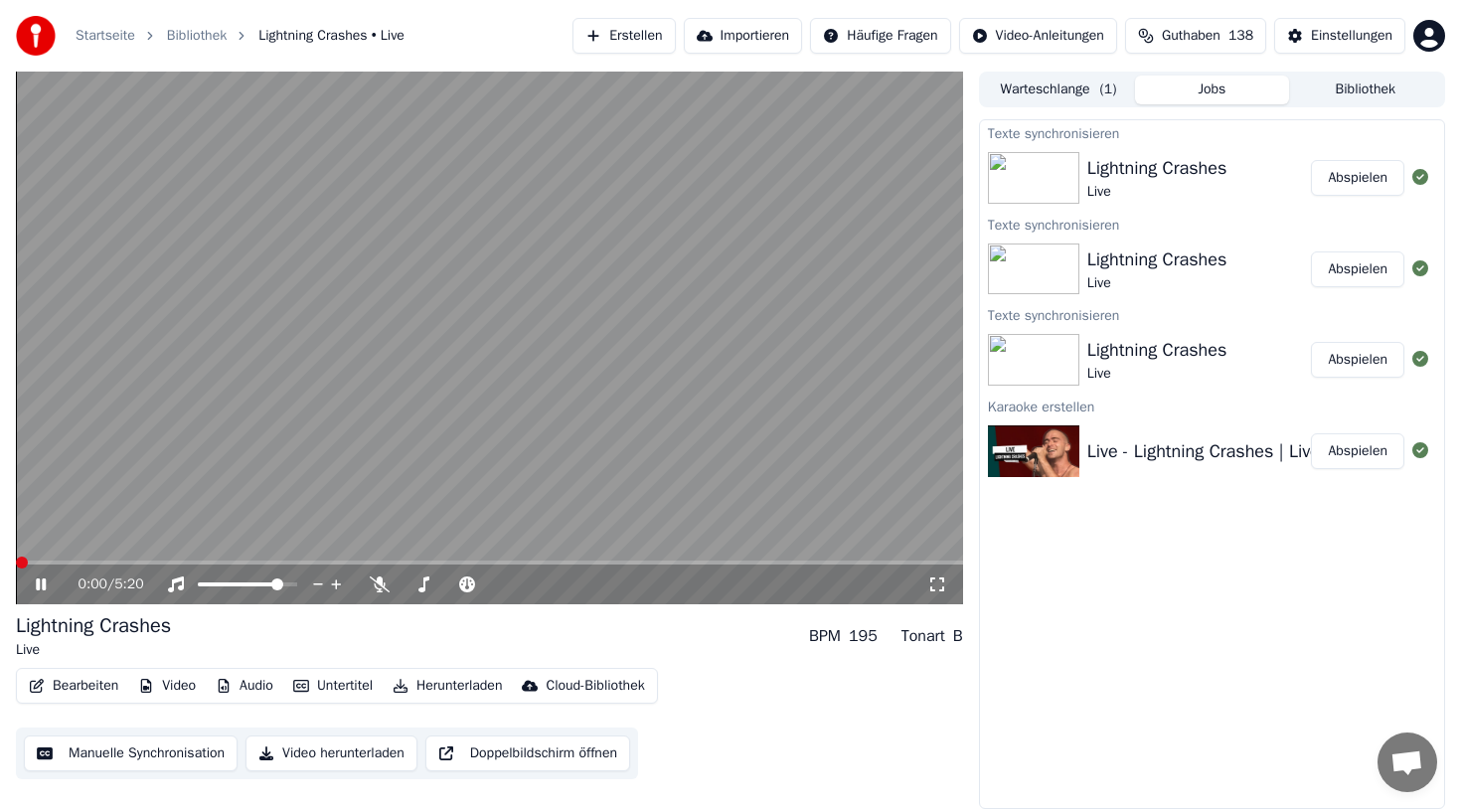 click on "0:00  /  5:20 Lightning Crashes Live BPM 195 Tonart B Bearbeiten Video Audio Untertitel Herunterladen Cloud-Bibliothek Manuelle Synchronisation Video herunterladen Doppelbildschirm öffnen Warteschlange ( 1 ) Jobs Bibliothek Texte synchronisieren Lightning Crashes Live Abspielen Texte synchronisieren Lightning Crashes Live Abspielen Texte synchronisieren Lightning Crashes Live Abspielen Karaoke erstellen Live - Lightning Crashes | Live at Woodstock '99 East Stage Abspielen" at bounding box center (730, 440) 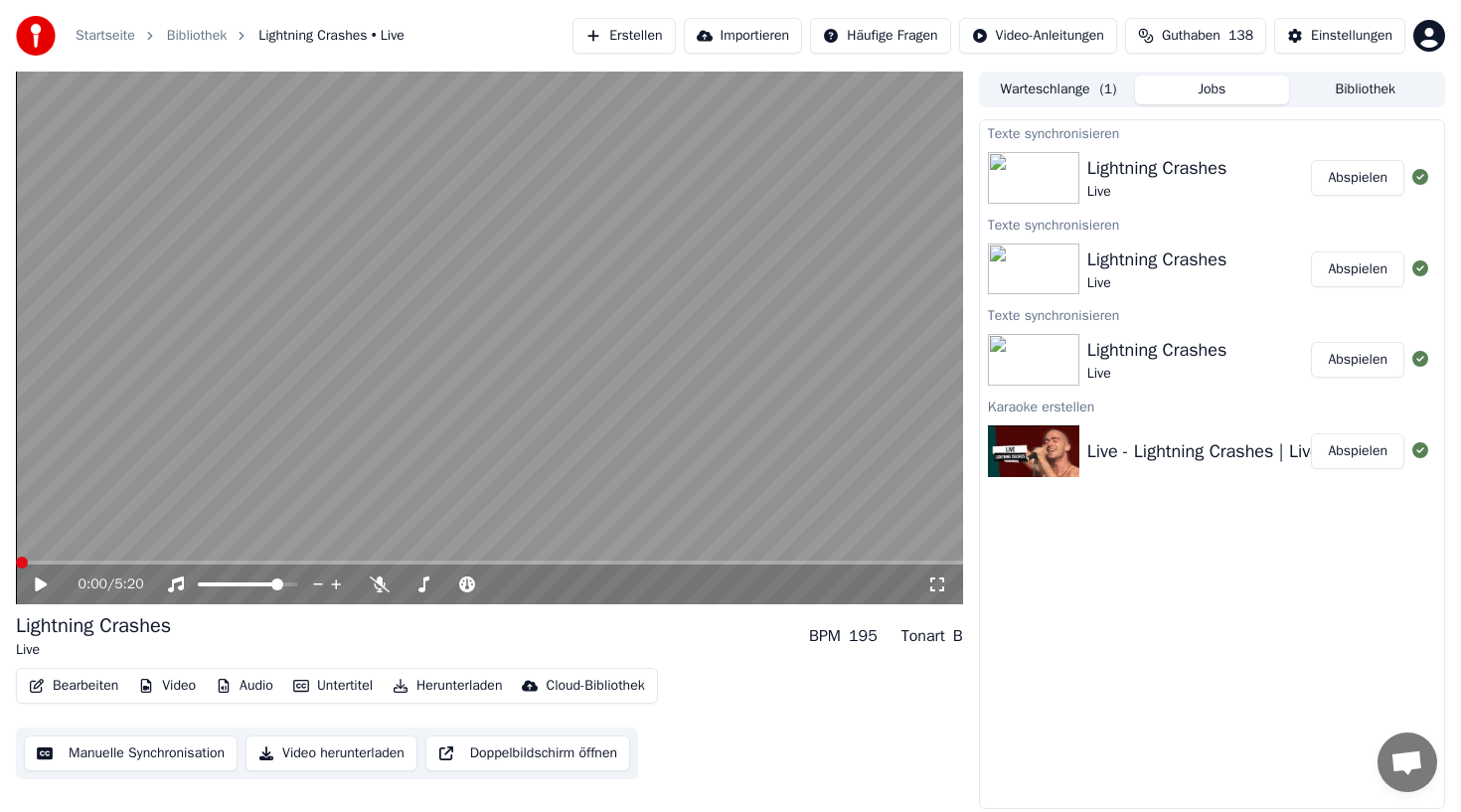 click at bounding box center [22, 563] 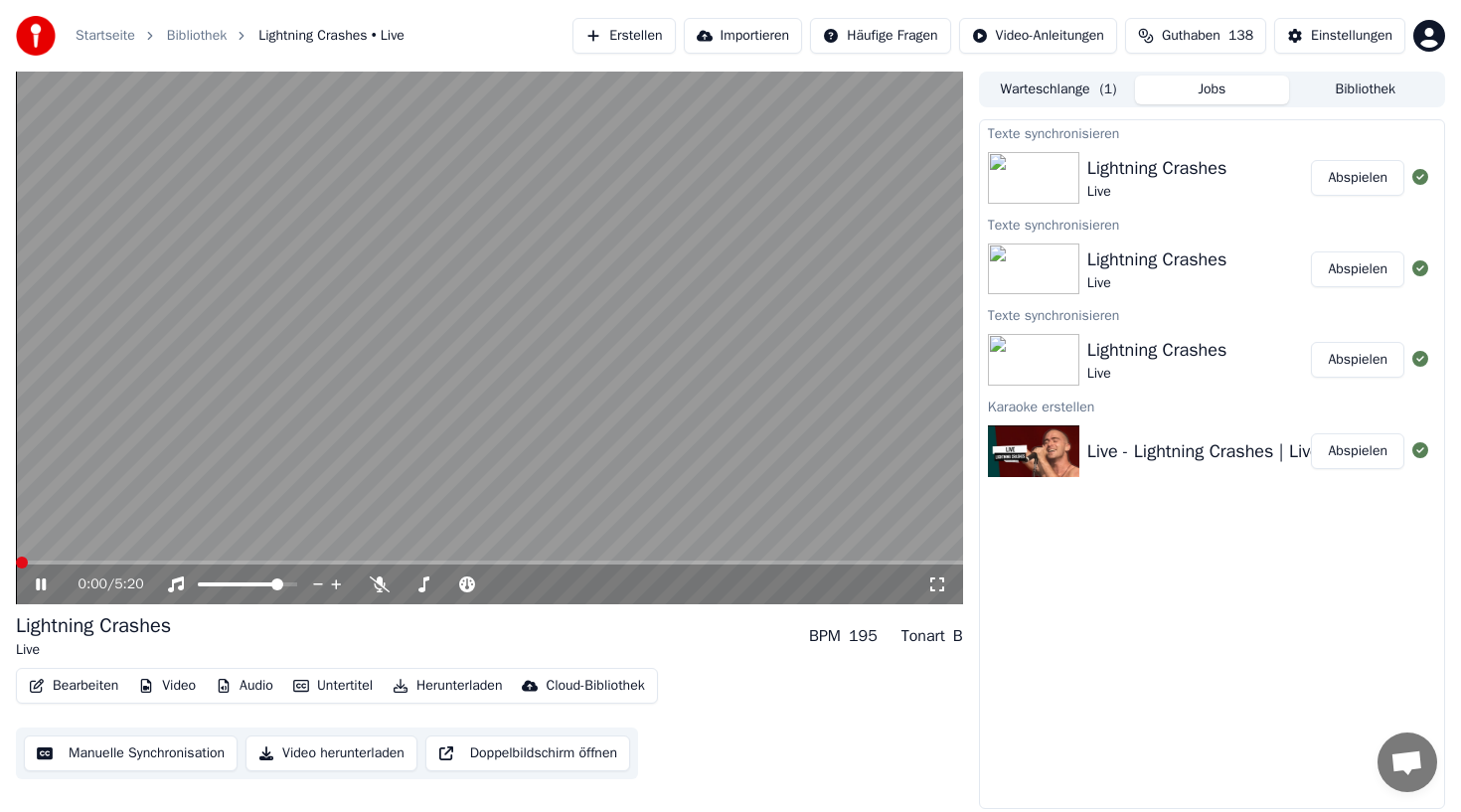 click 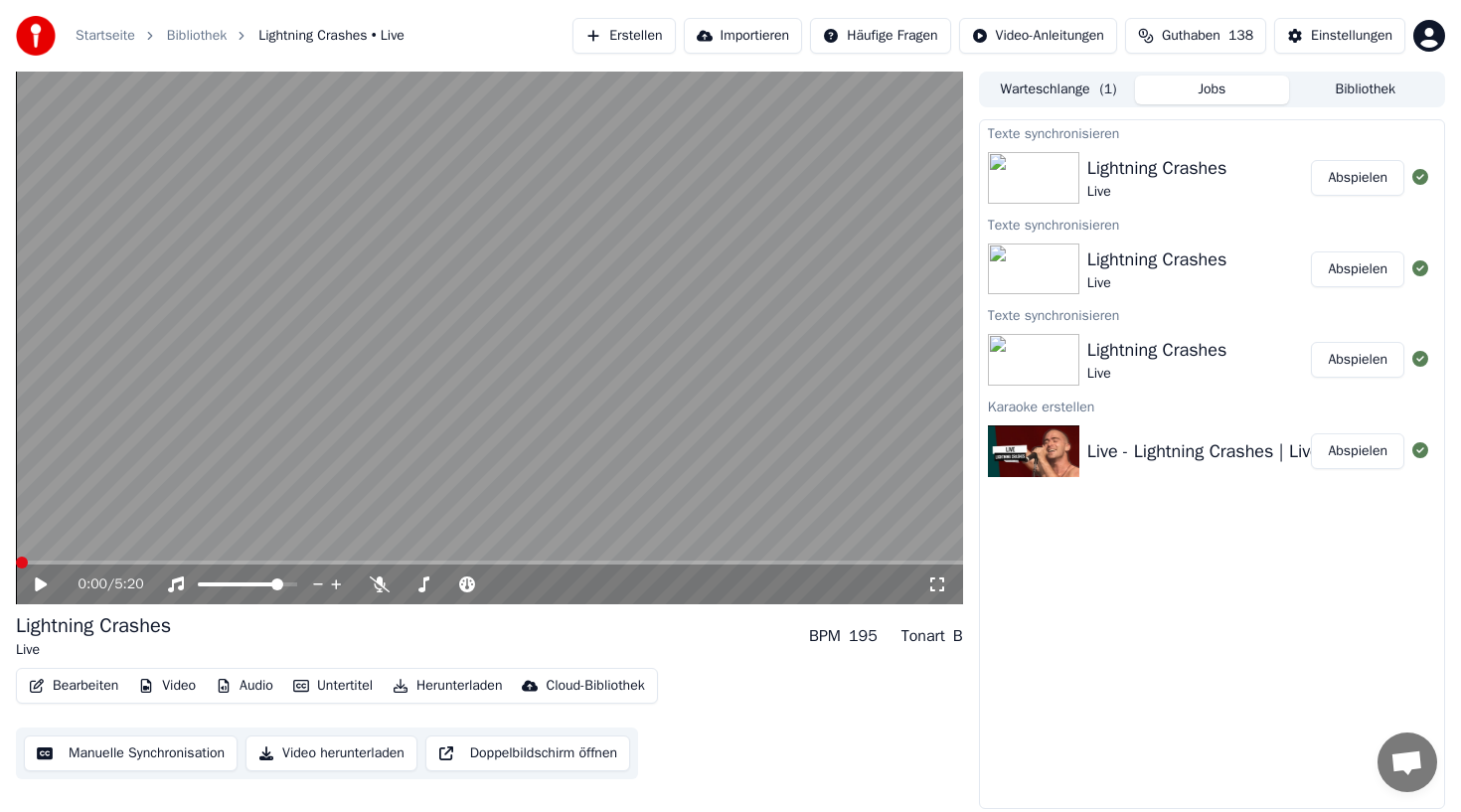 click on "Texte synchronisieren Lightning Crashes Live Abspielen Texte synchronisieren Lightning Crashes Live Abspielen Texte synchronisieren Lightning Crashes Live Abspielen Karaoke erstellen Live - Lightning Crashes | Live at Woodstock '99 East Stage Abspielen" at bounding box center (1212, 464) 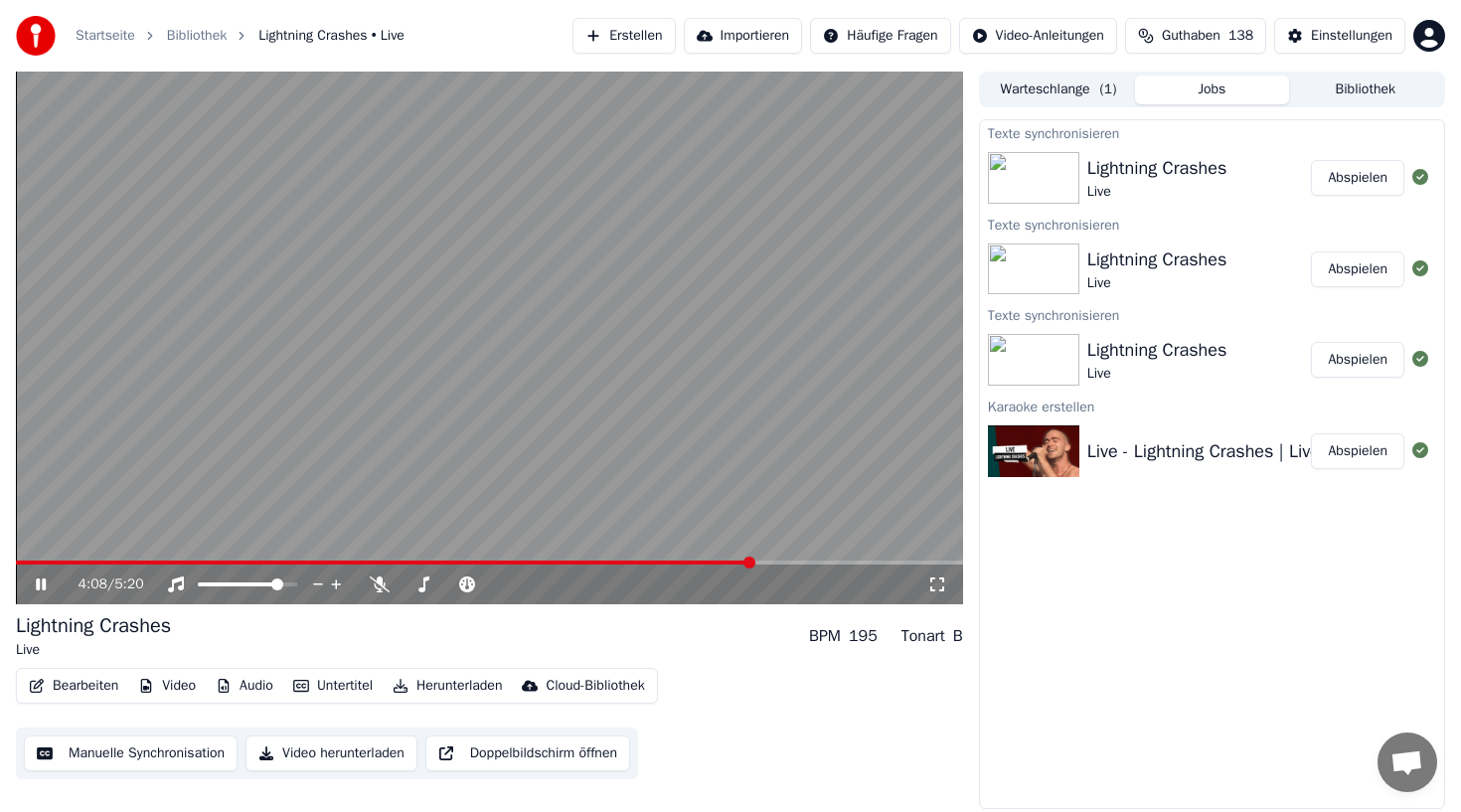 click 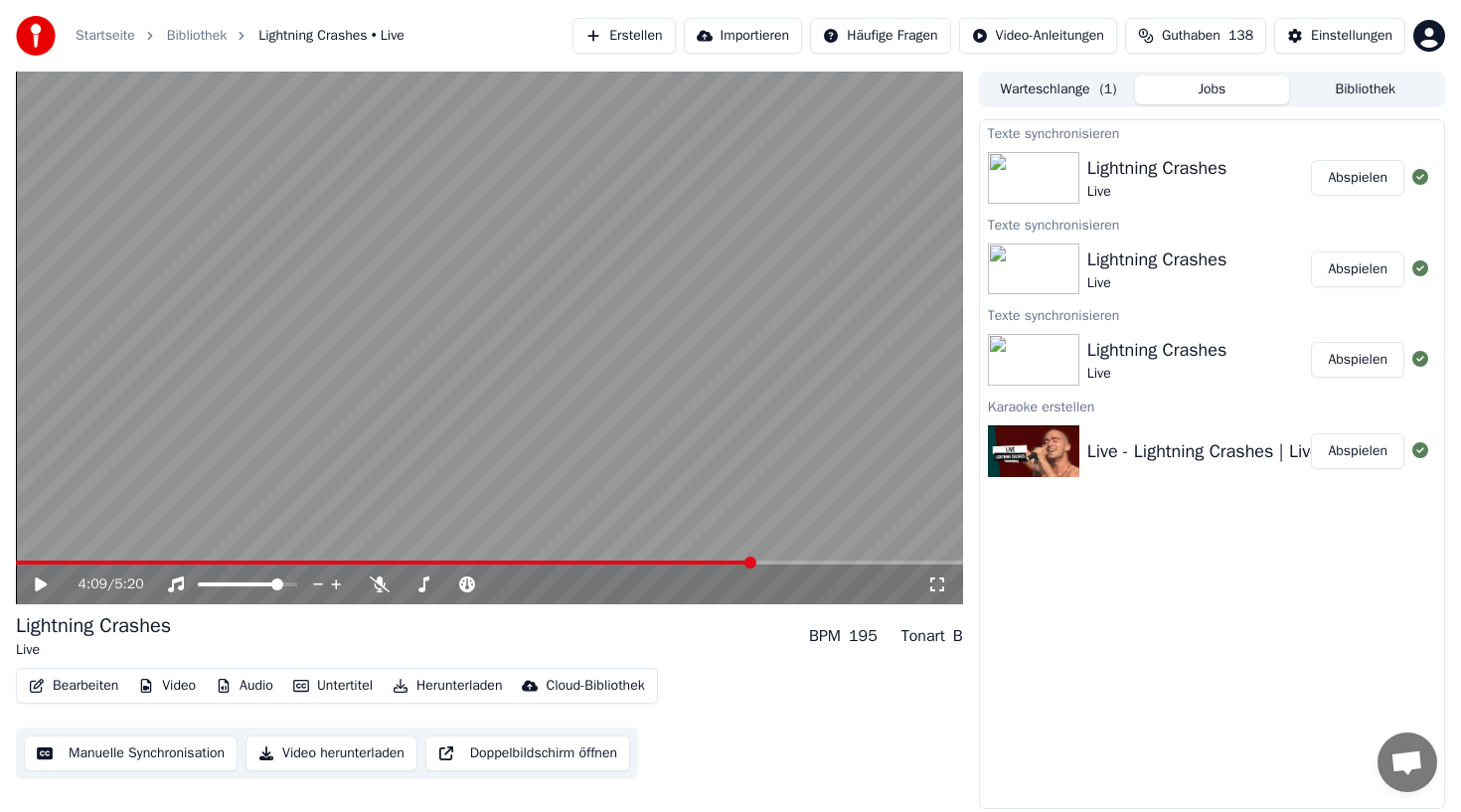 click at bounding box center (489, 338) 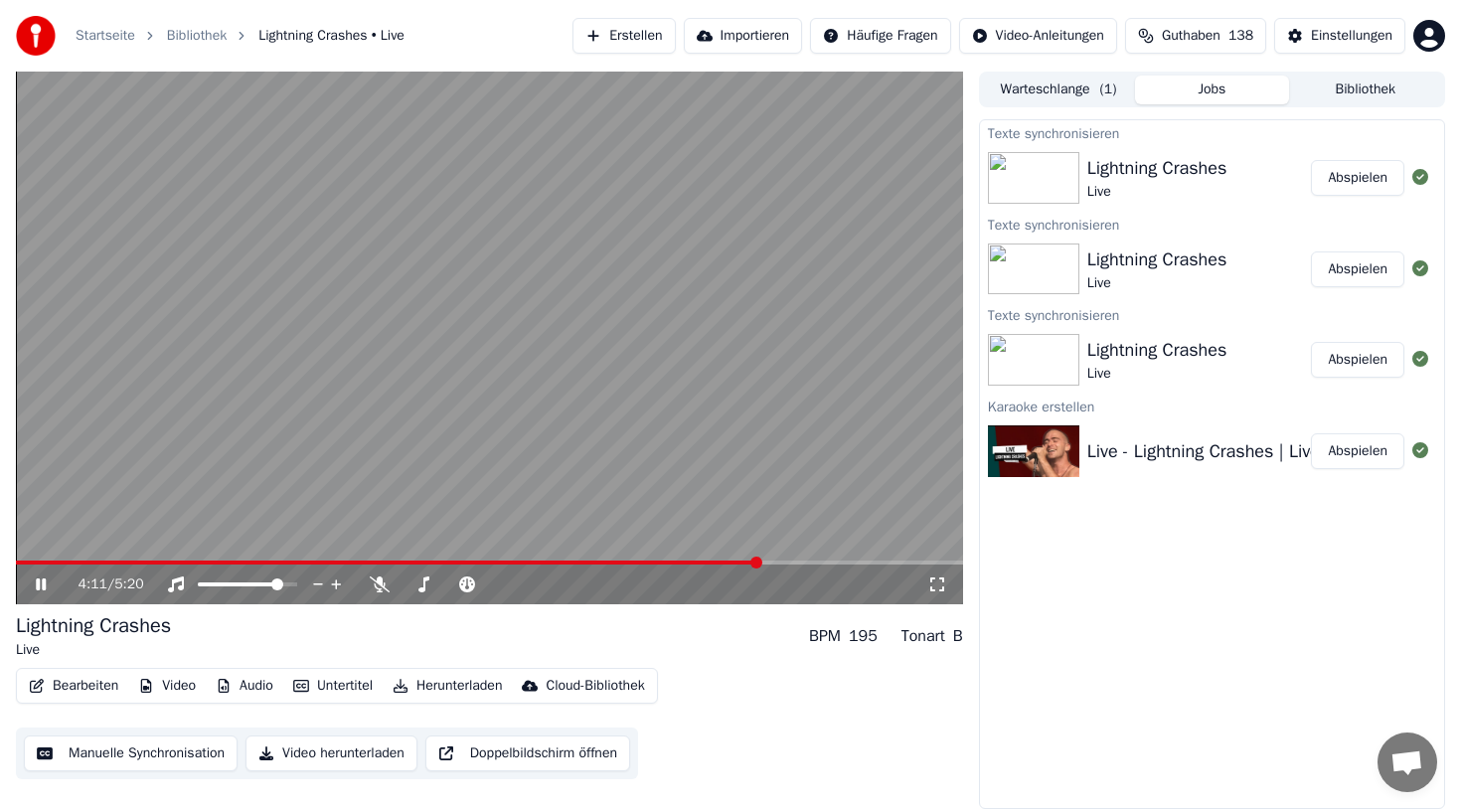 click 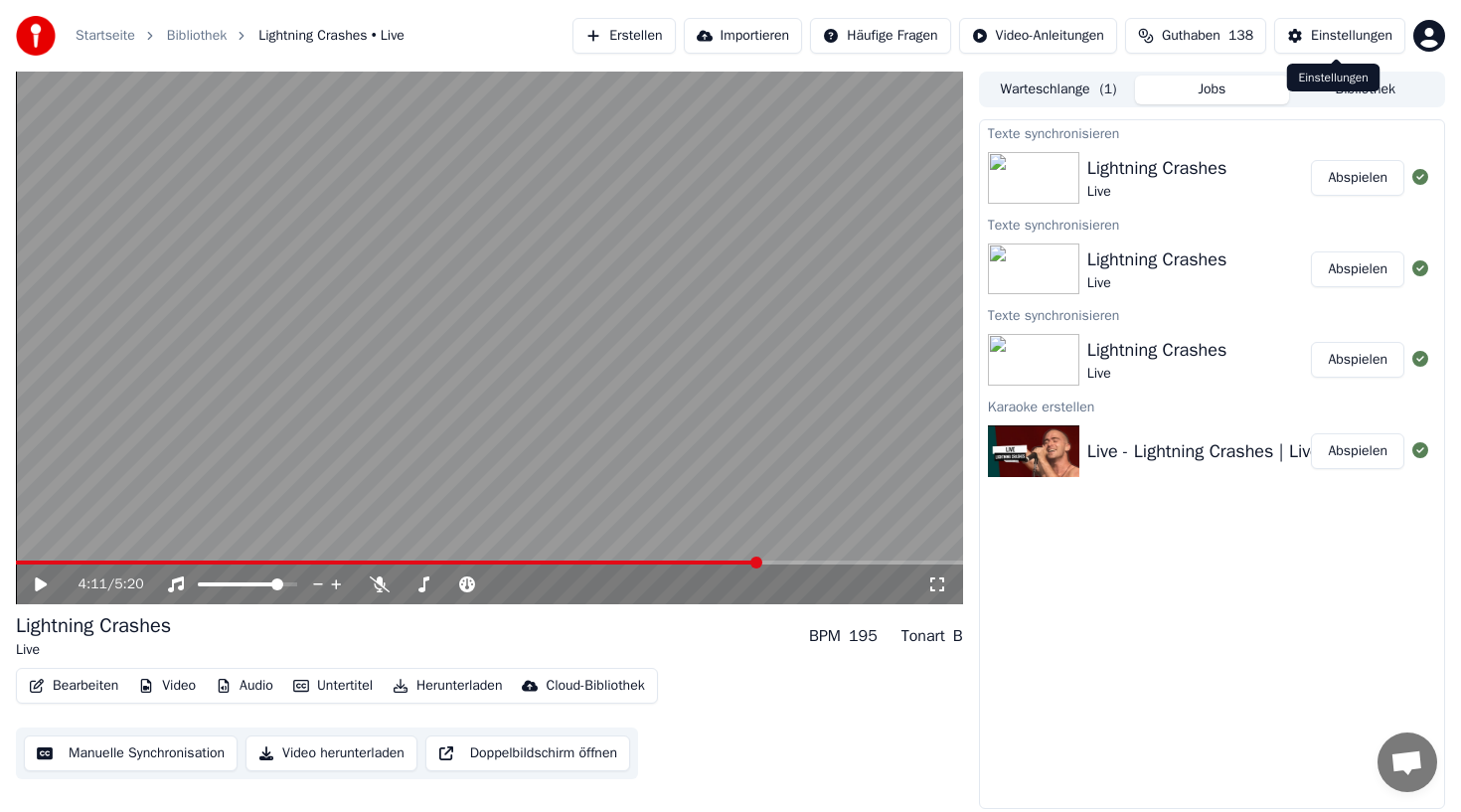 click on "Bibliothek" at bounding box center (1366, 89) 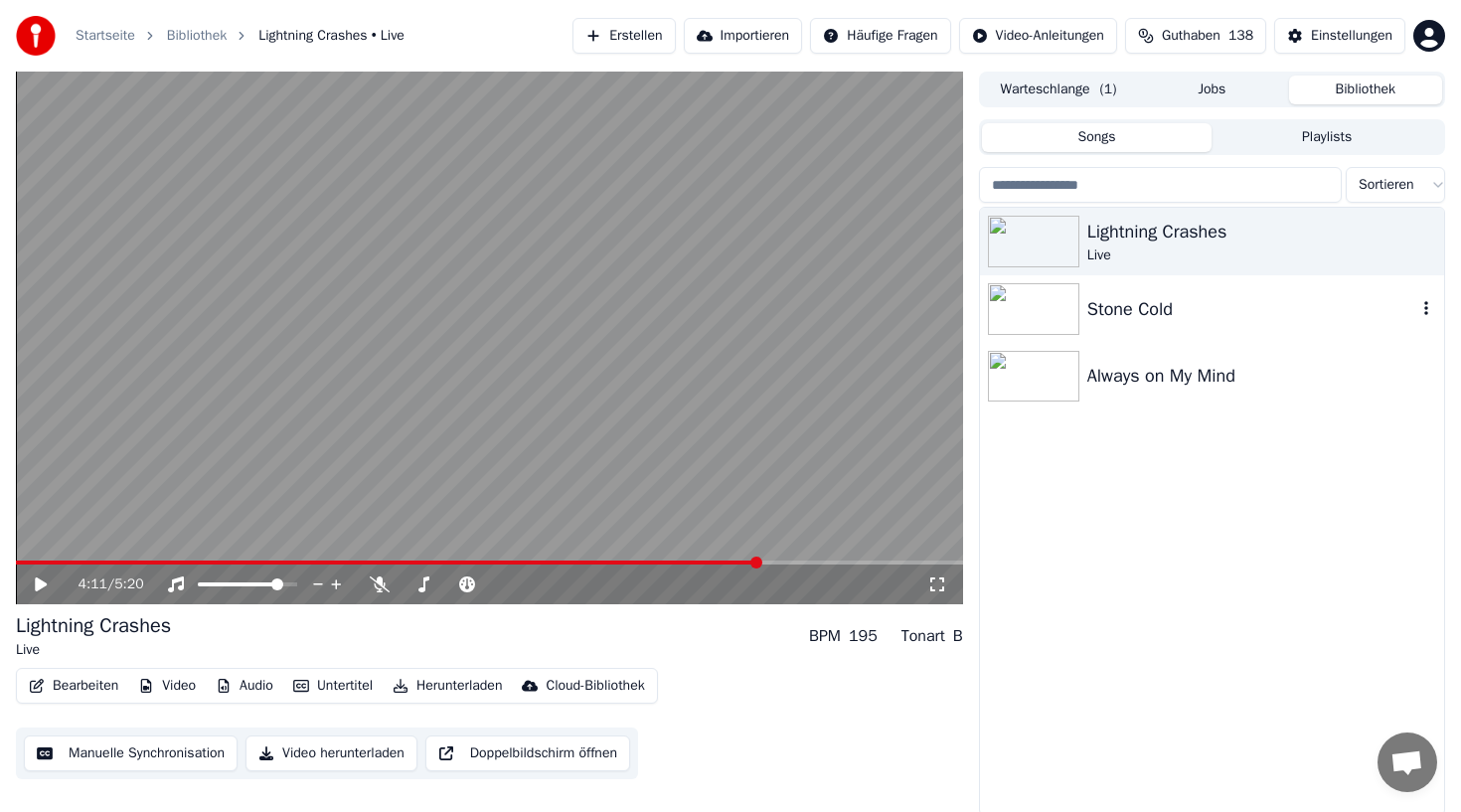 click at bounding box center [1034, 309] 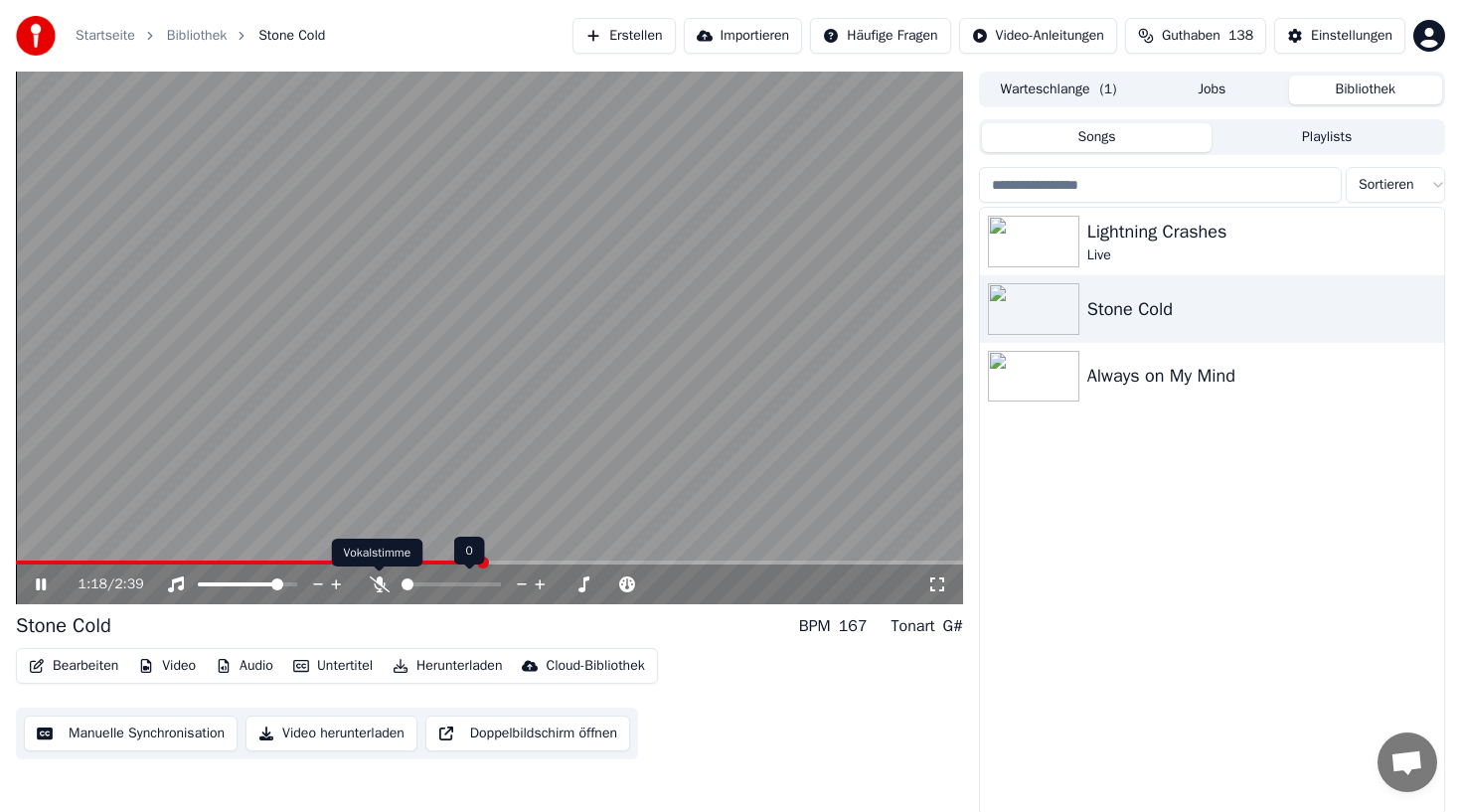click 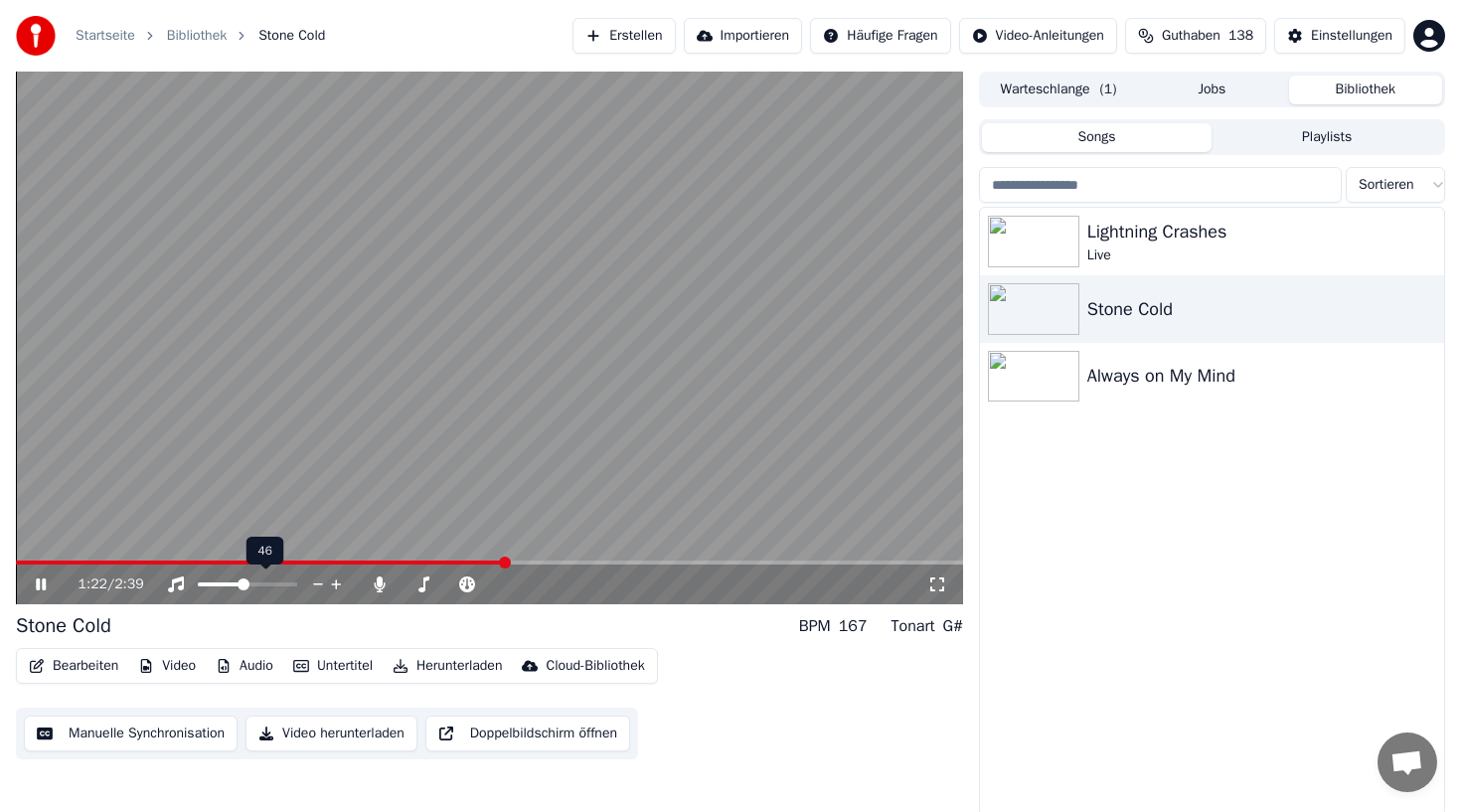 click at bounding box center (221, 584) 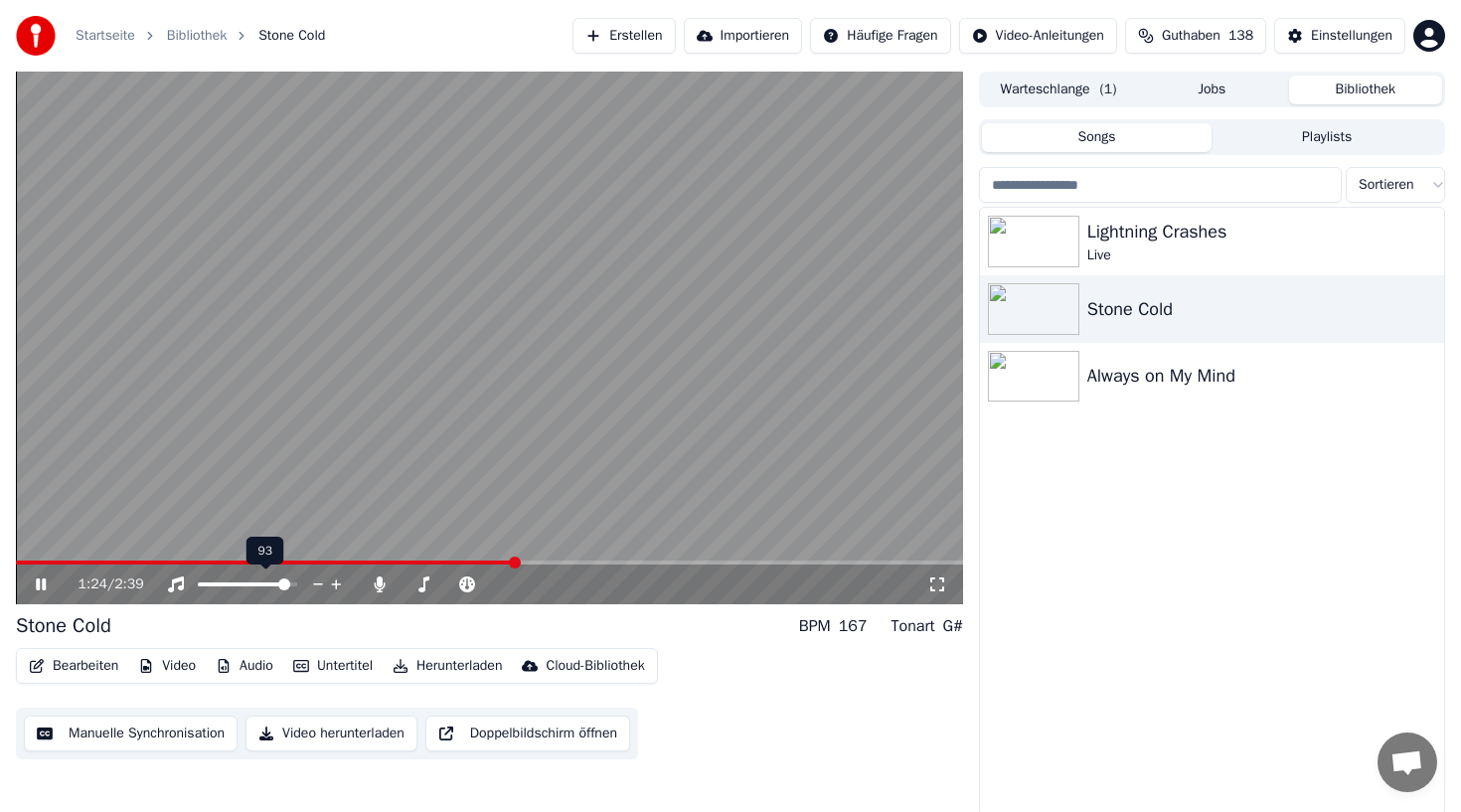 click at bounding box center [284, 584] 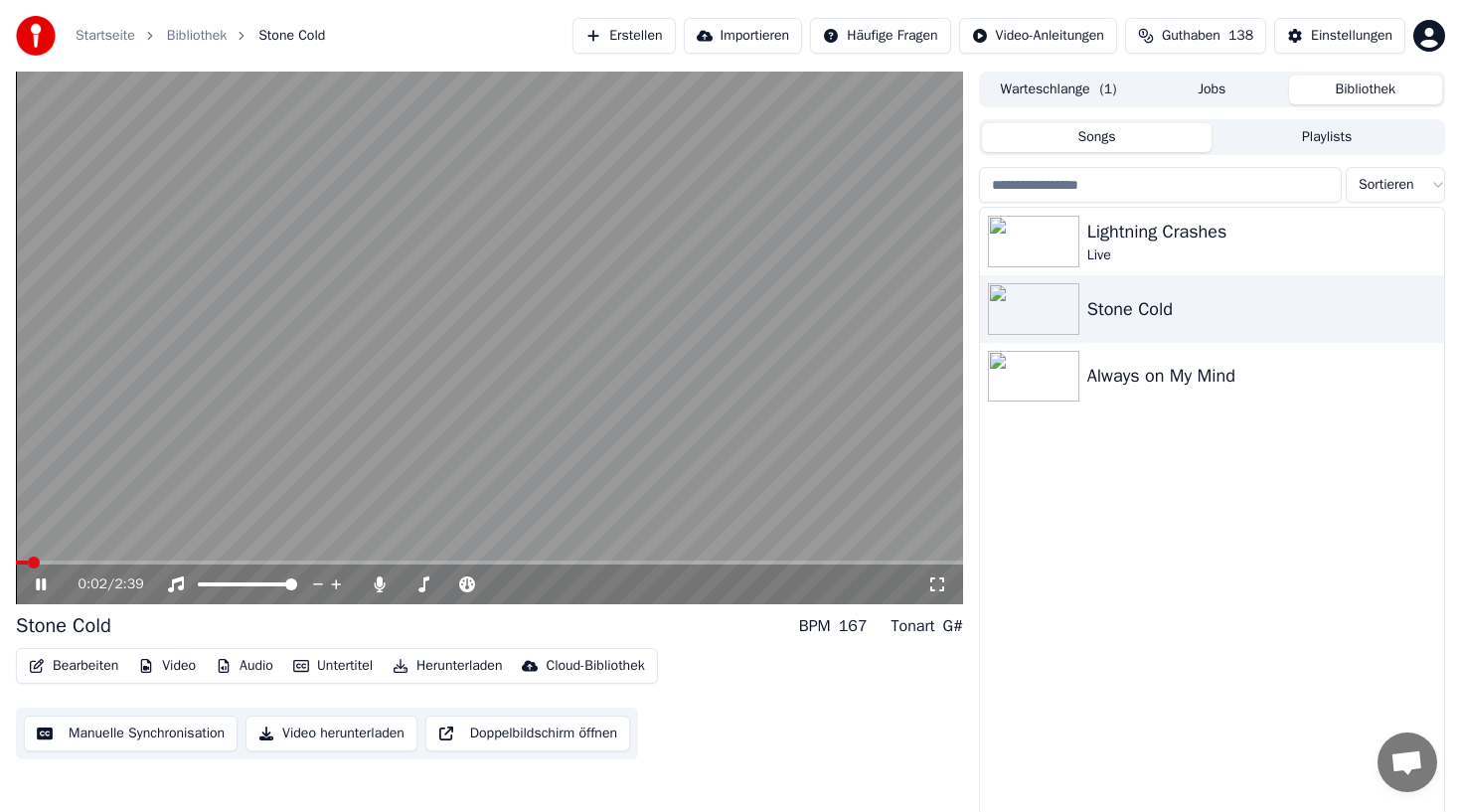 click at bounding box center (22, 563) 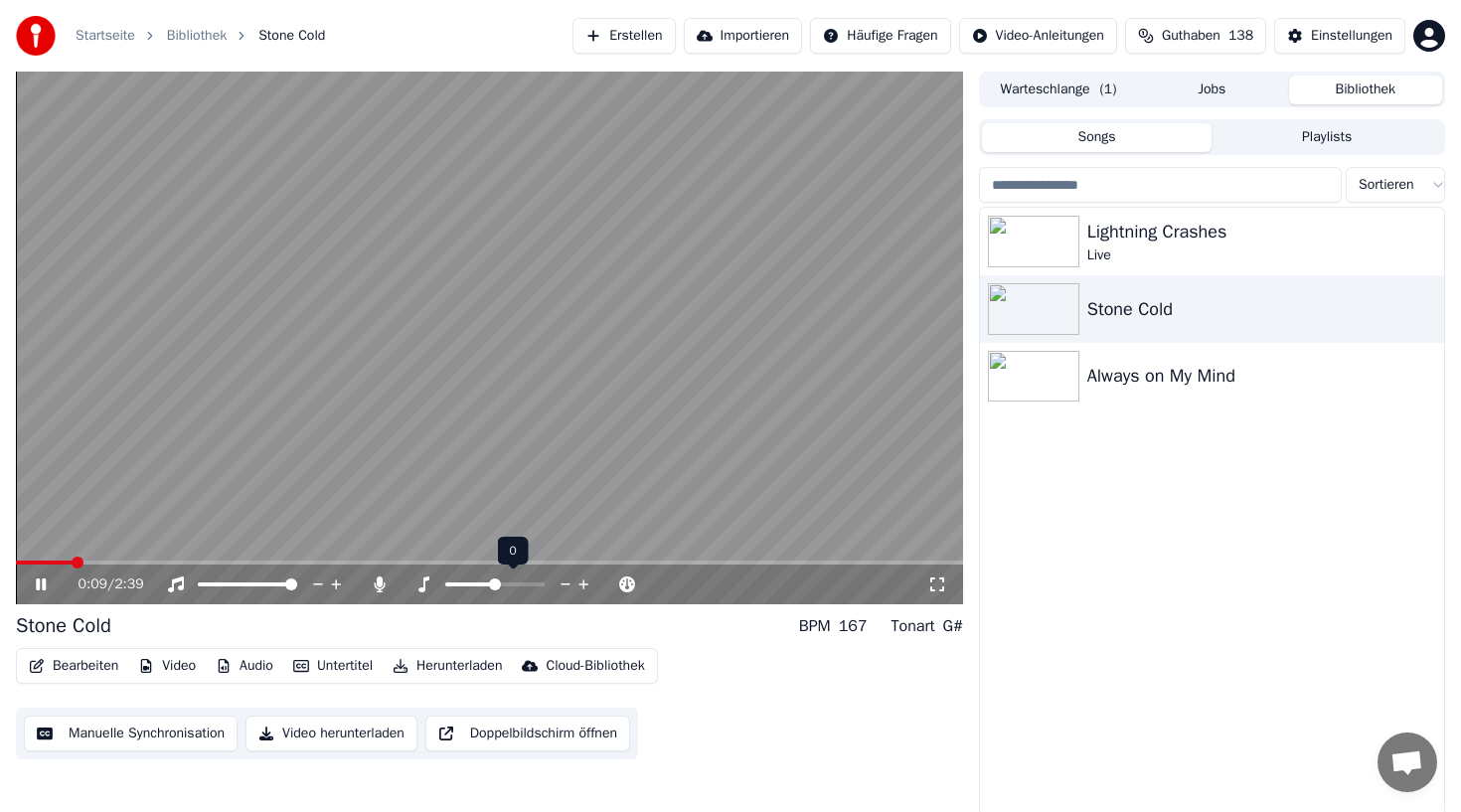 click at bounding box center (495, 584) 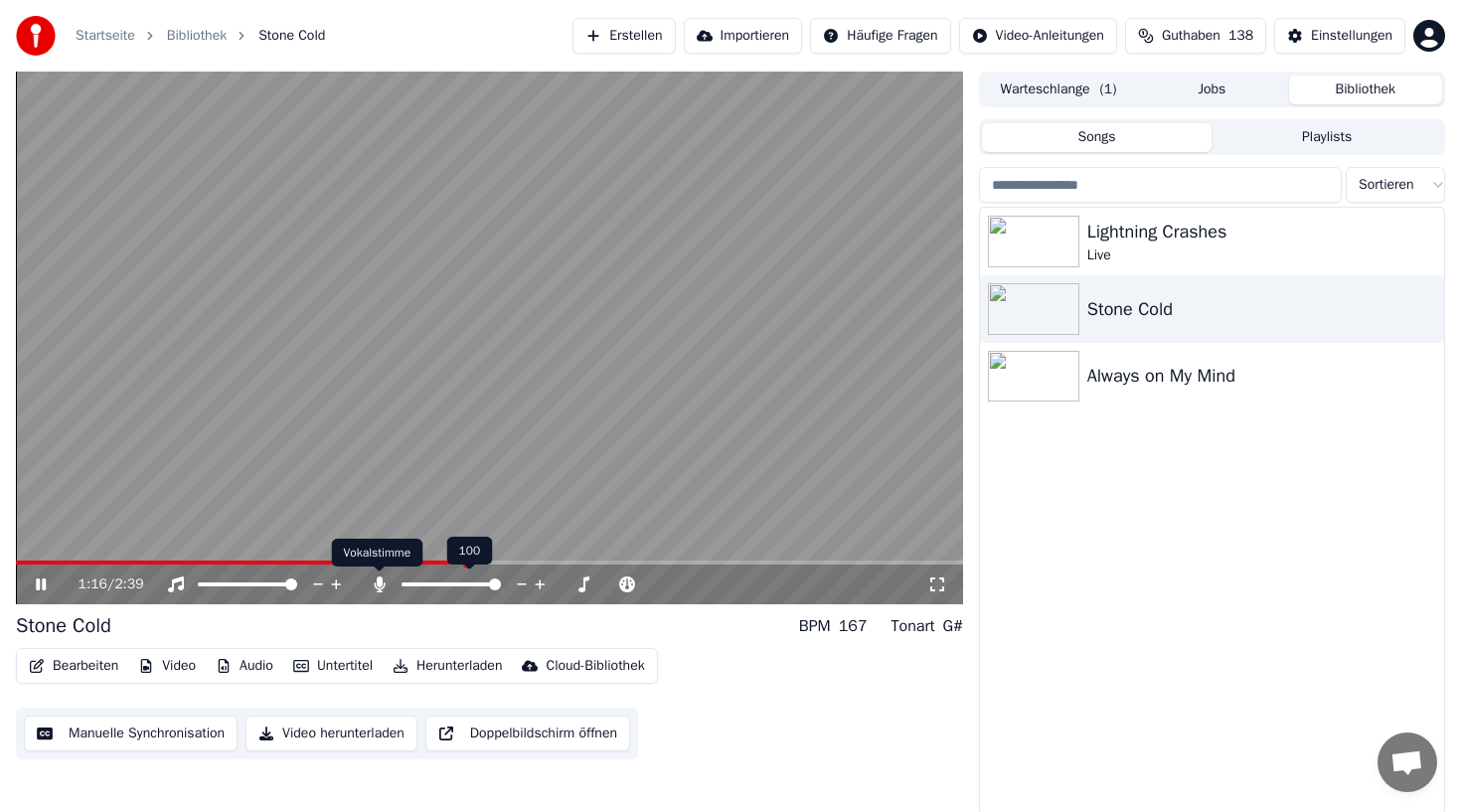 click 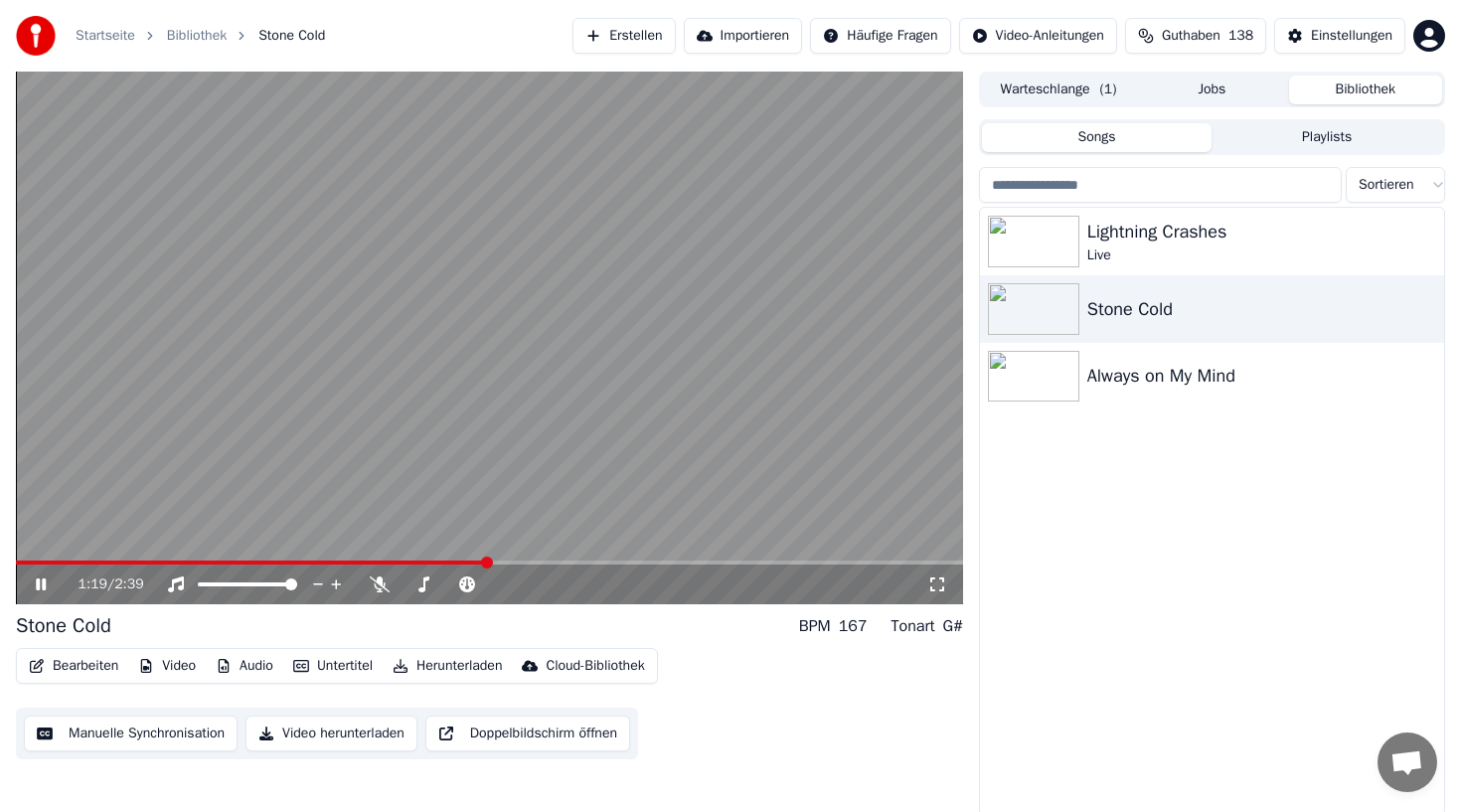 click on "1:19  /  2:39" at bounding box center (489, 584) 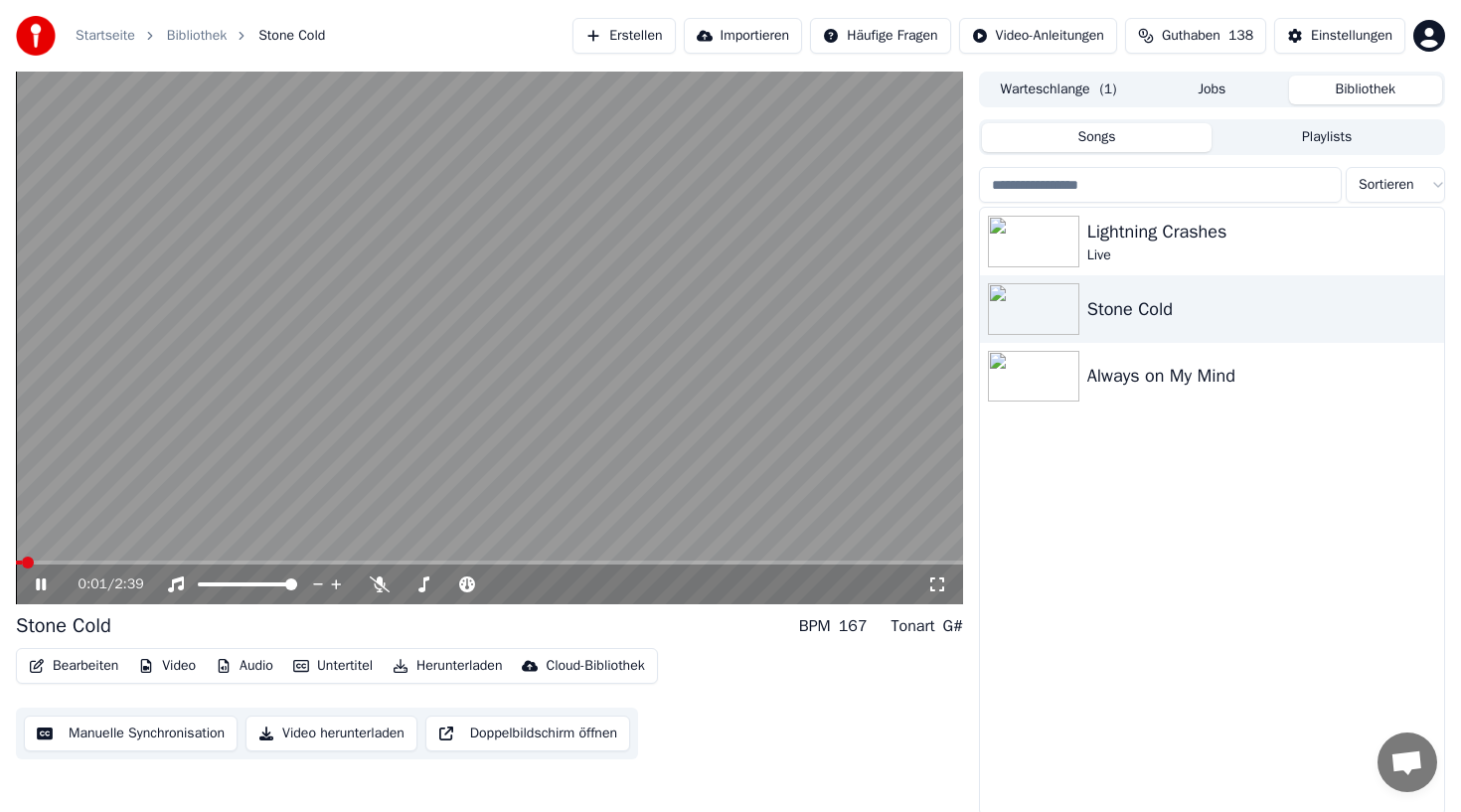 click at bounding box center (19, 563) 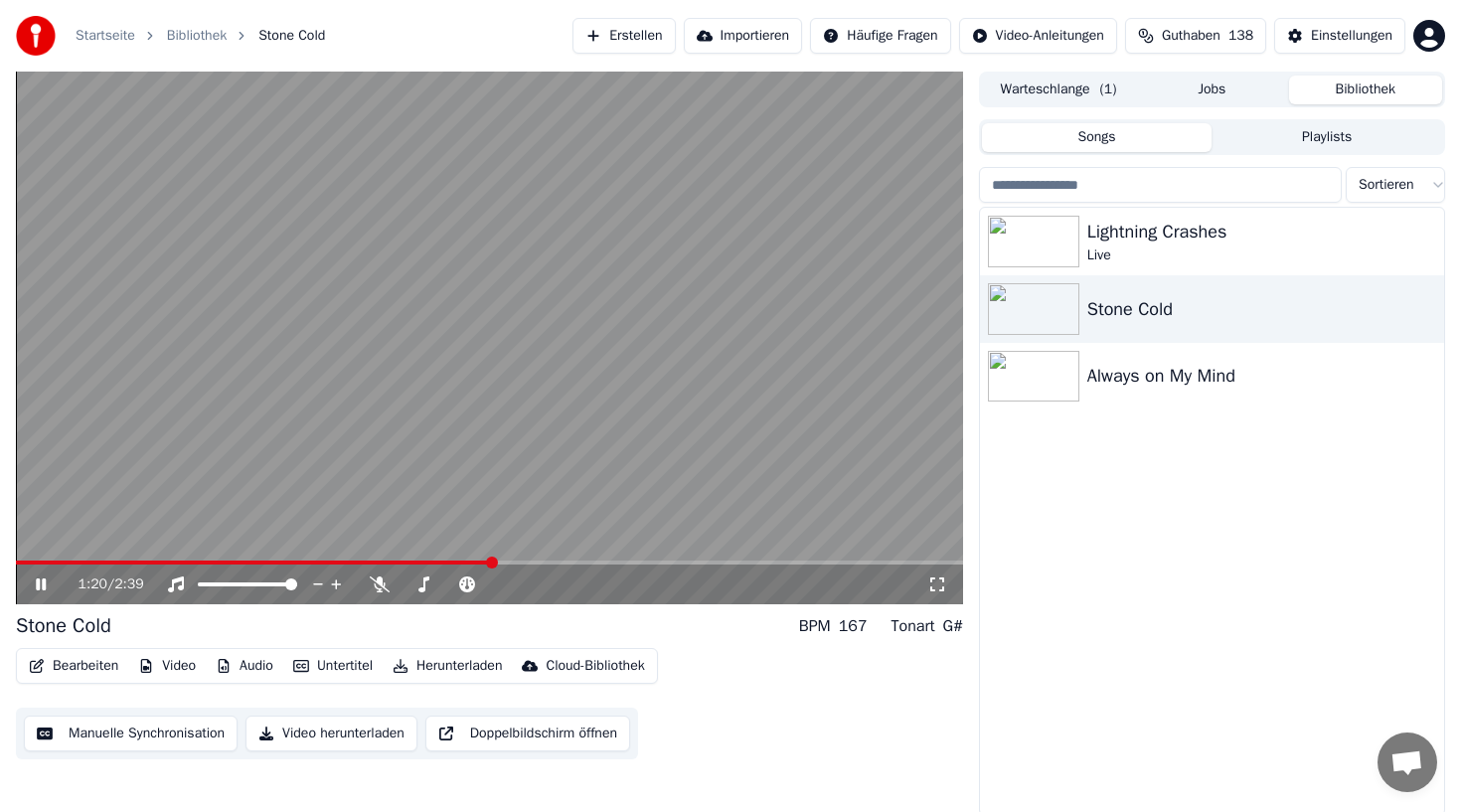 click at bounding box center [489, 338] 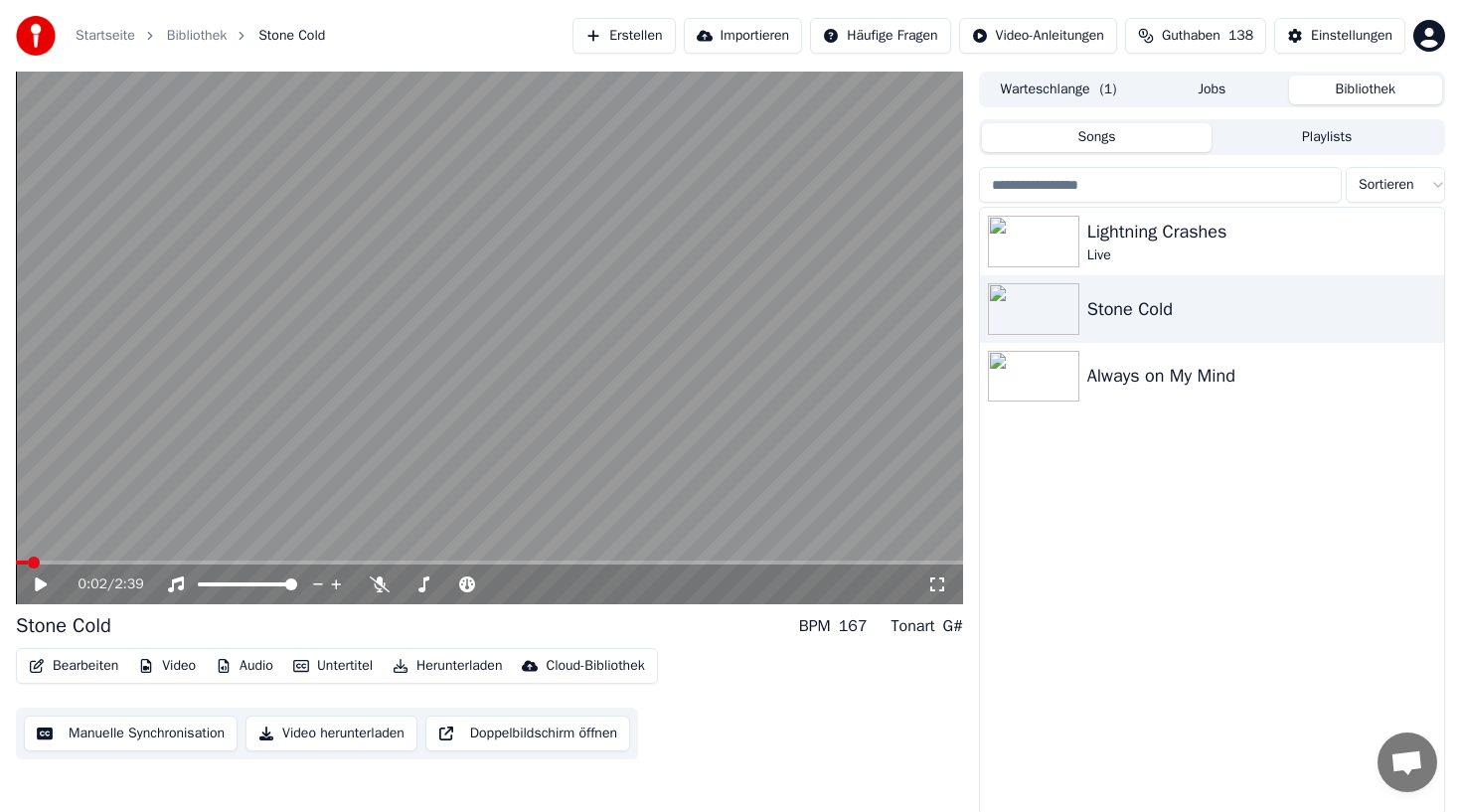 click at bounding box center (22, 563) 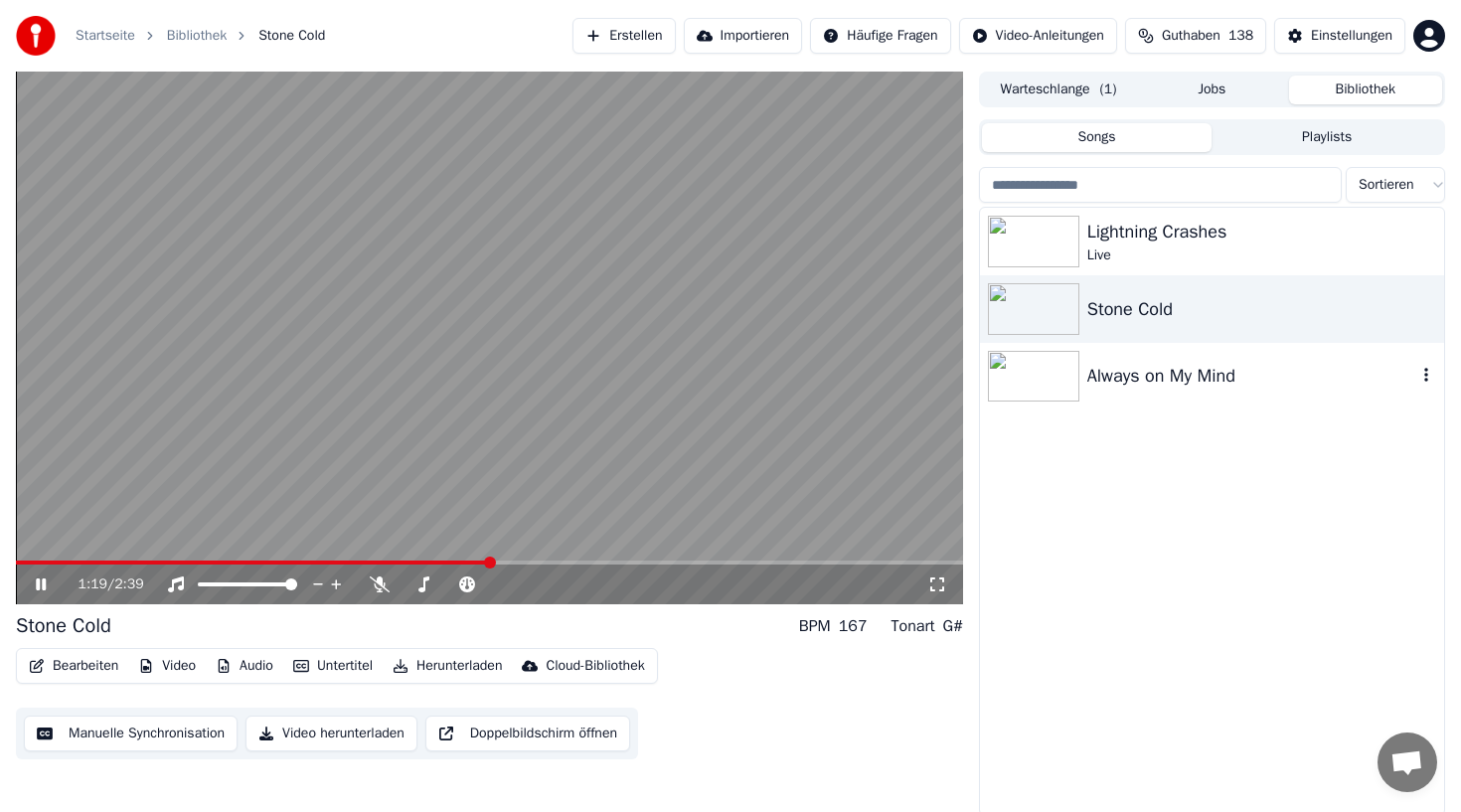 click at bounding box center (1034, 377) 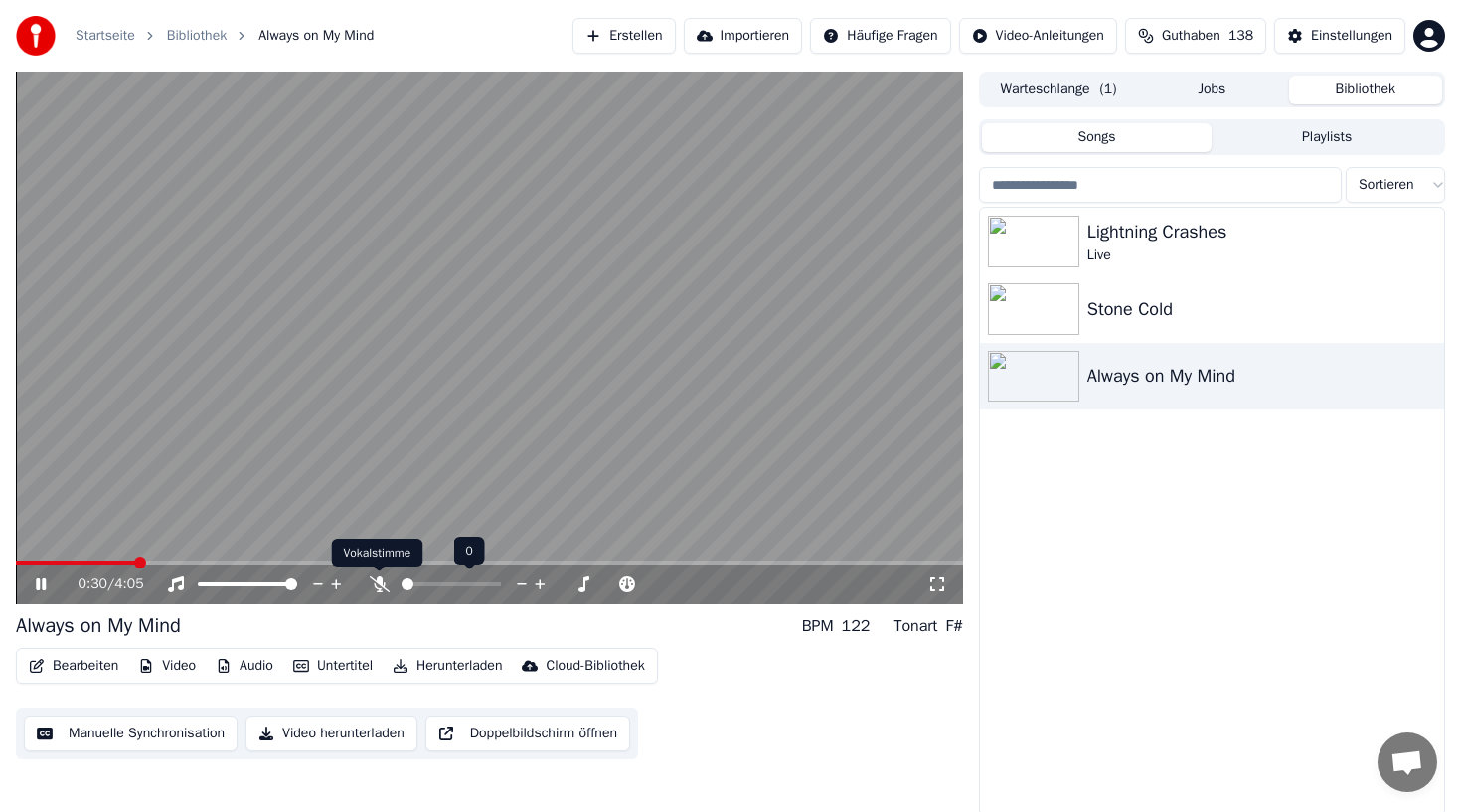click 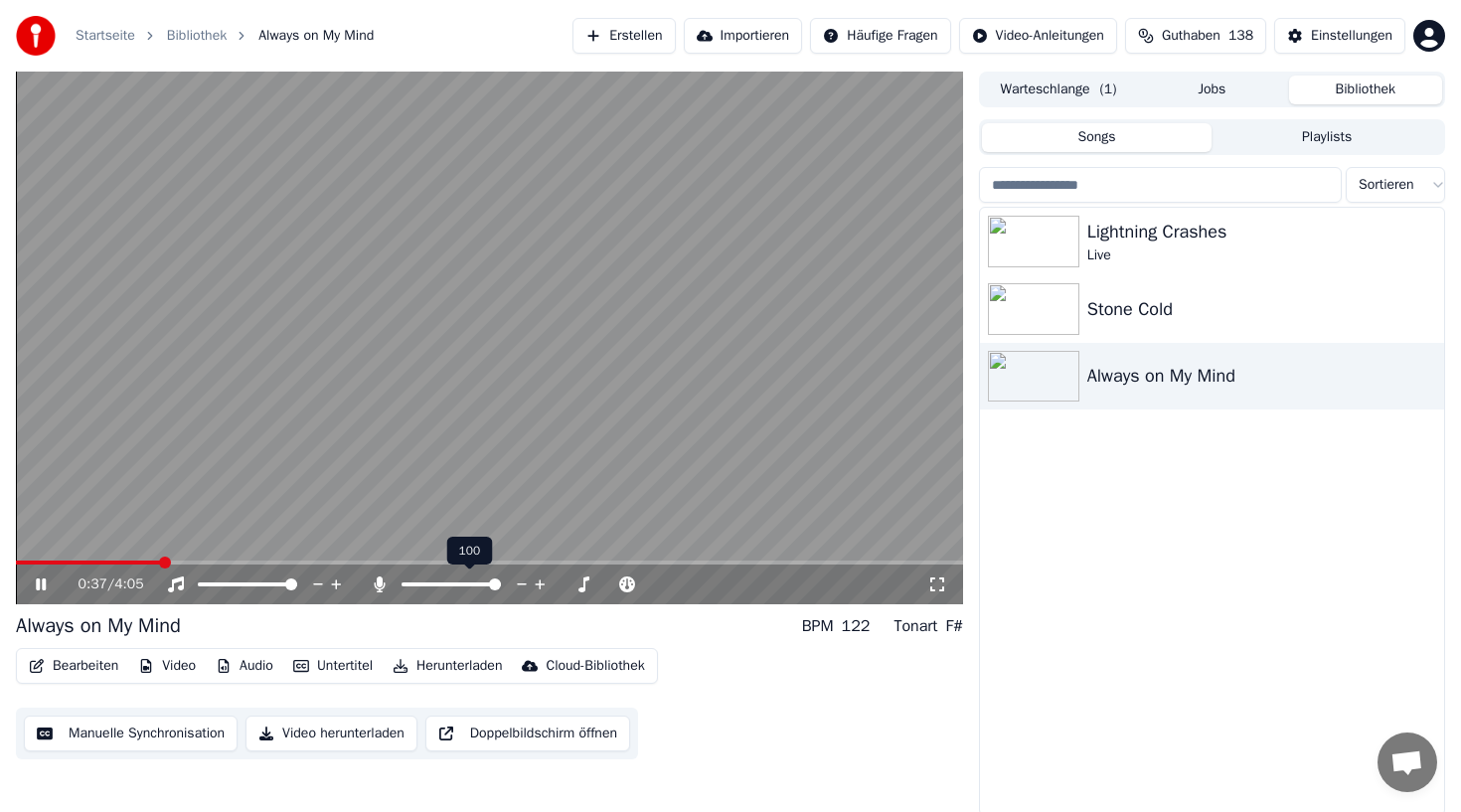 click 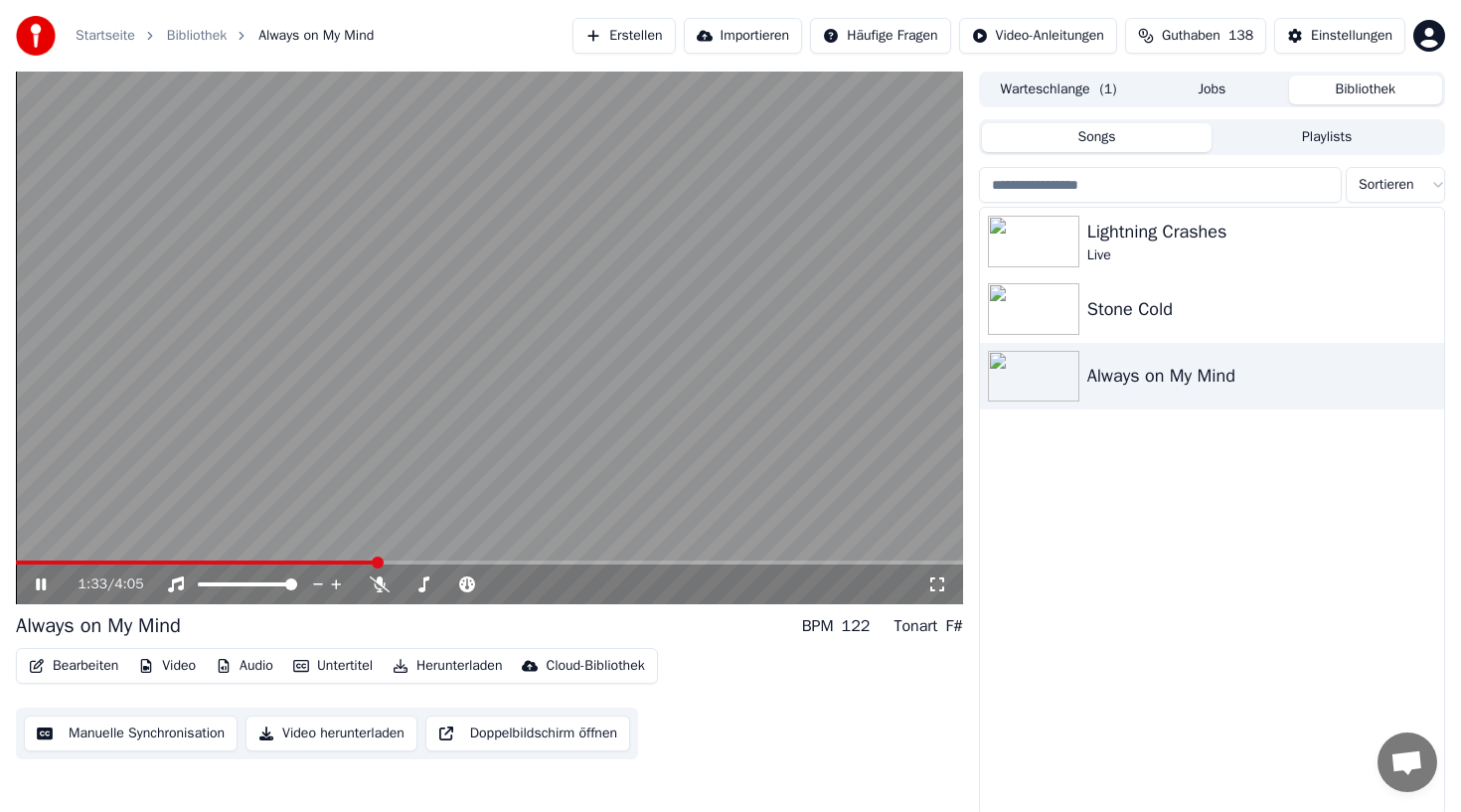 click 